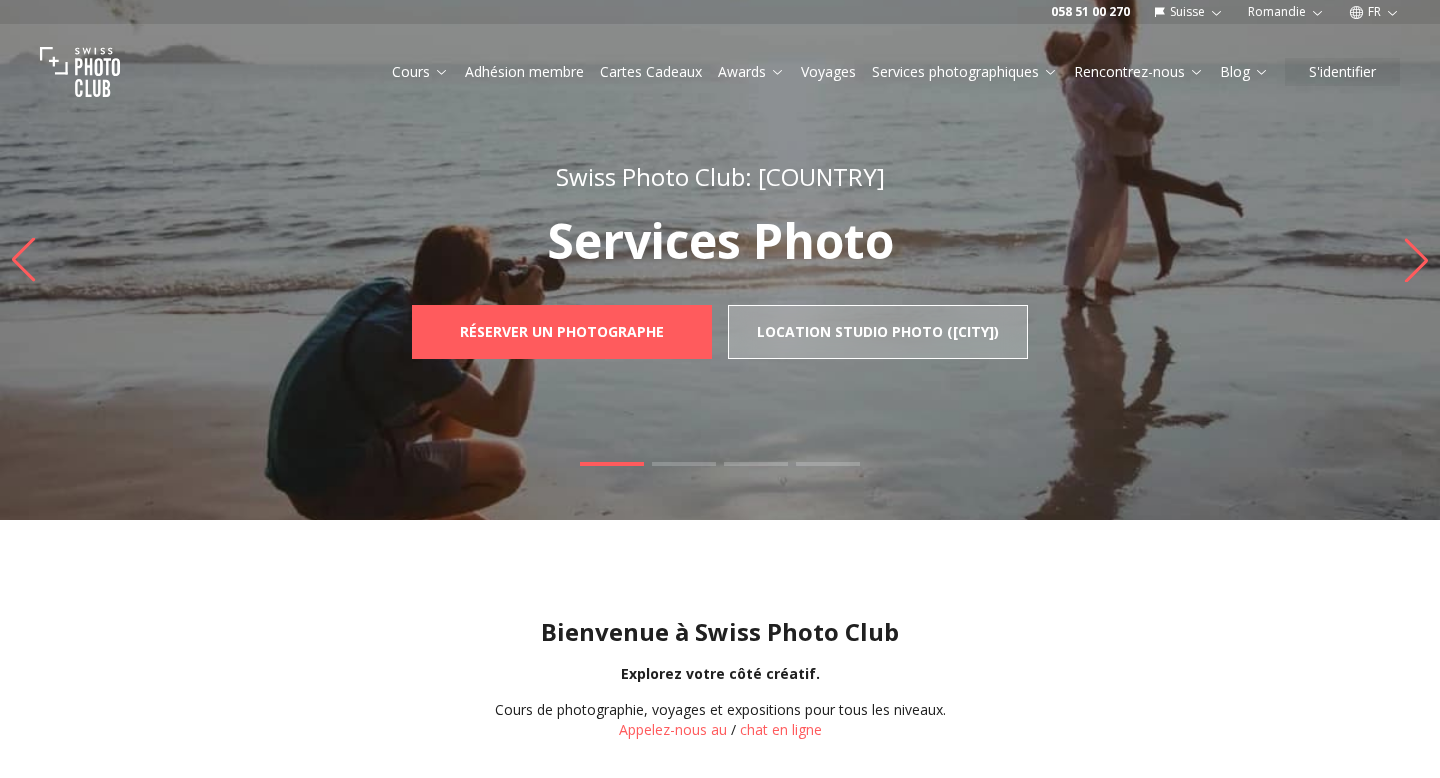 scroll, scrollTop: 0, scrollLeft: 0, axis: both 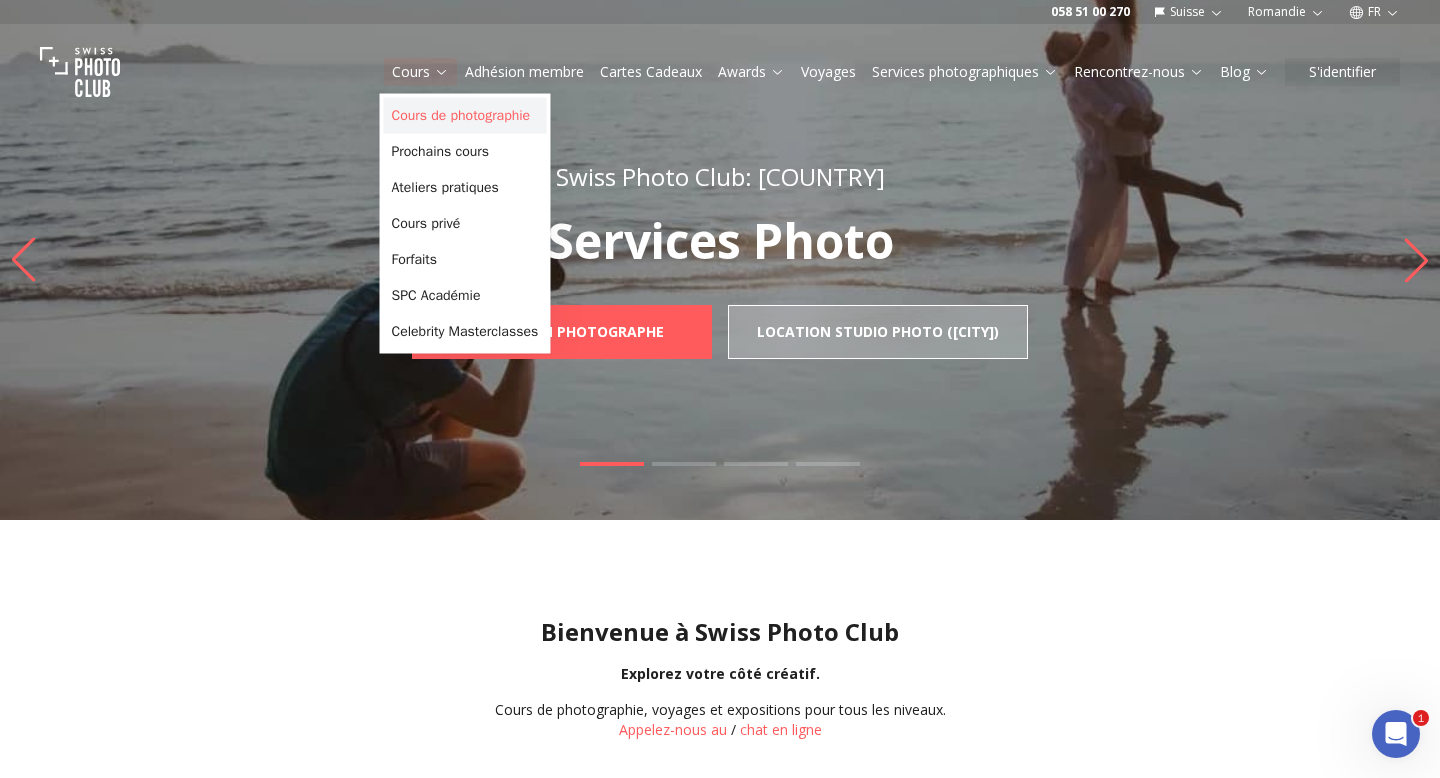 click on "Cours de photographie" at bounding box center [465, 116] 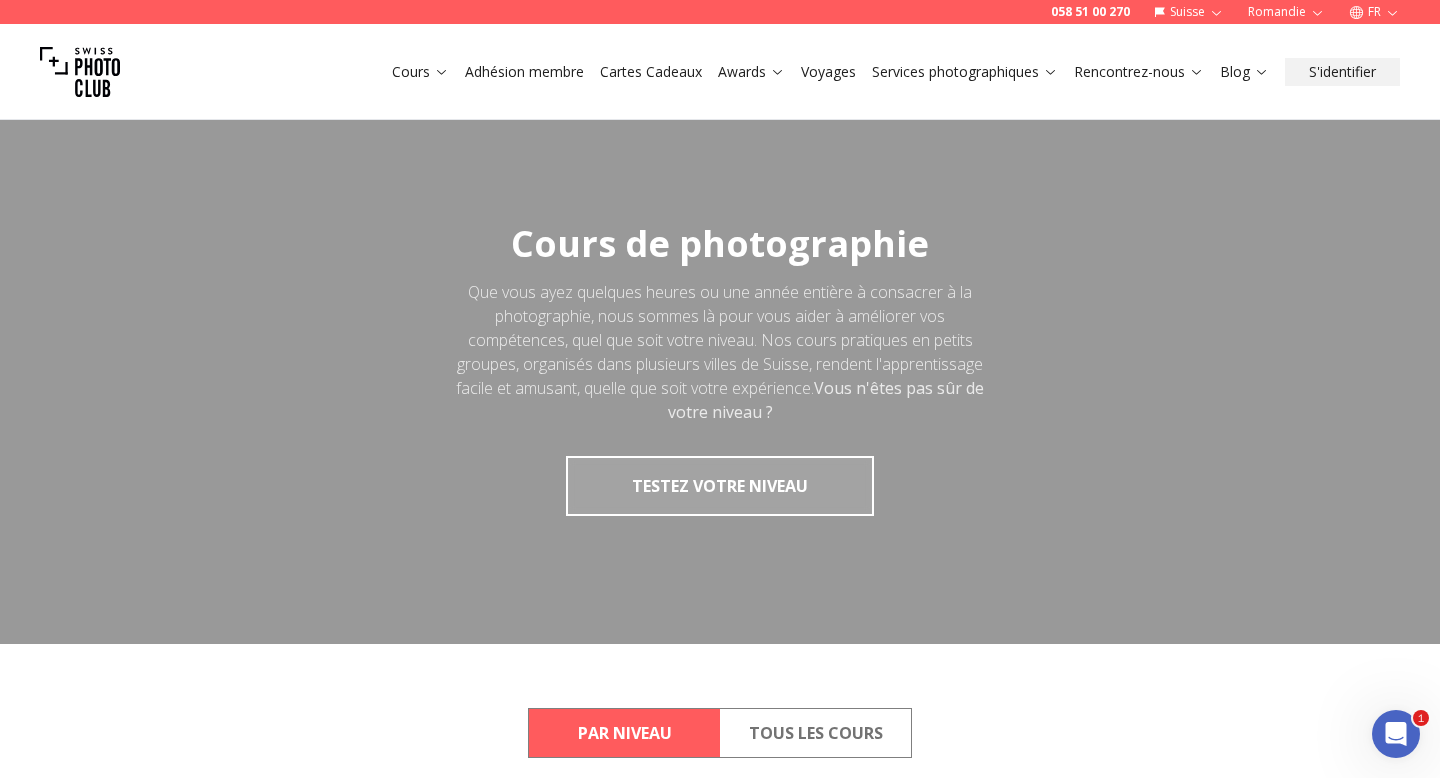 scroll, scrollTop: 604, scrollLeft: 0, axis: vertical 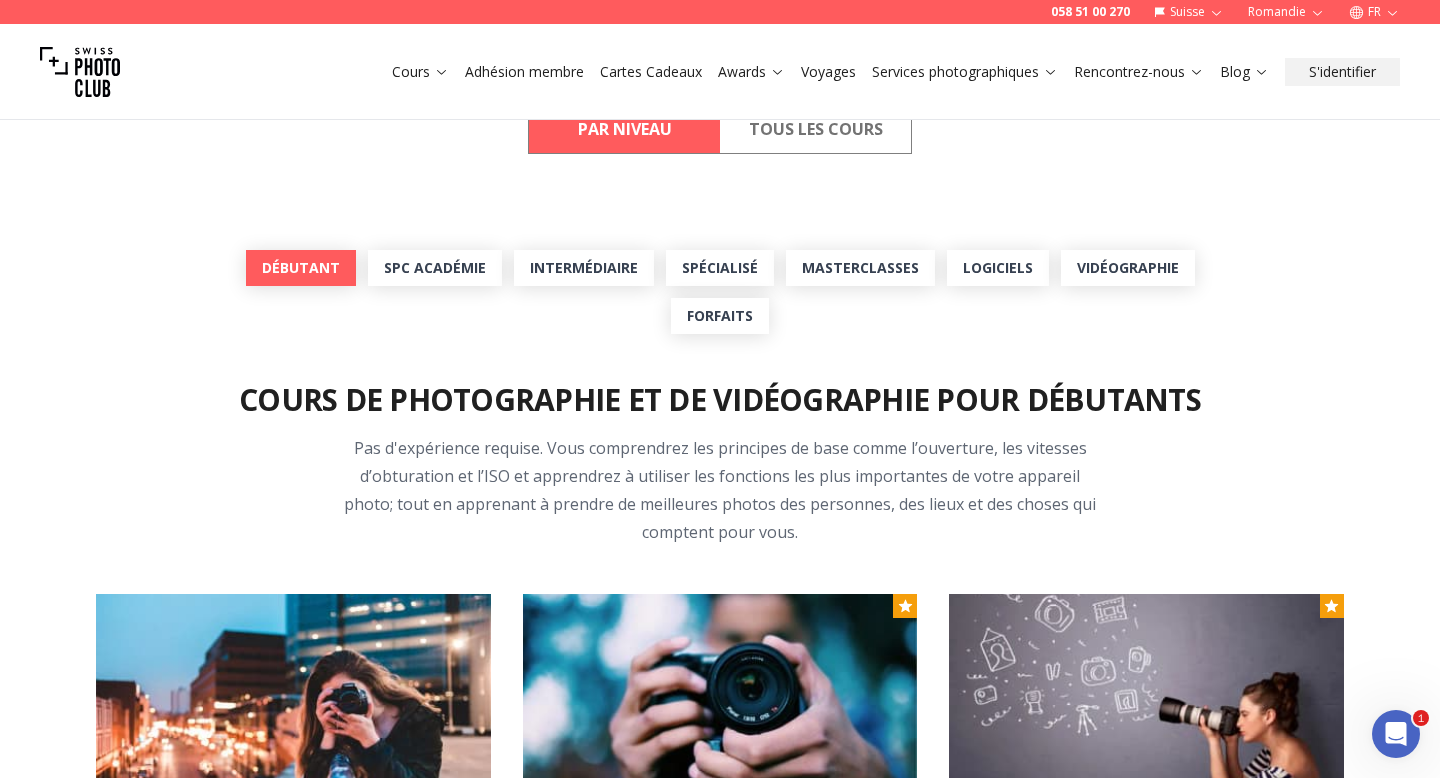 click on "Débutant" at bounding box center [301, 268] 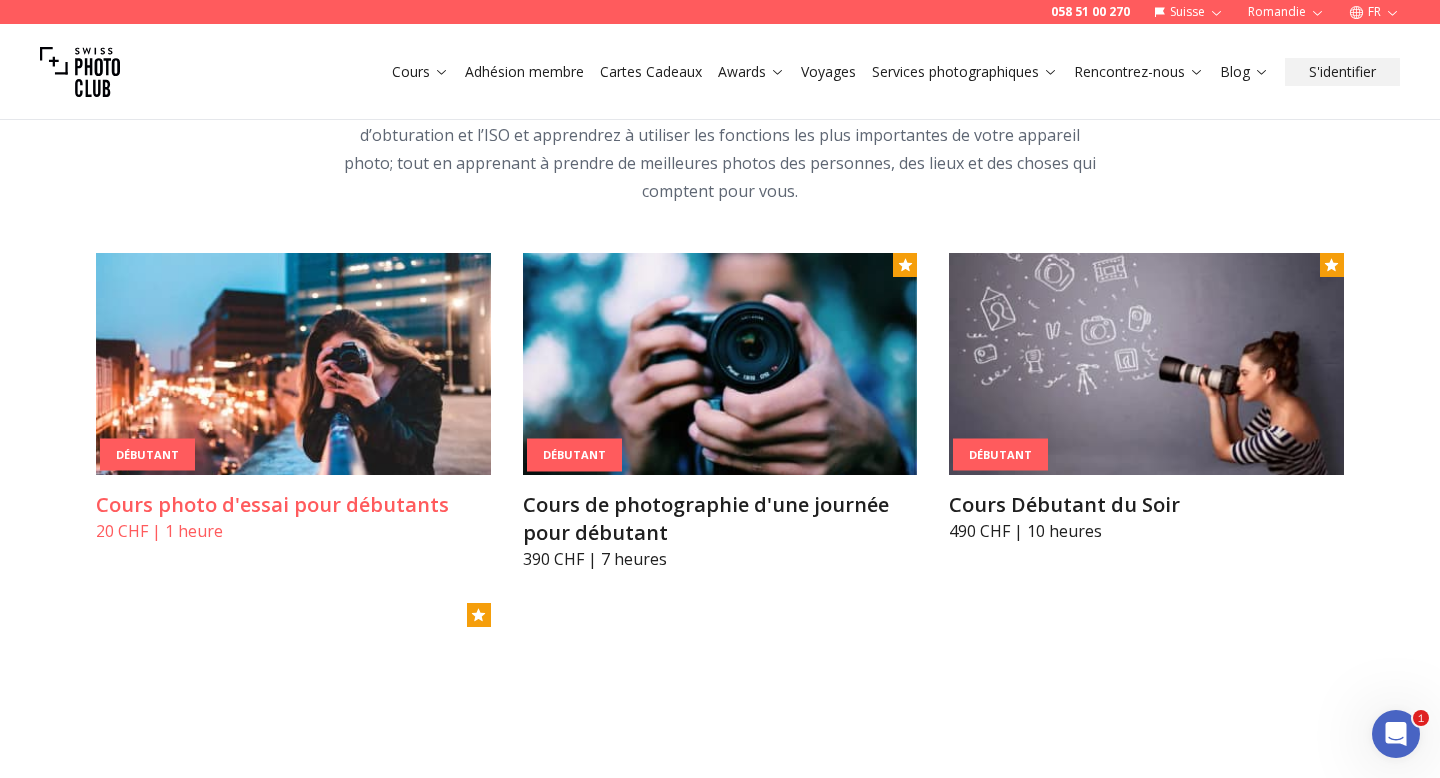 scroll, scrollTop: 946, scrollLeft: 0, axis: vertical 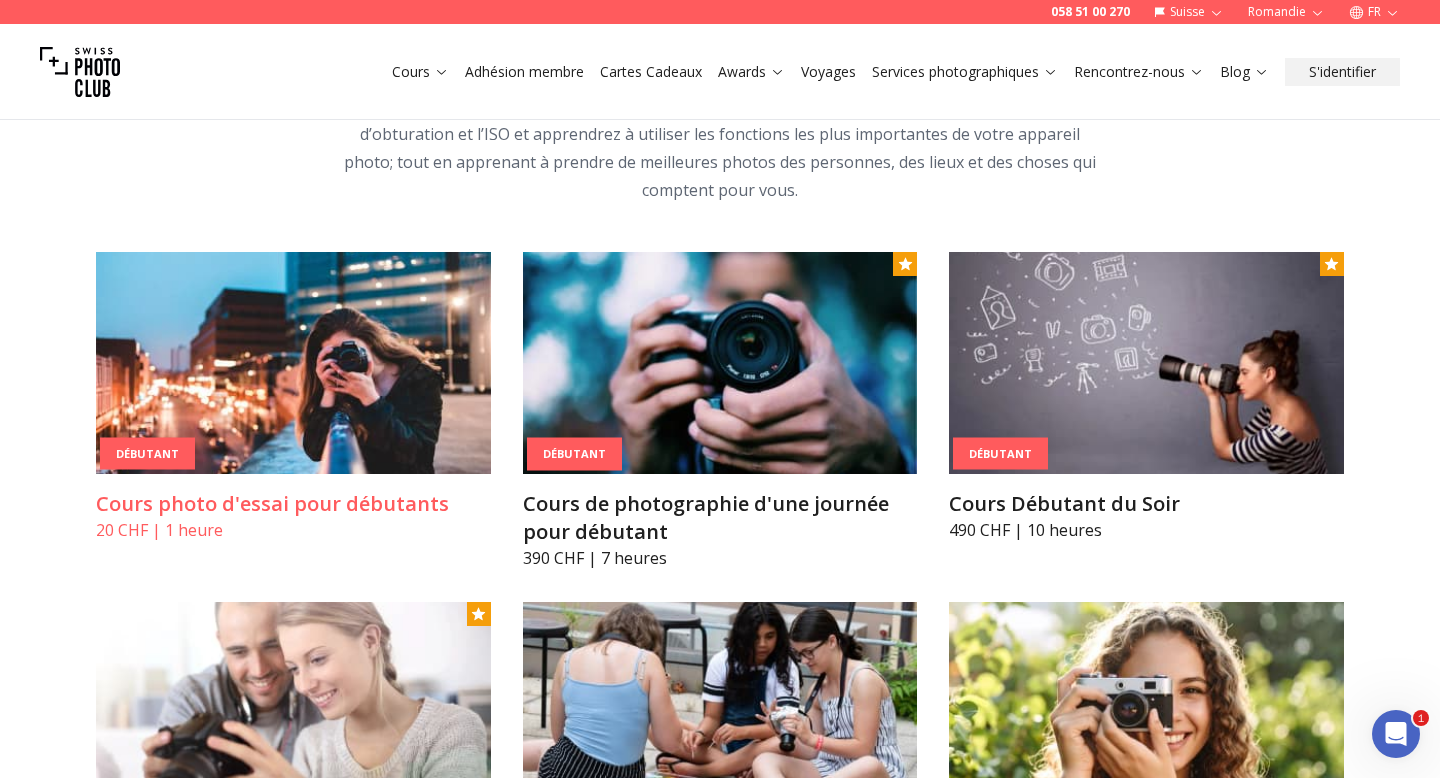 click at bounding box center (293, 363) 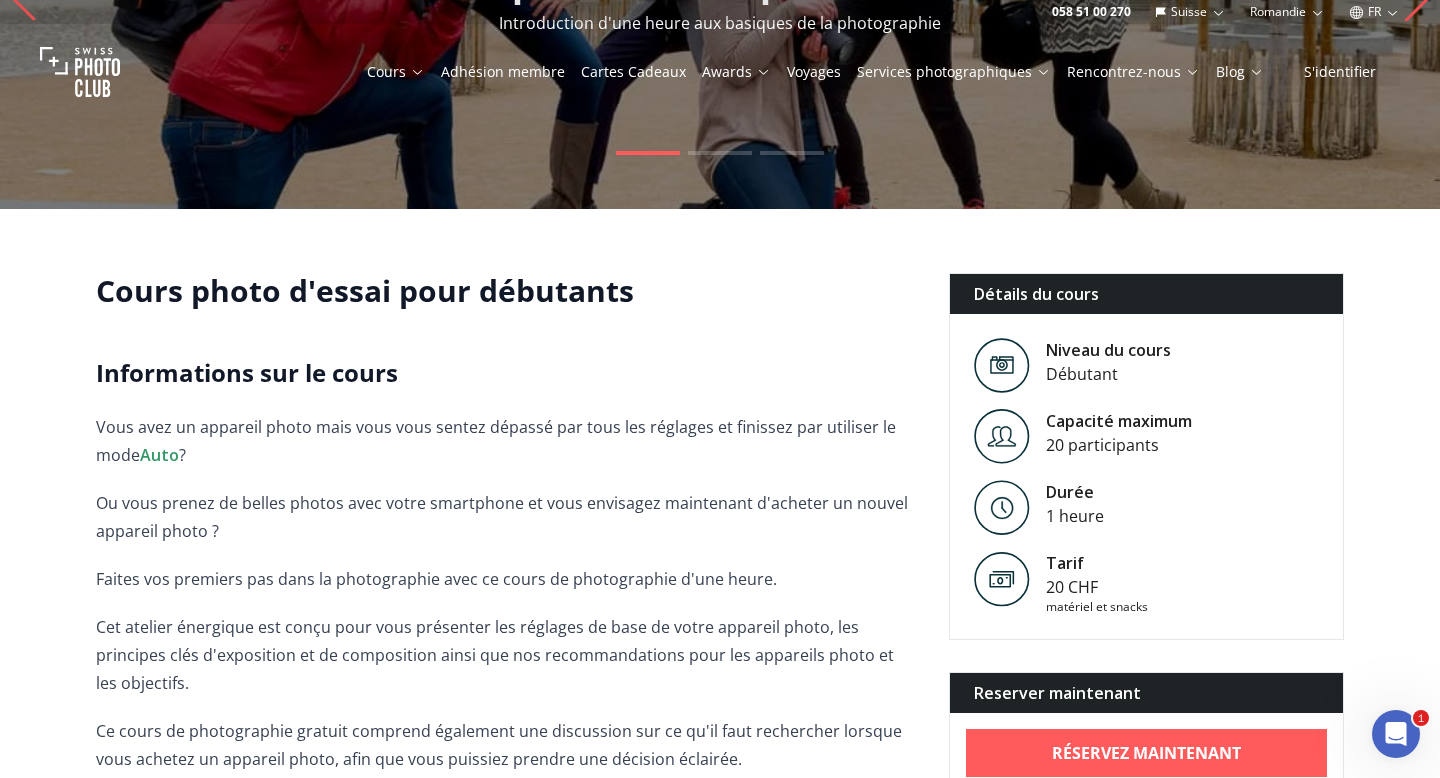 scroll, scrollTop: 541, scrollLeft: 0, axis: vertical 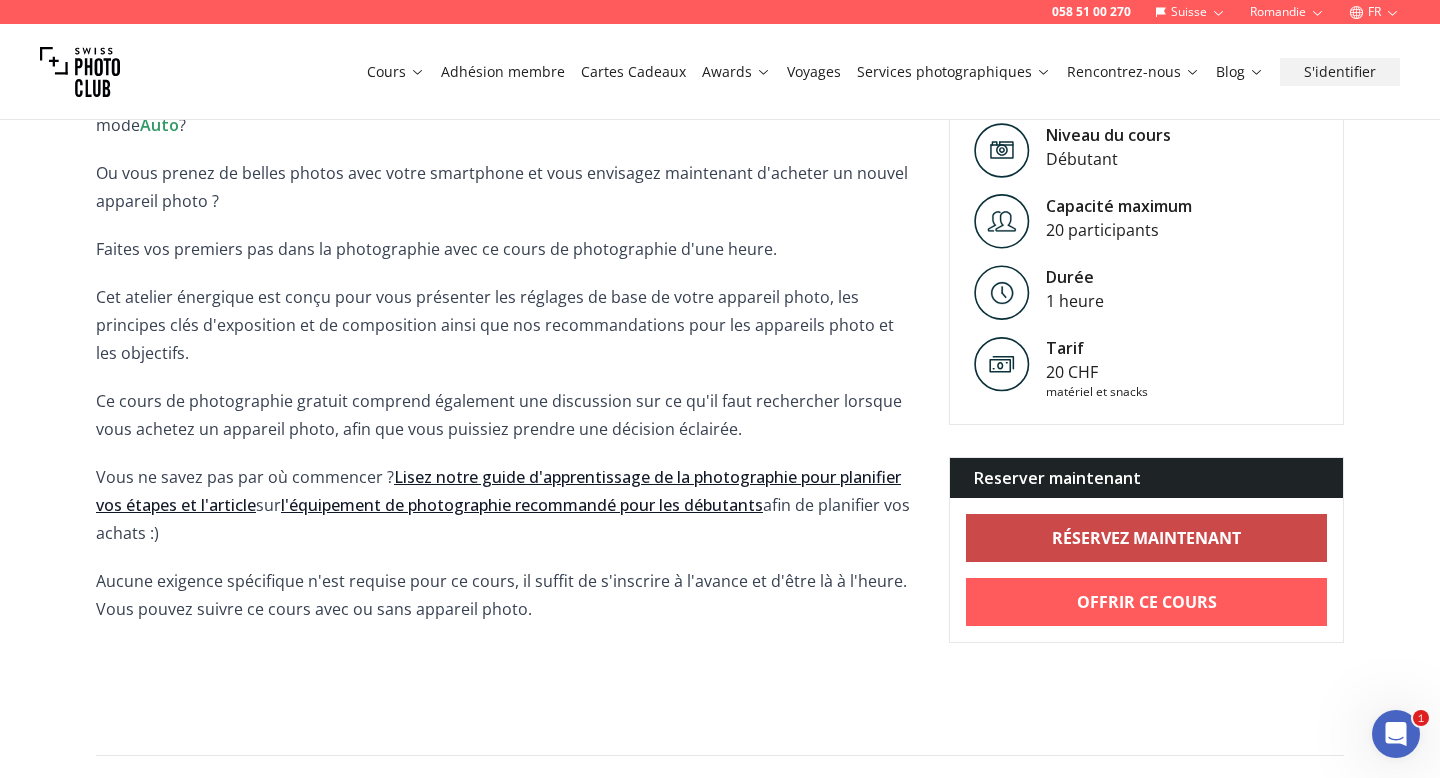 click on "RÉSERVEZ MAINTENANT" at bounding box center [1146, 538] 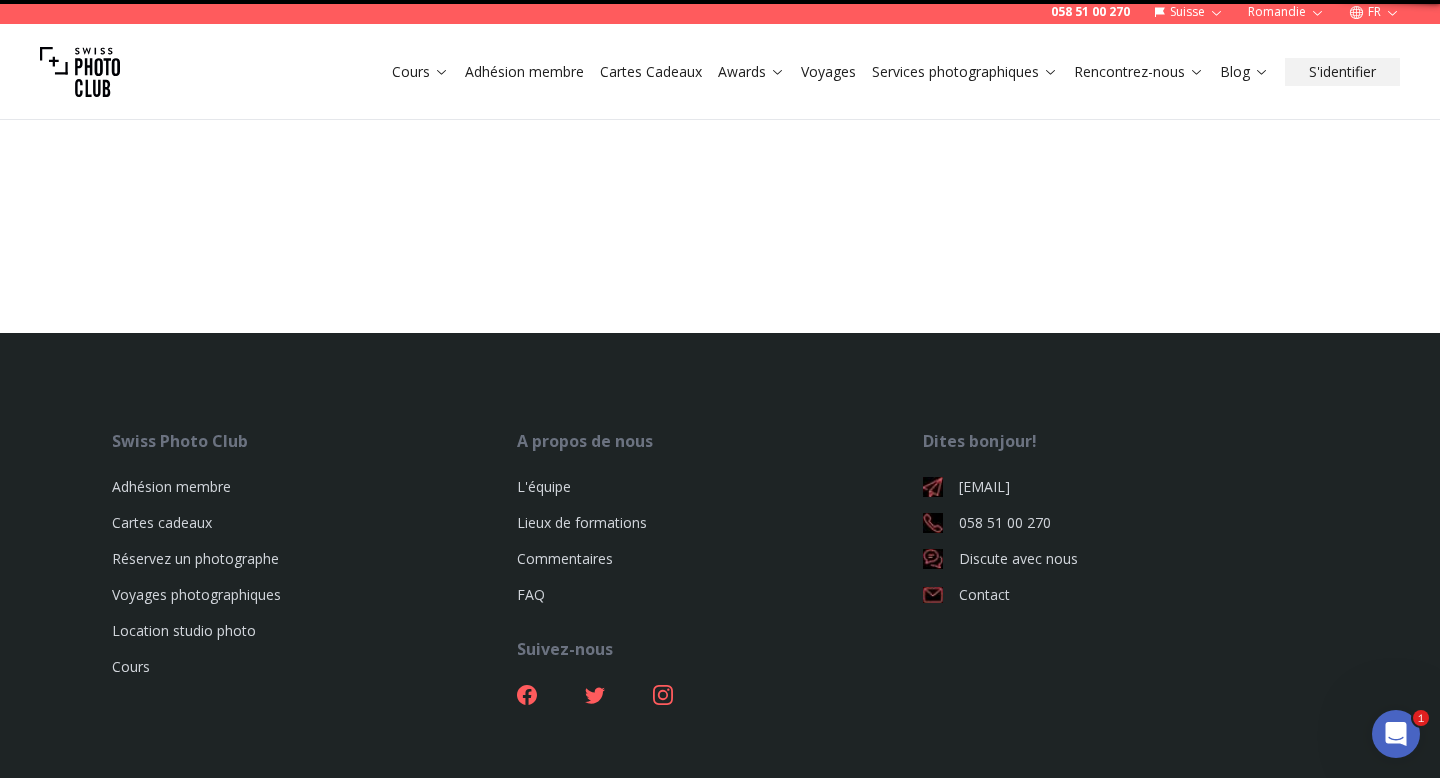 scroll, scrollTop: 0, scrollLeft: 0, axis: both 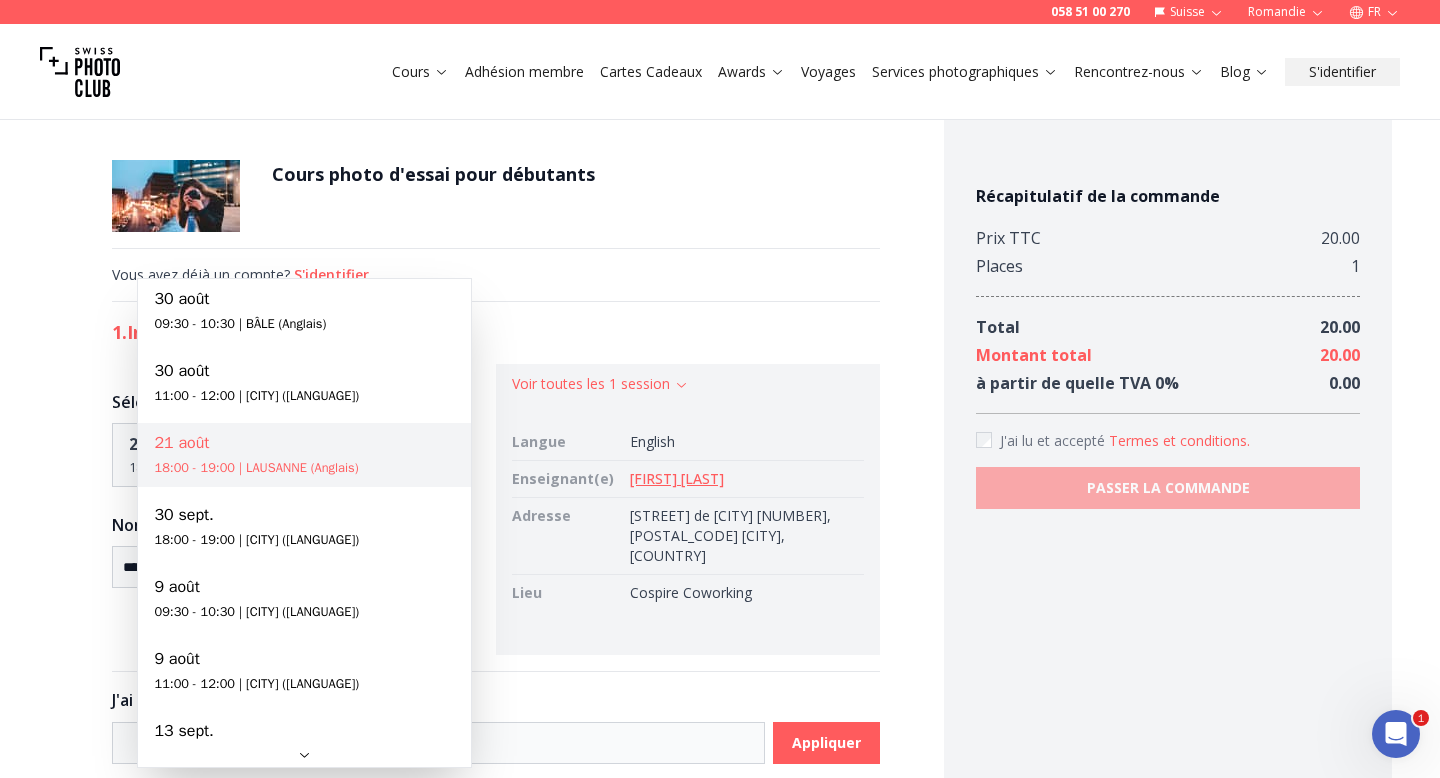 click on "**********" at bounding box center (720, 1266) 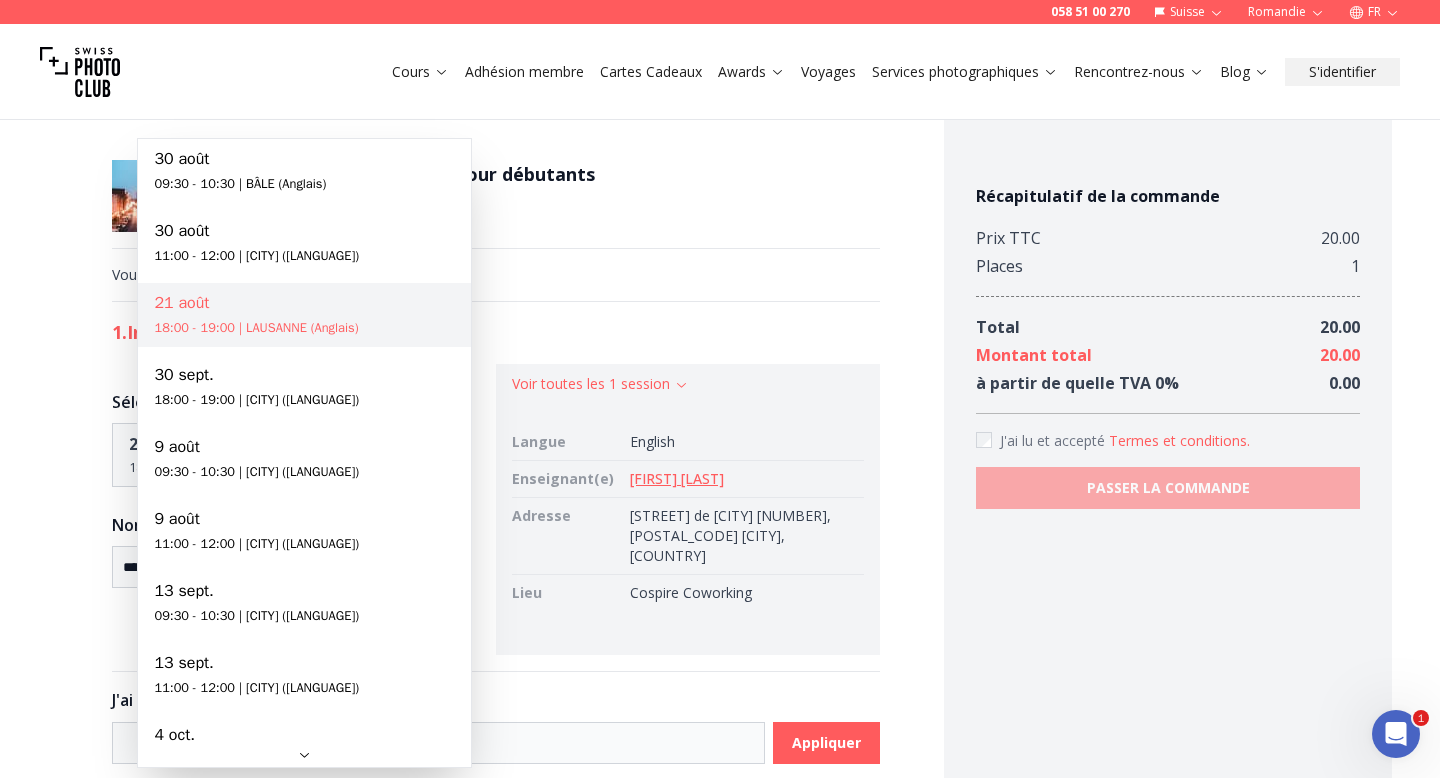 scroll, scrollTop: 0, scrollLeft: 0, axis: both 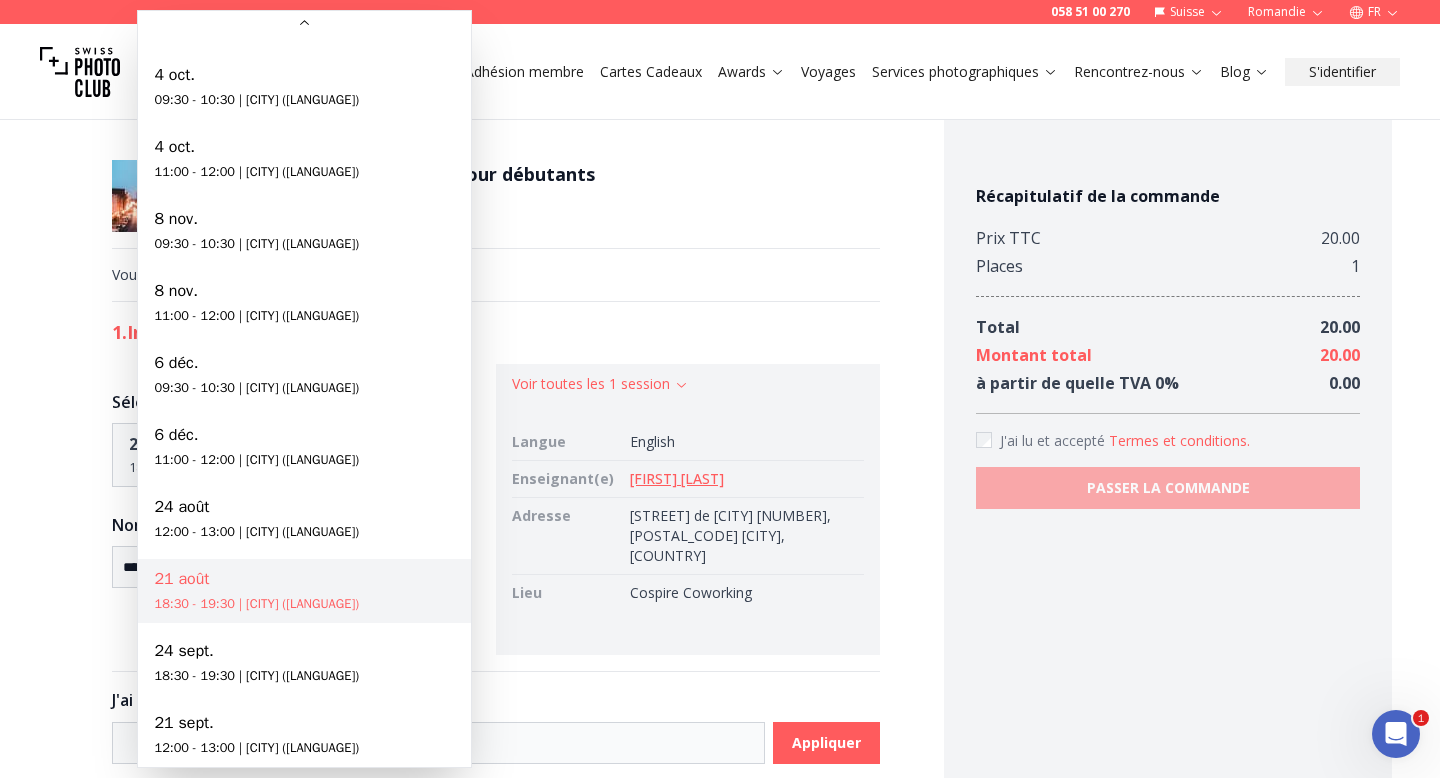 select on "**********" 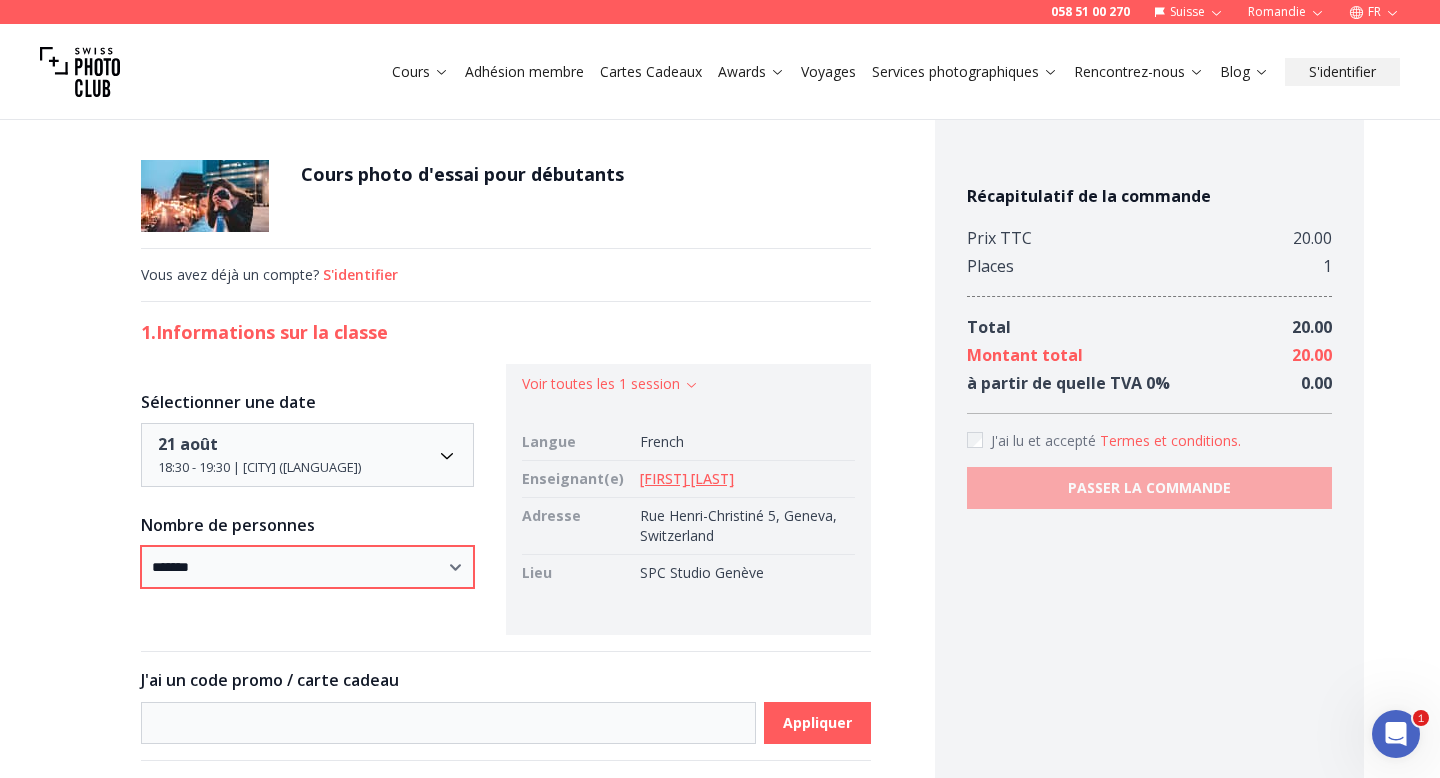 click on "*   ***** *   ****** *   ****** *   ******" at bounding box center [307, 567] 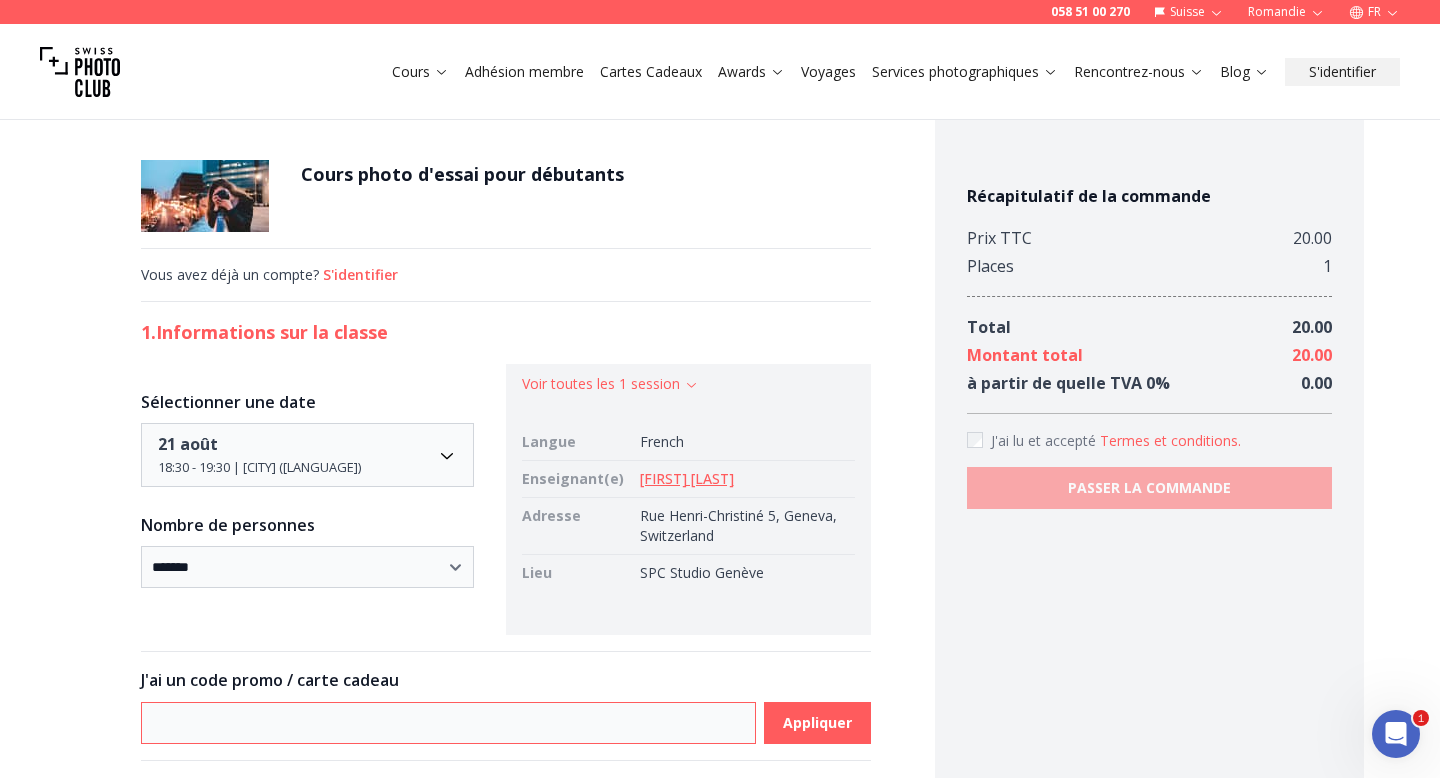 click at bounding box center (448, 723) 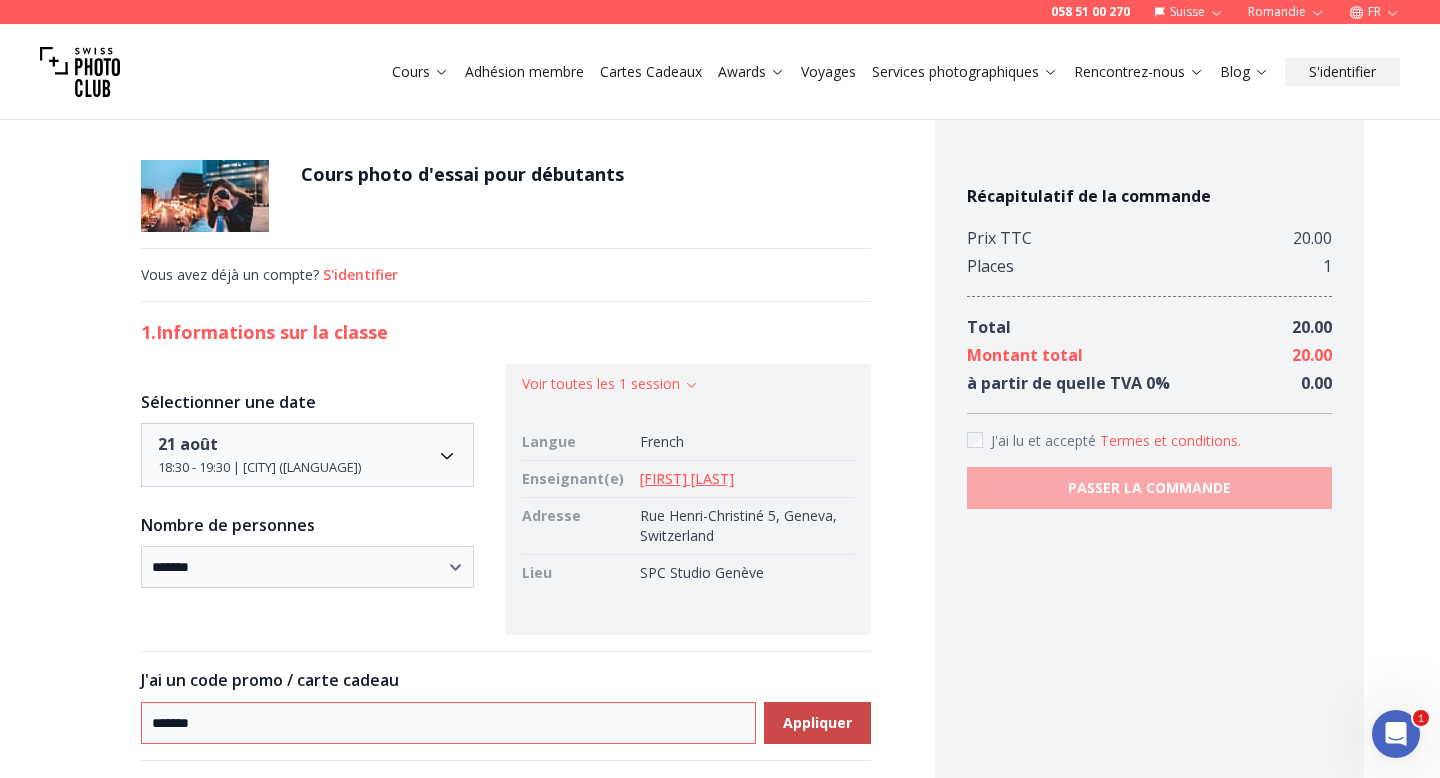 type on "*******" 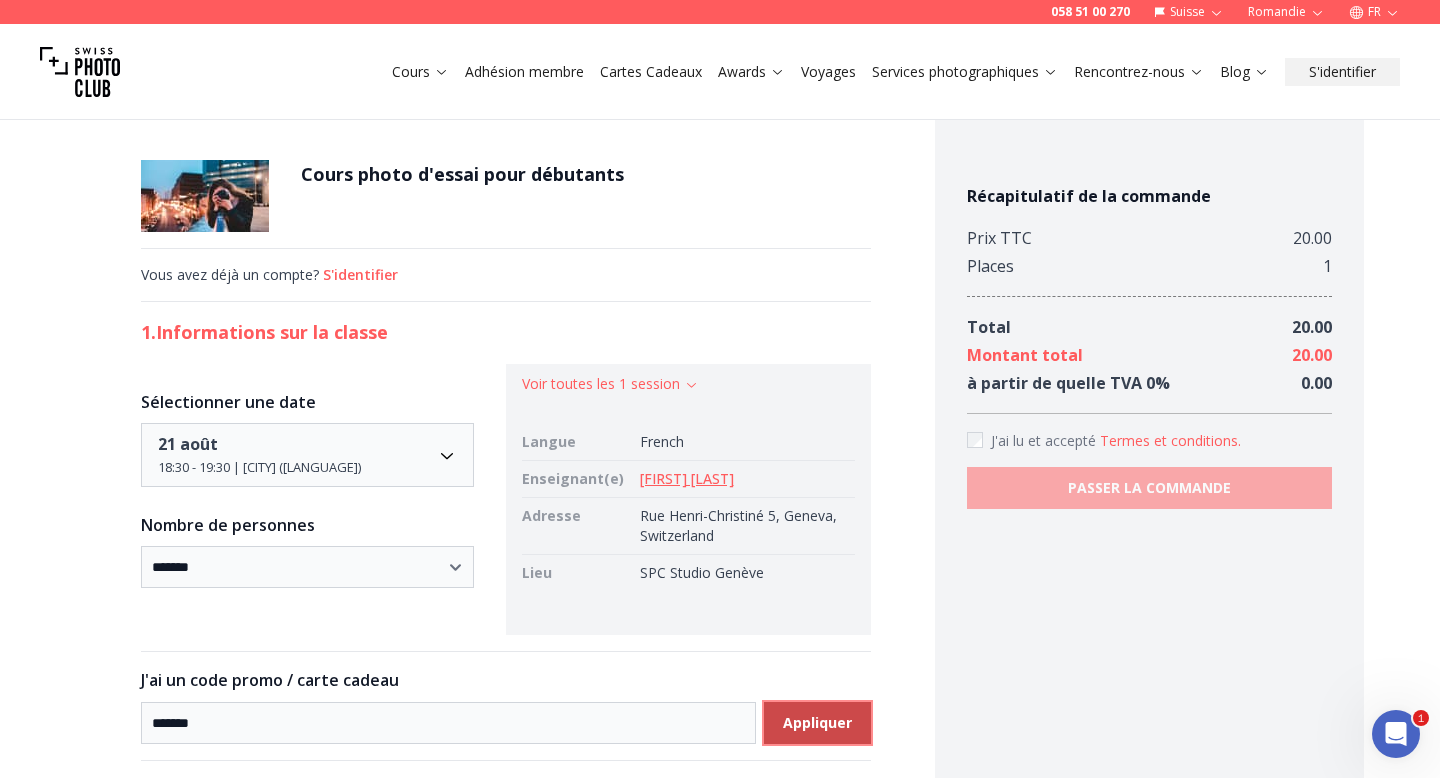 click on "Appliquer" at bounding box center [817, 723] 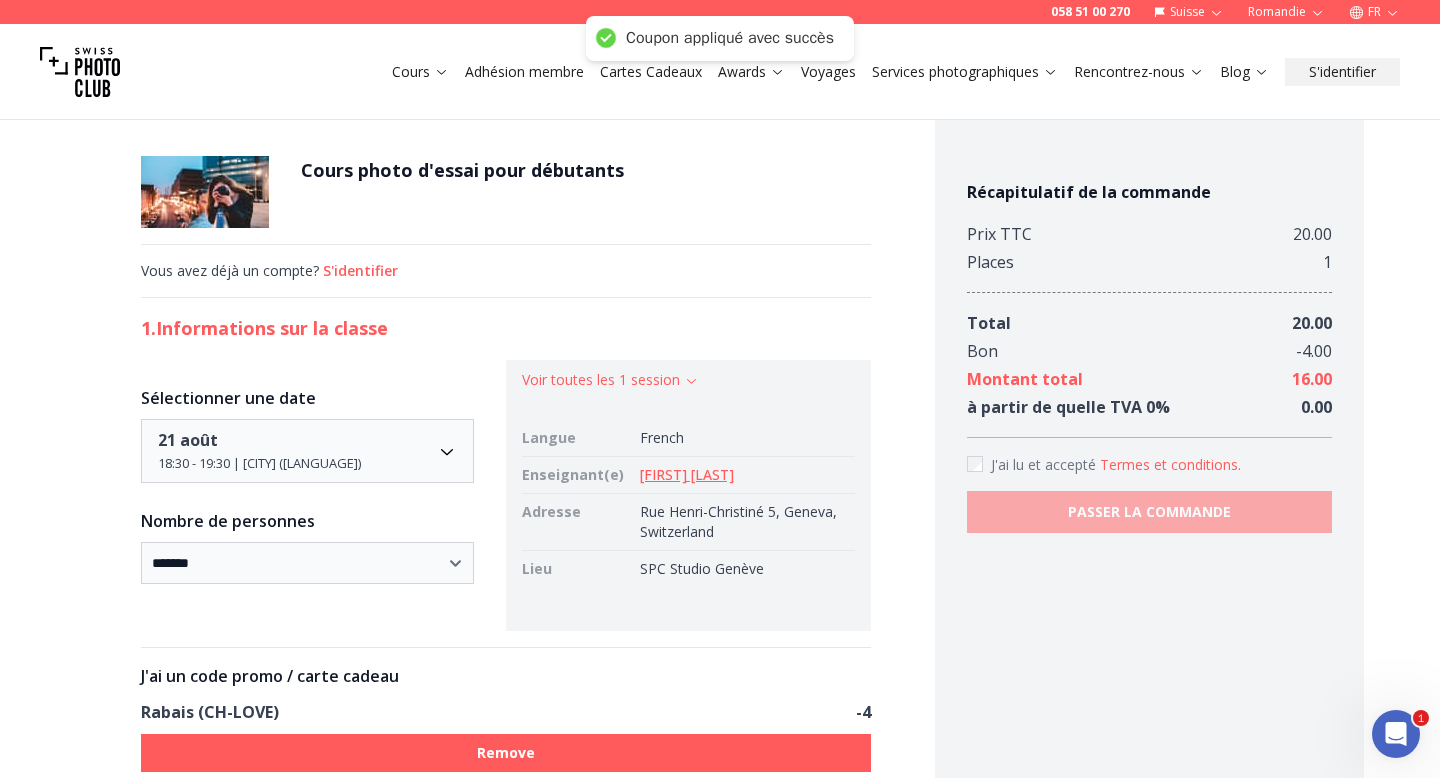 scroll, scrollTop: 0, scrollLeft: 0, axis: both 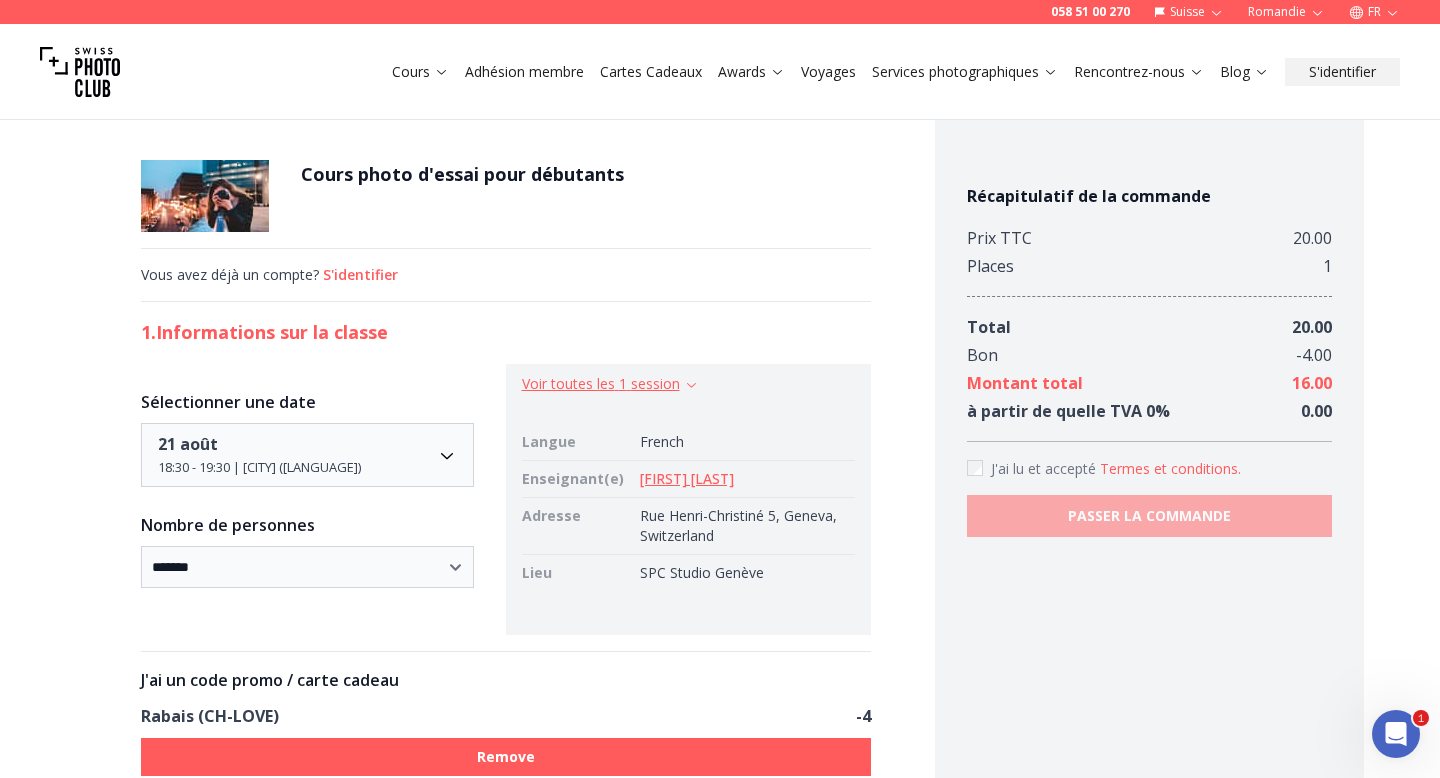 click 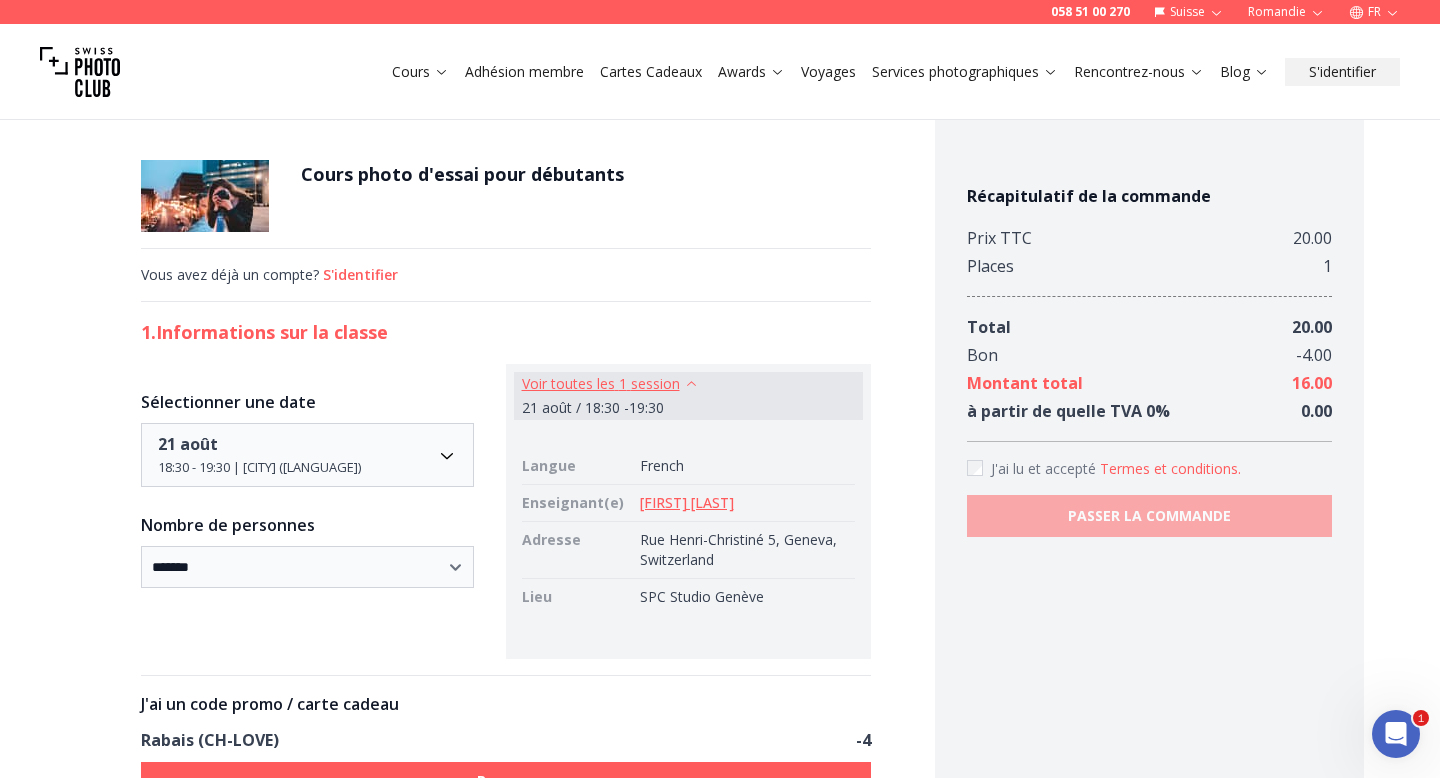 click on "1.  Informations sur la classe" at bounding box center (506, 332) 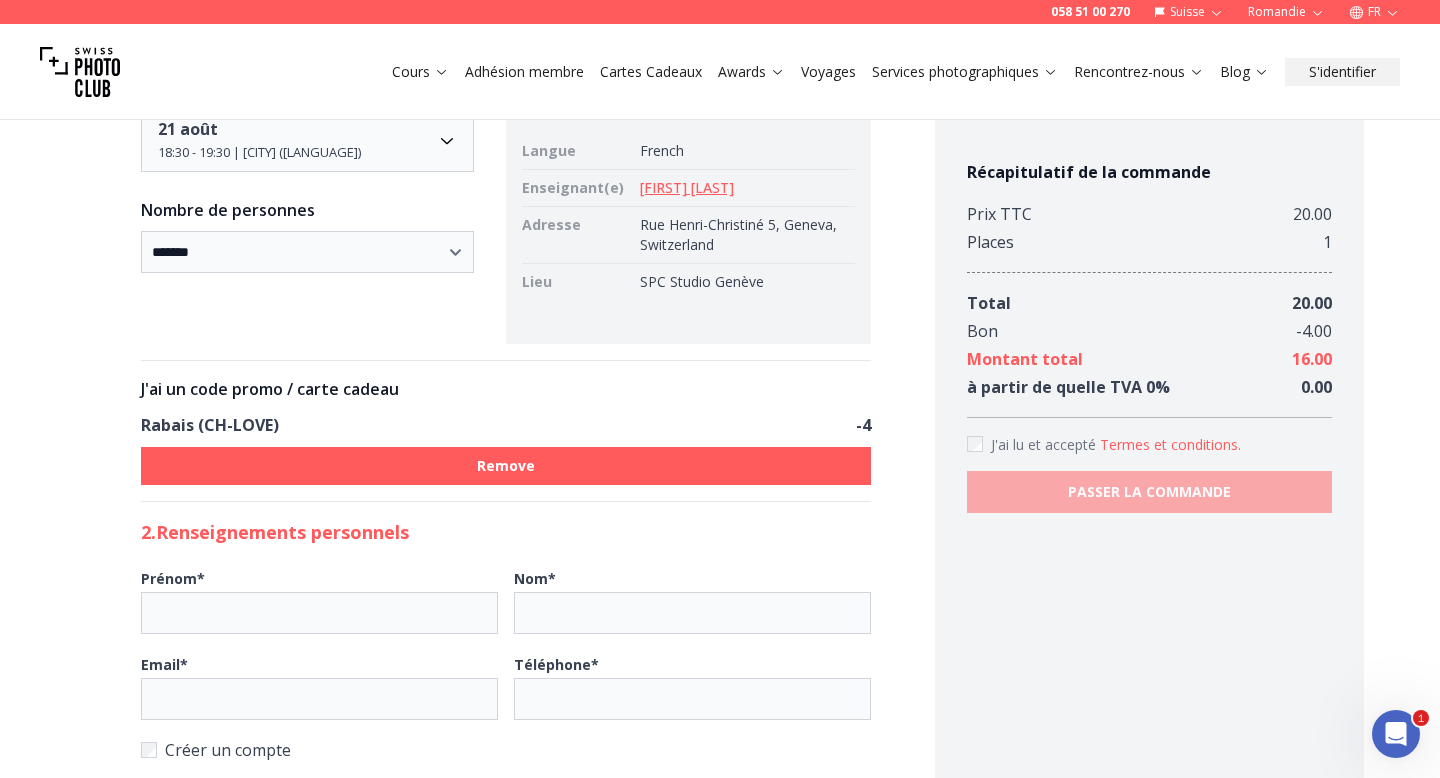 scroll, scrollTop: 0, scrollLeft: 0, axis: both 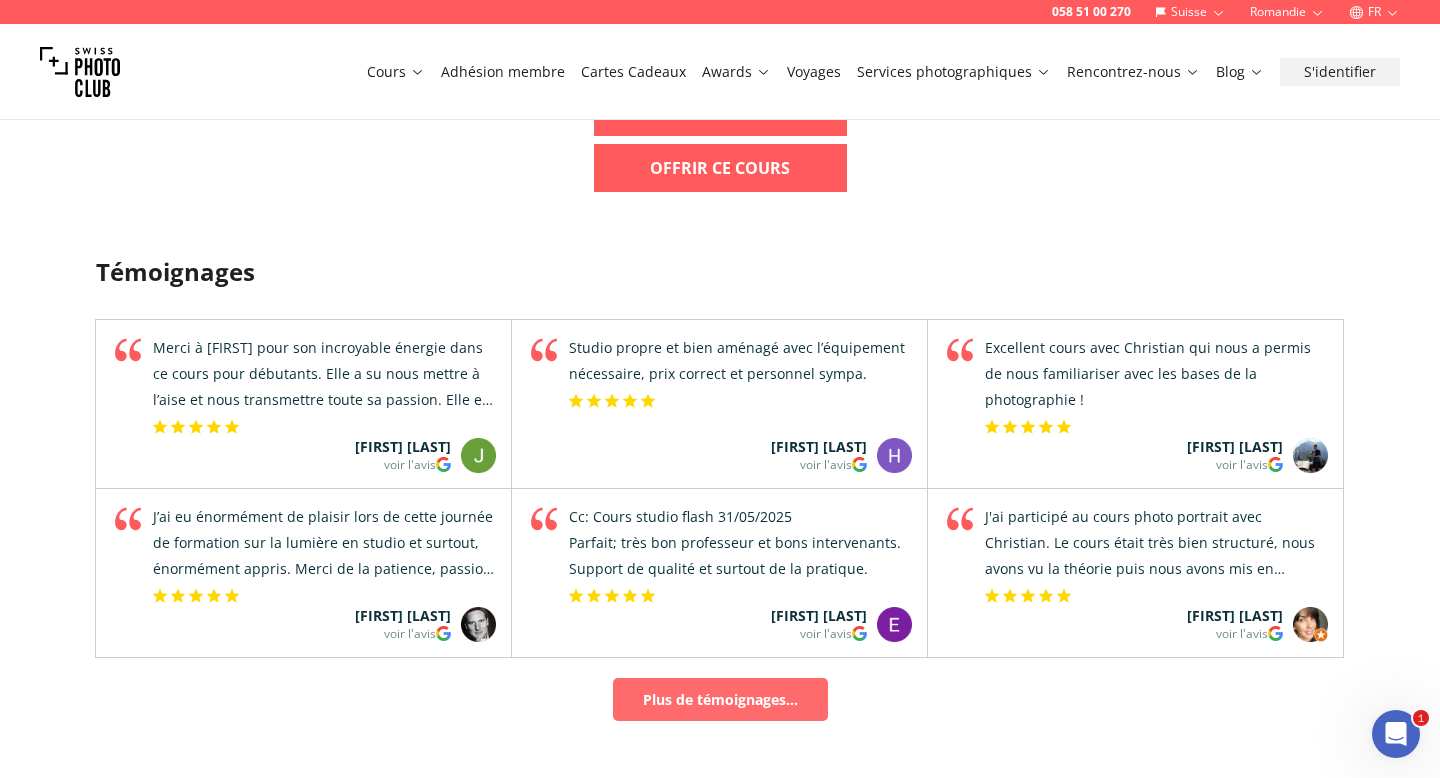 click on "Plus de témoignages..." 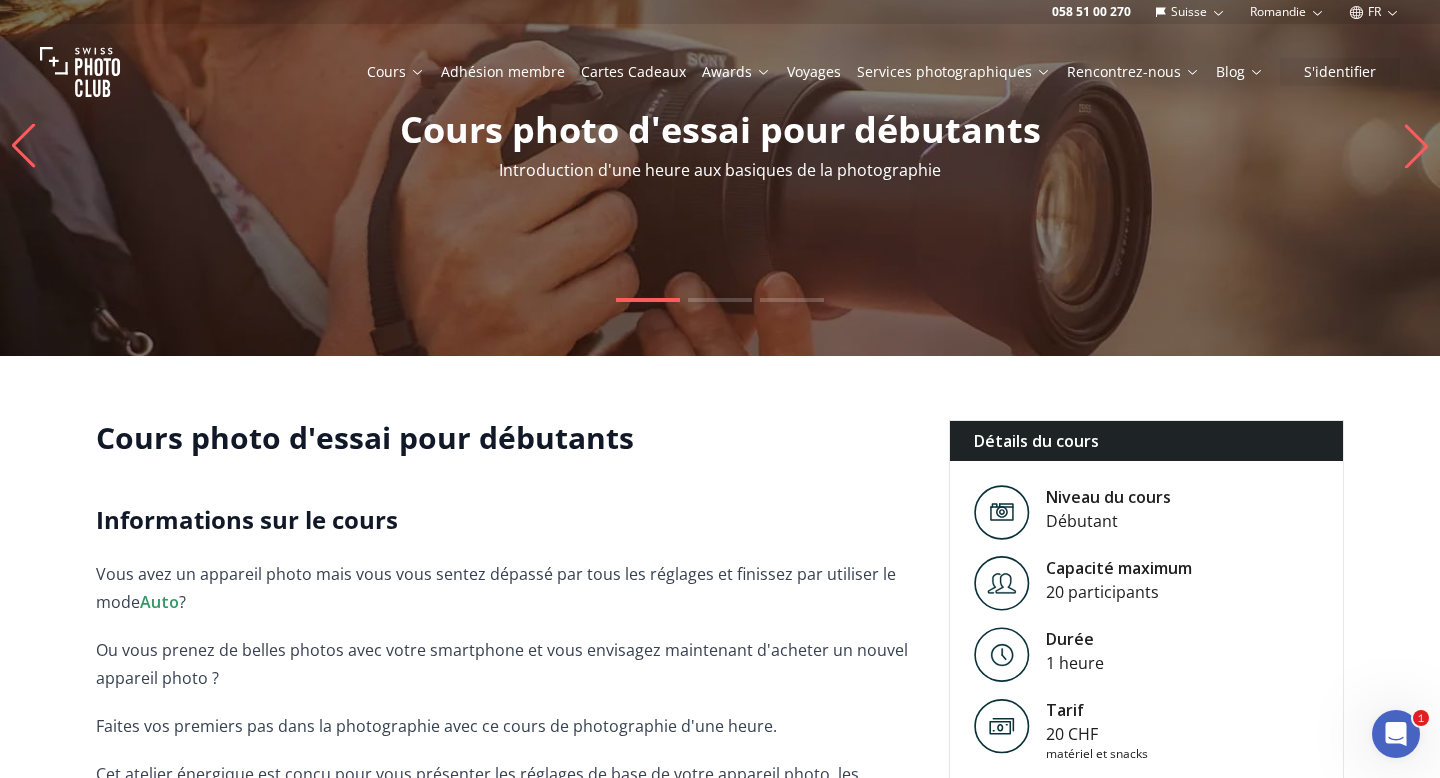 scroll, scrollTop: 0, scrollLeft: 0, axis: both 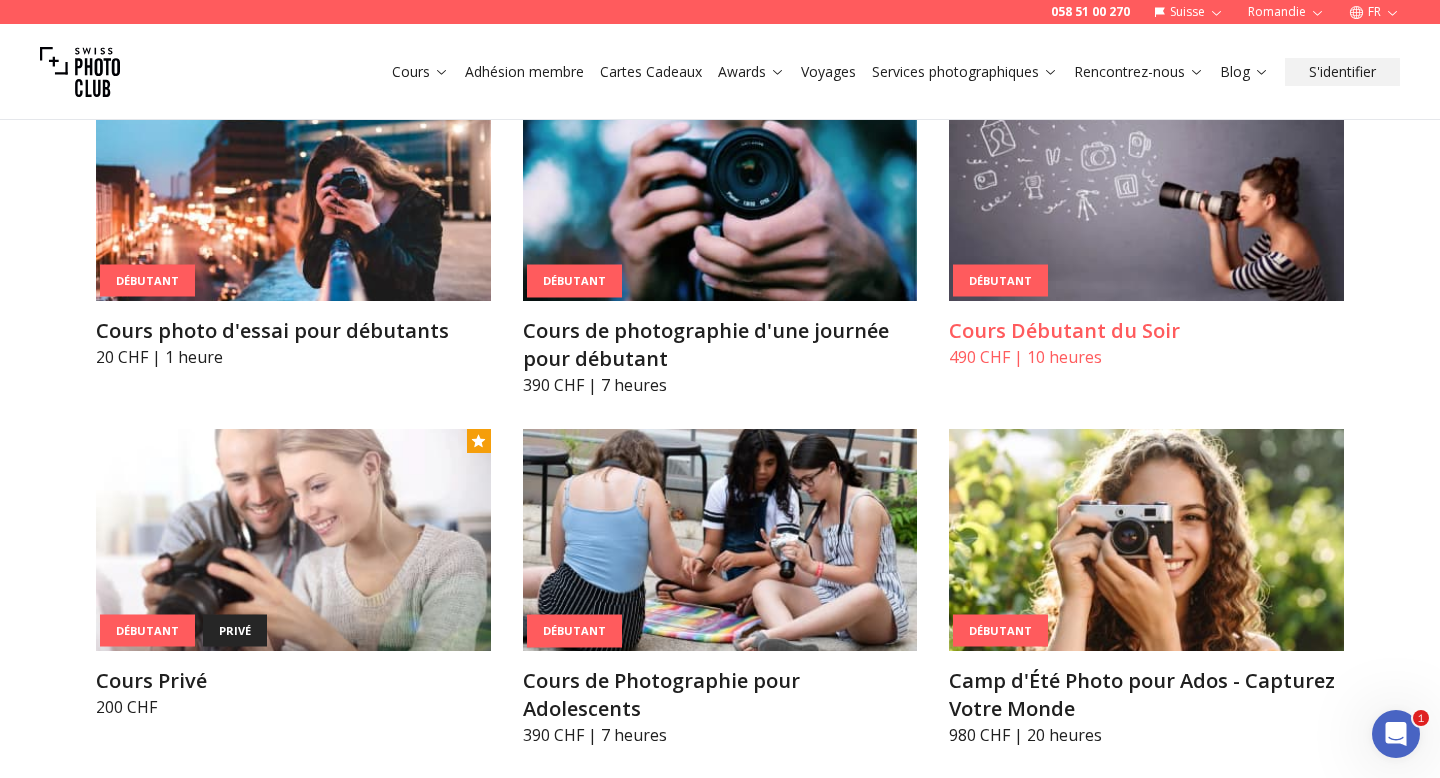 click on "490   CHF   | 10 heures" at bounding box center (1146, 357) 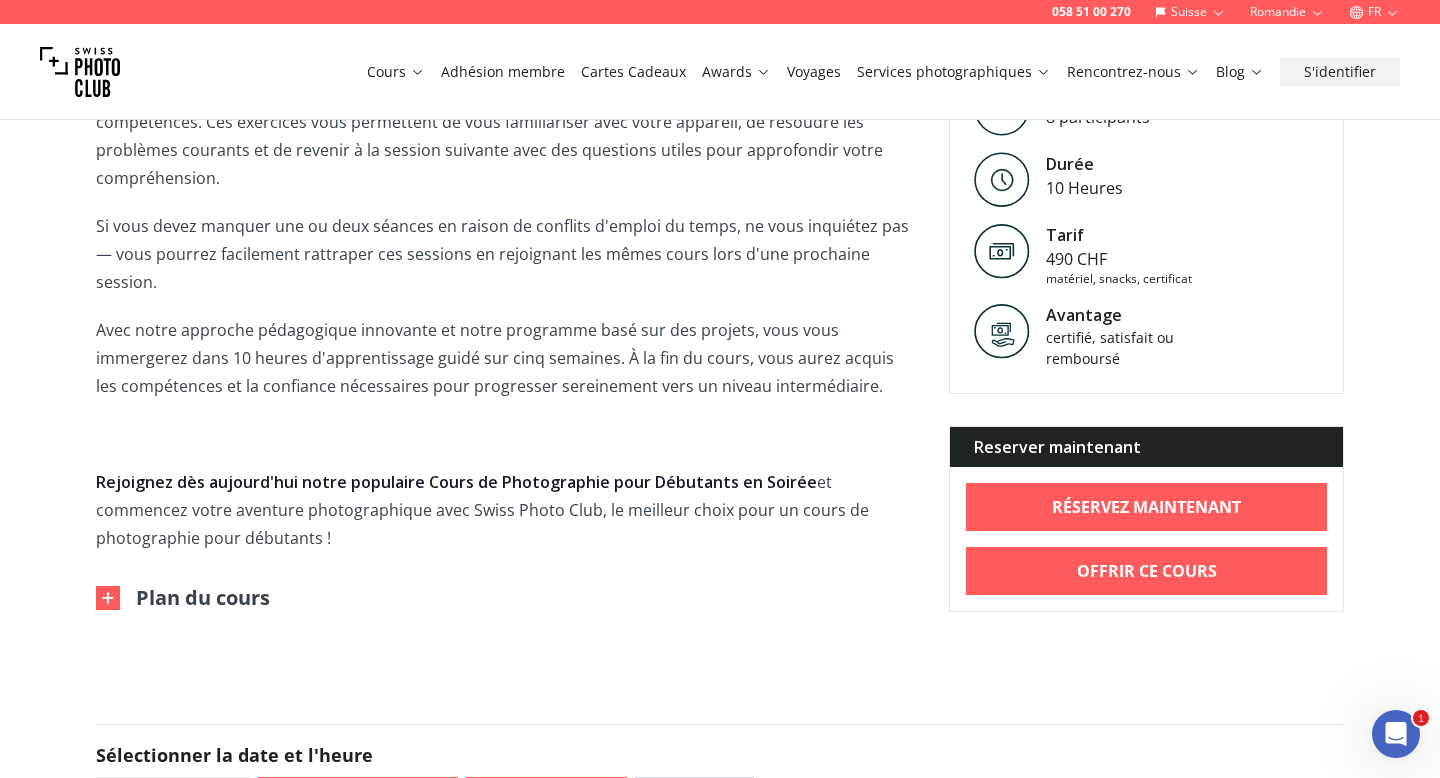 scroll, scrollTop: 921, scrollLeft: 0, axis: vertical 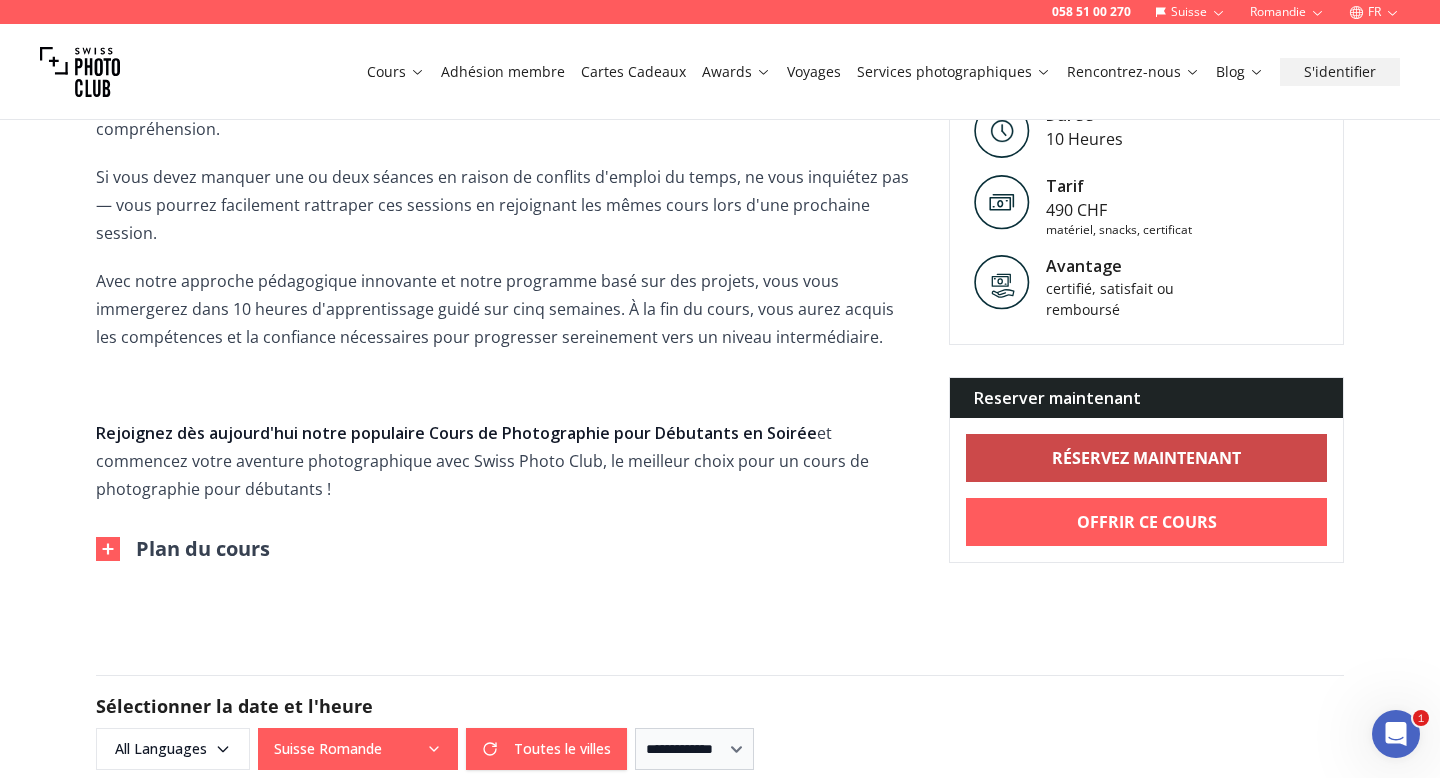 click on "RÉSERVEZ MAINTENANT" at bounding box center [1146, 458] 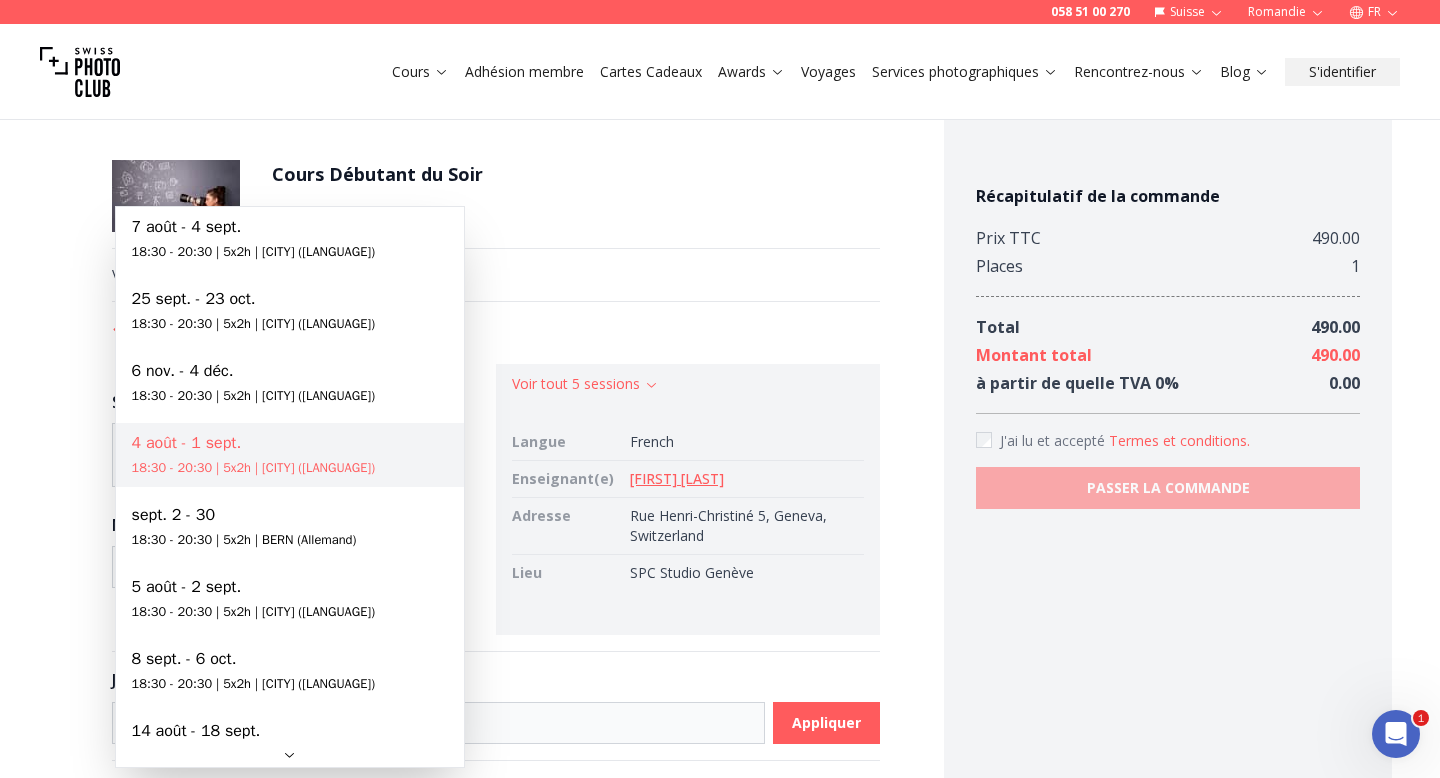 click on "**********" at bounding box center [720, 1137] 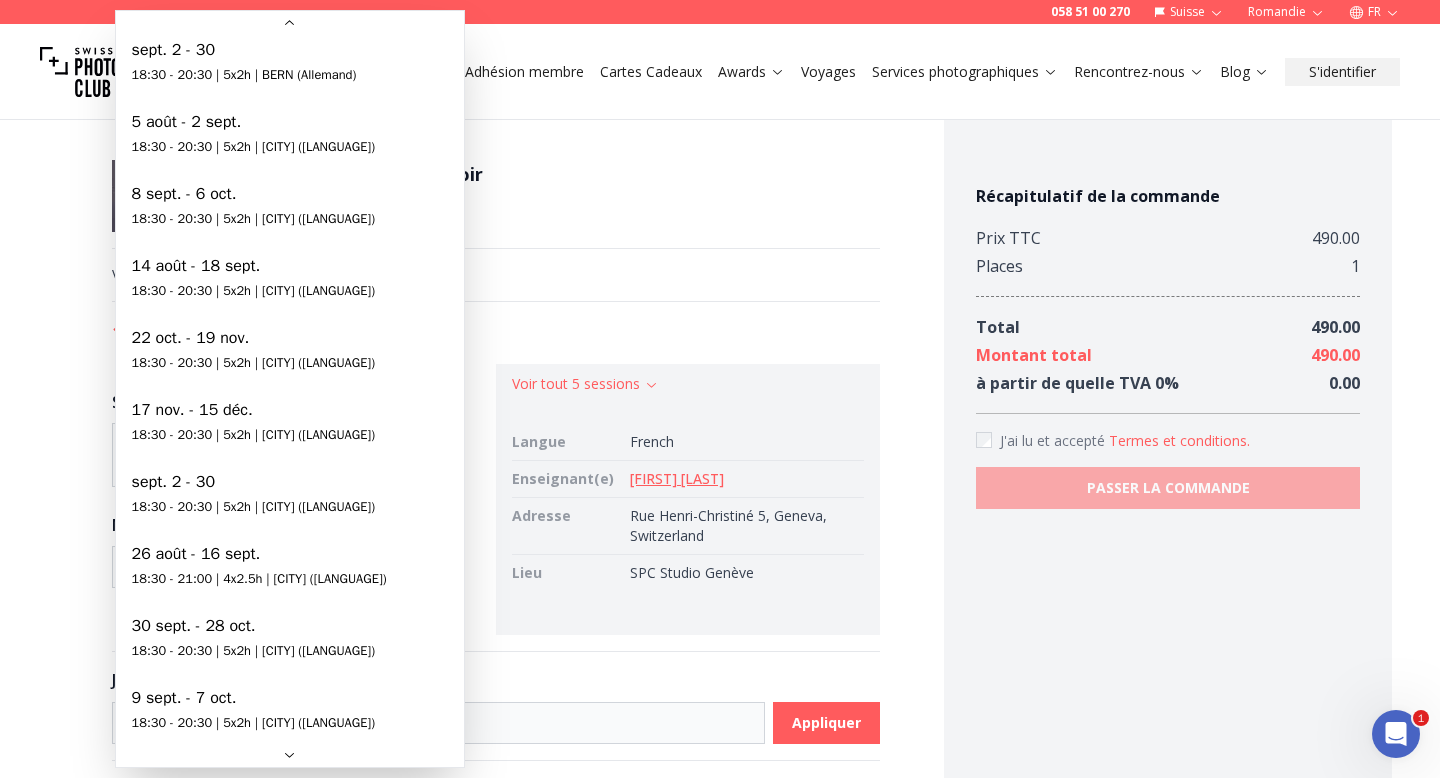 scroll, scrollTop: 420, scrollLeft: 0, axis: vertical 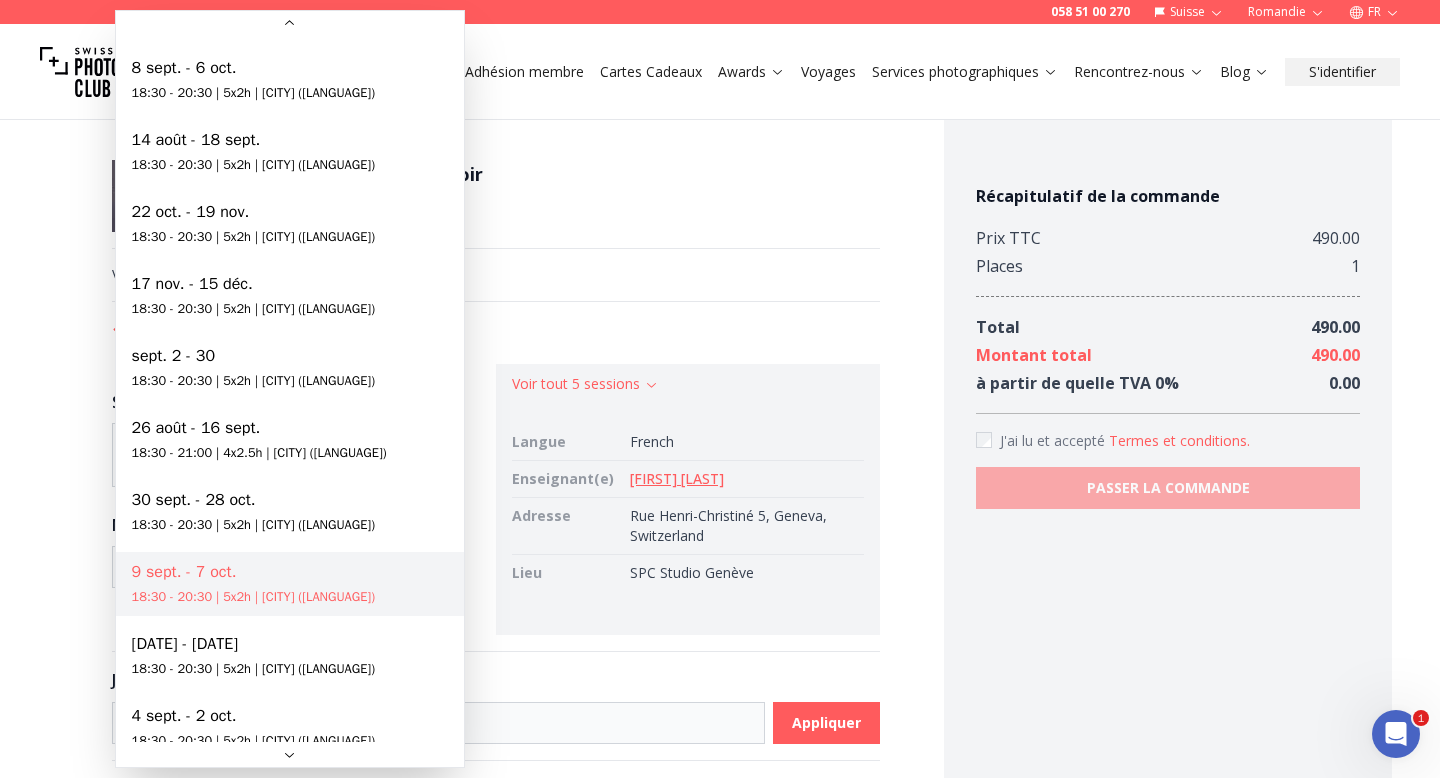 select on "**********" 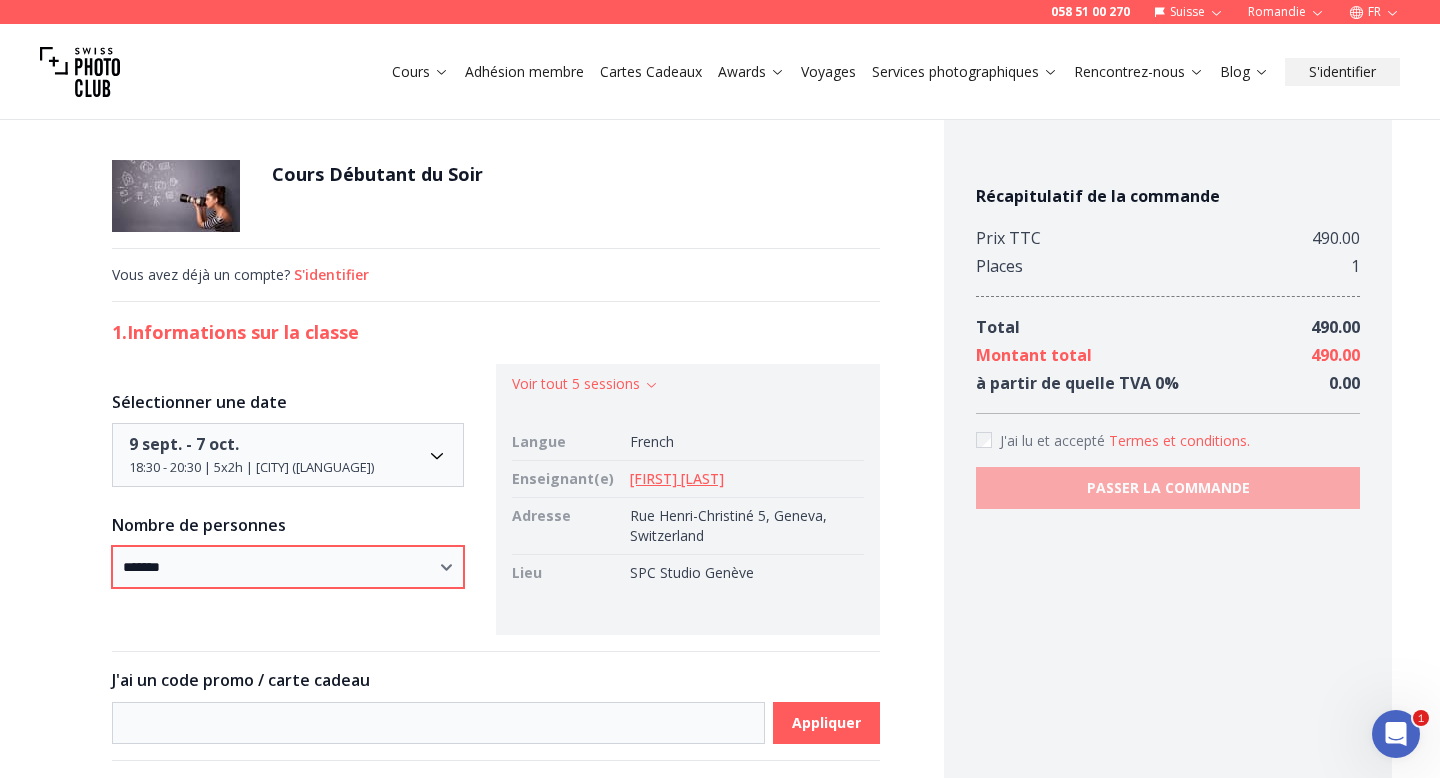 click on "*   ***** *   ****** *   ****** *   ******" at bounding box center (288, 567) 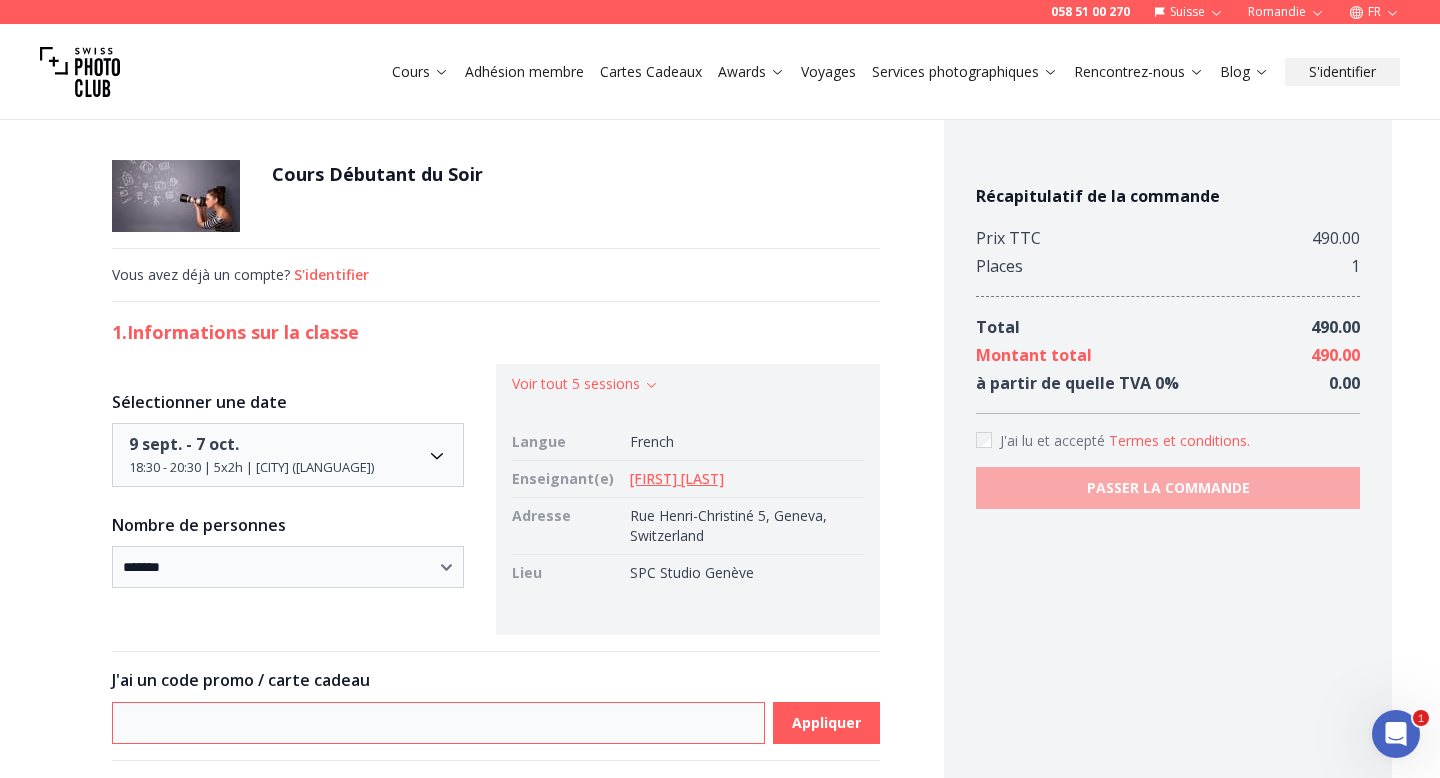 click at bounding box center [438, 723] 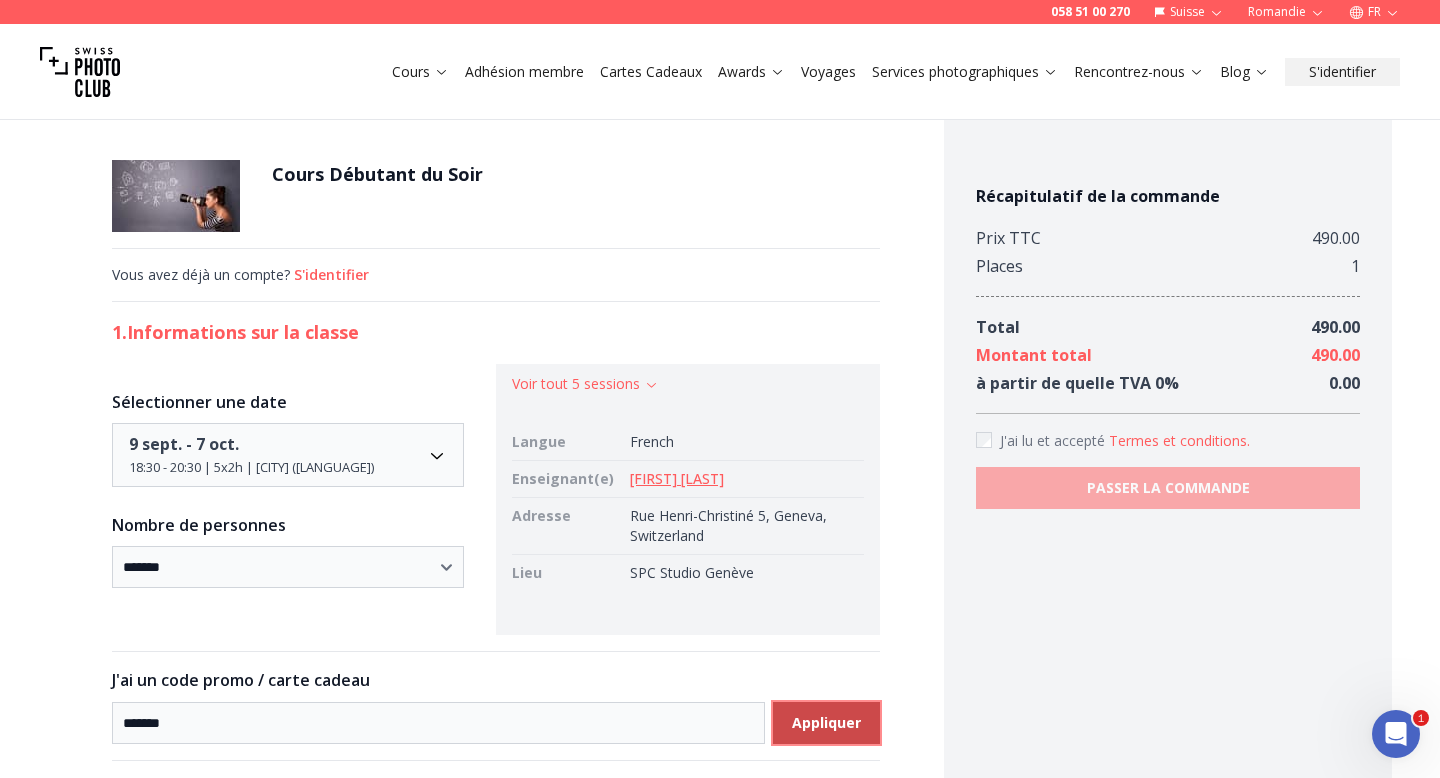 click on "Appliquer" at bounding box center [826, 723] 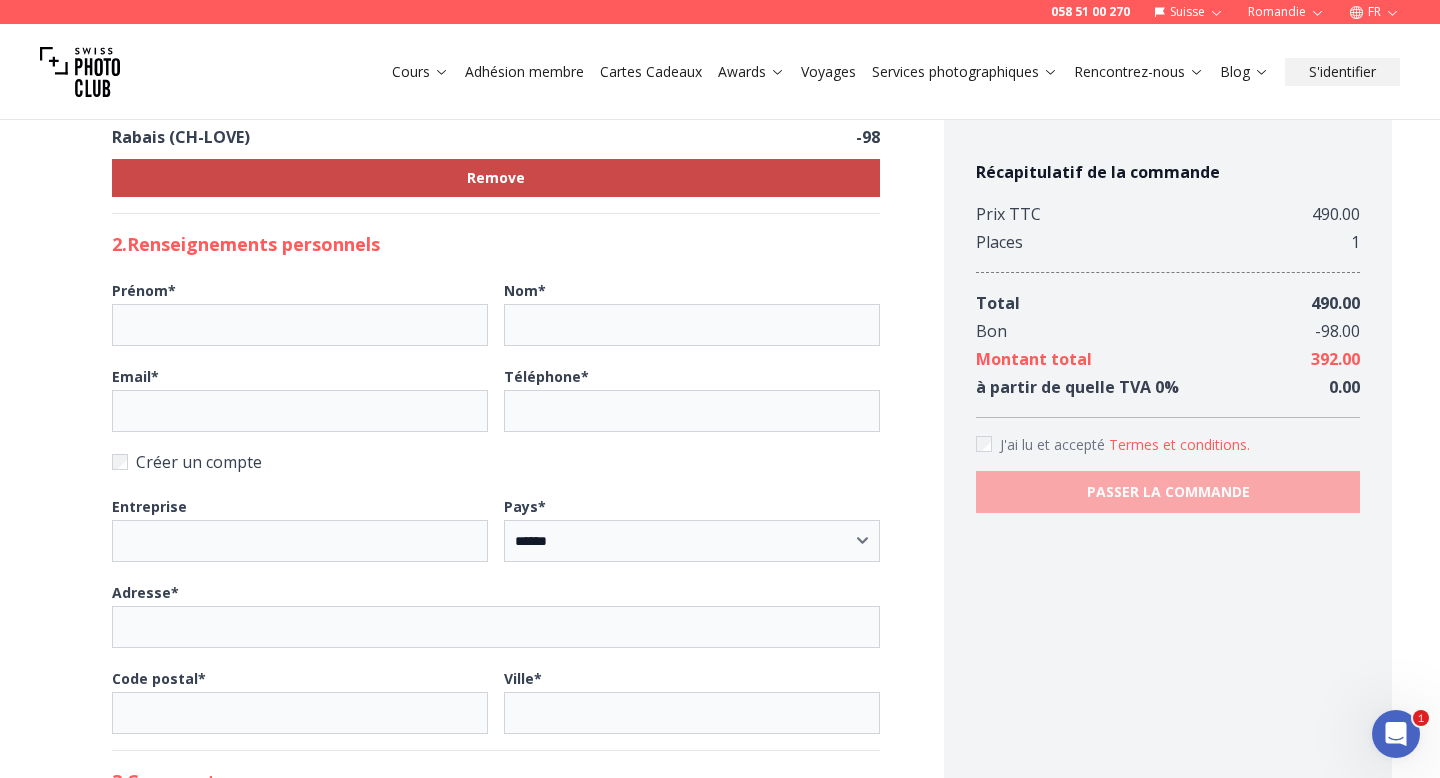 scroll, scrollTop: 181, scrollLeft: 0, axis: vertical 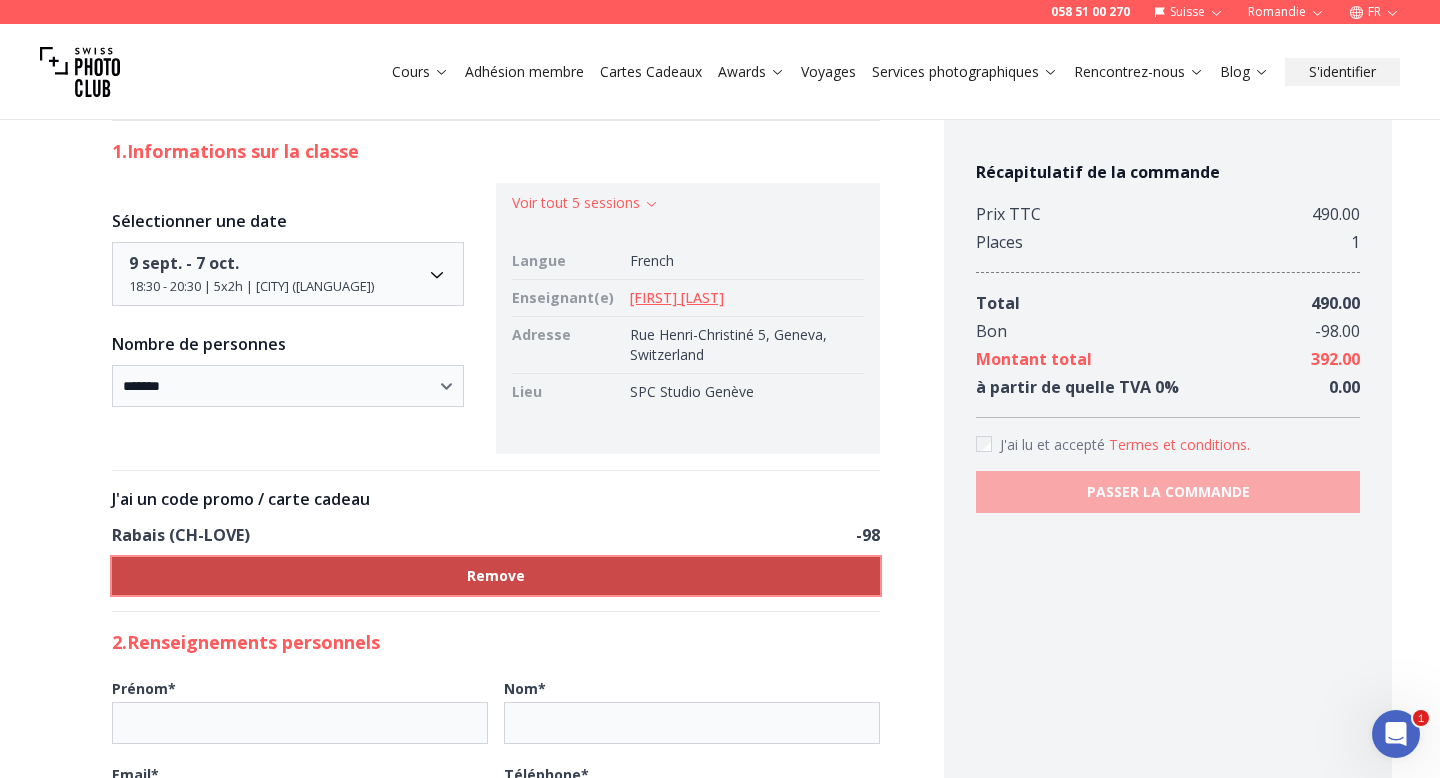 click on "Remove" at bounding box center [496, 576] 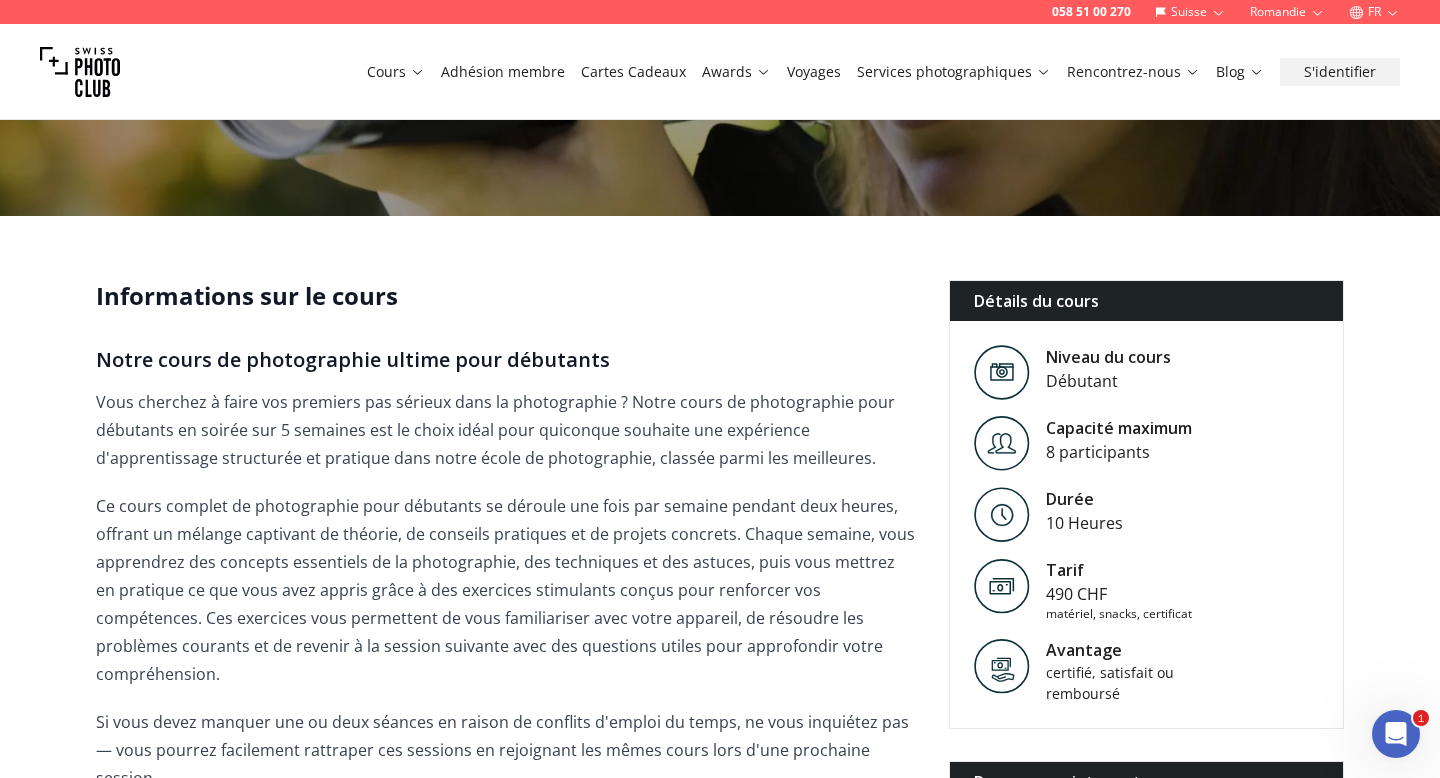 scroll, scrollTop: 201, scrollLeft: 0, axis: vertical 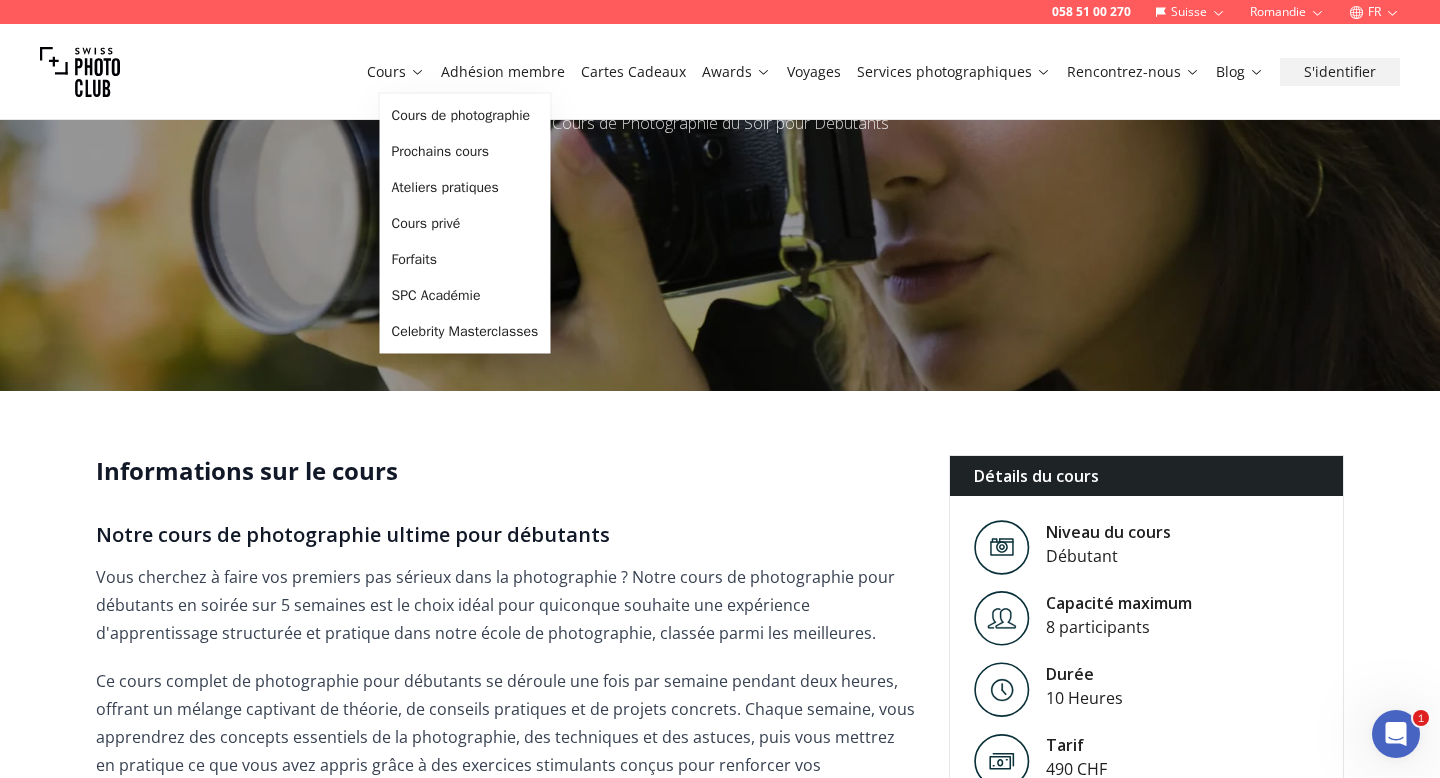 click on "Cours" at bounding box center (396, 72) 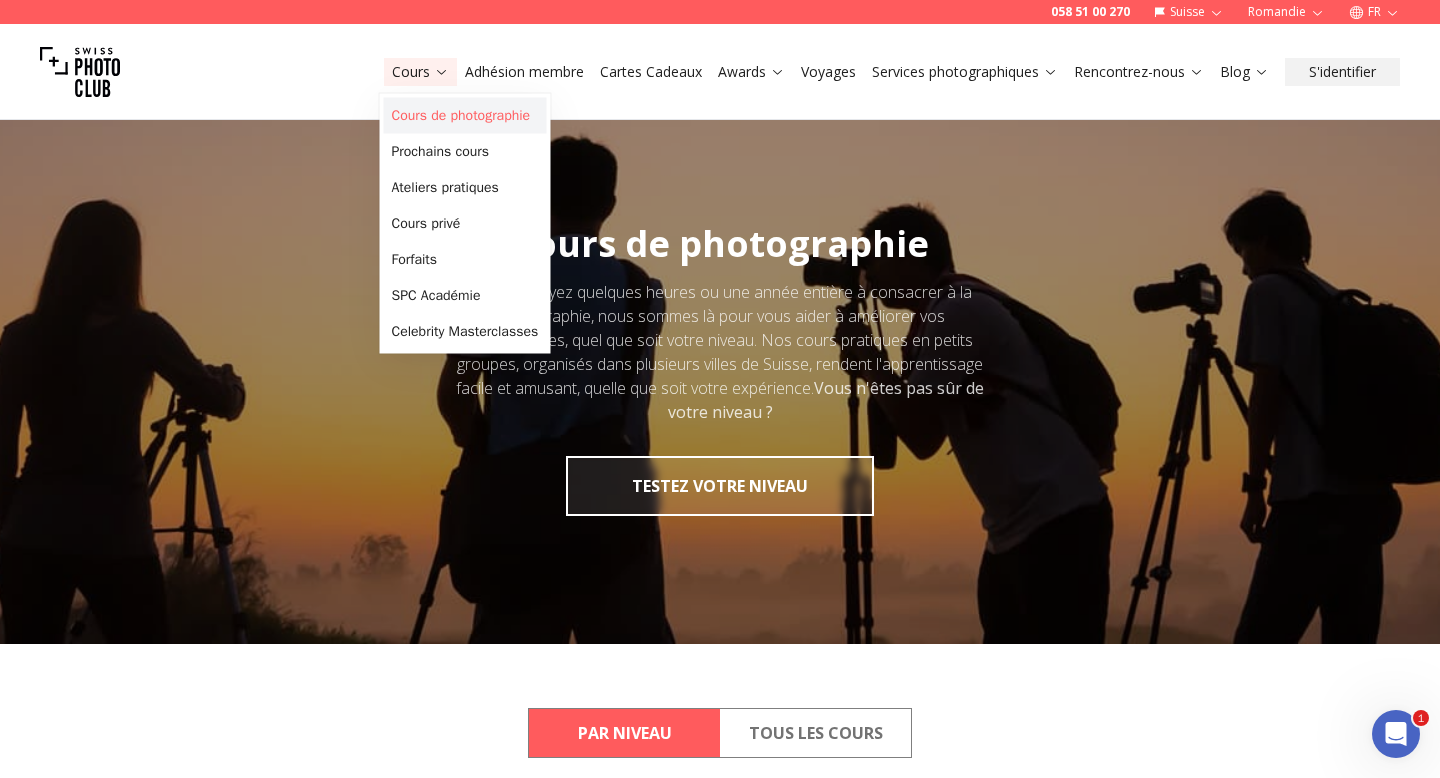 click on "Cours de photographie" at bounding box center [465, 116] 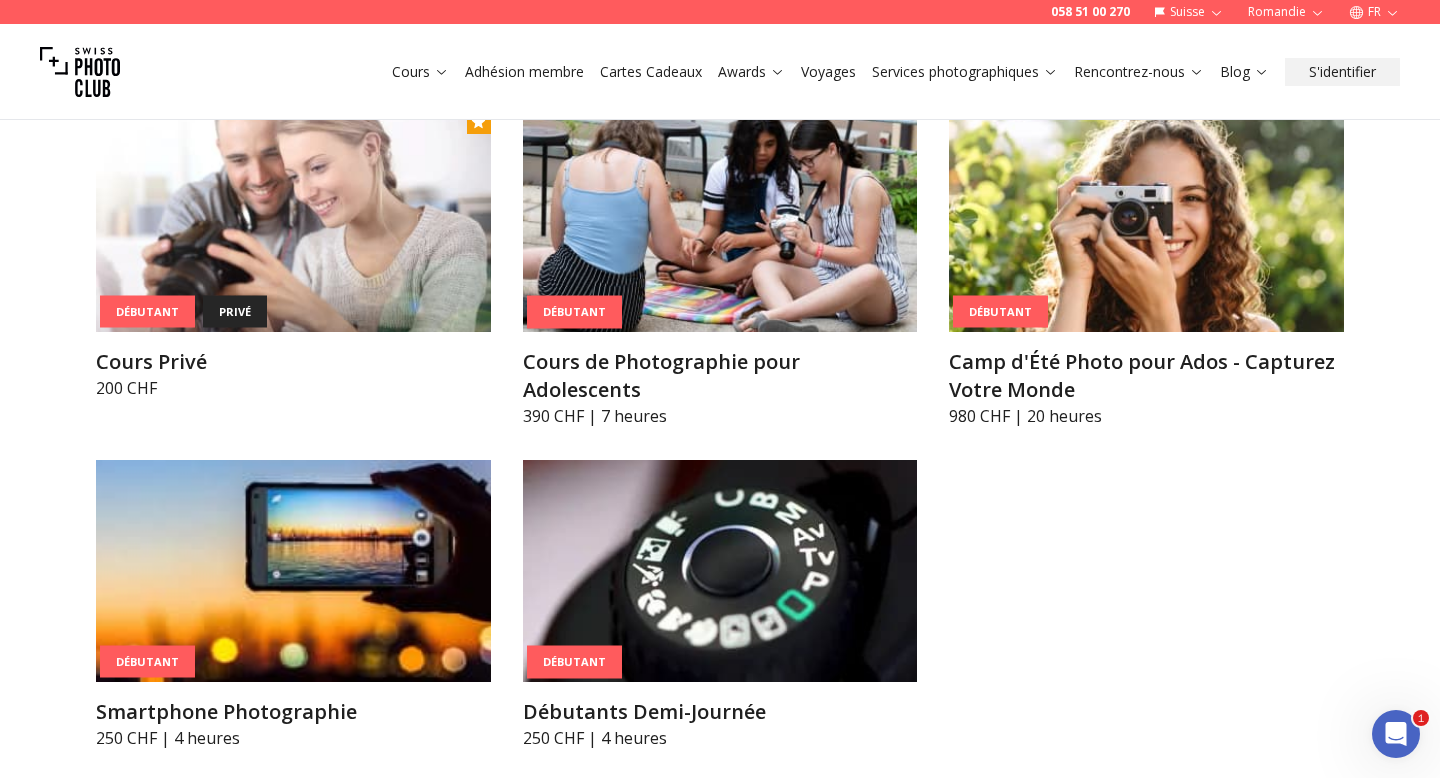 scroll, scrollTop: 1549, scrollLeft: 0, axis: vertical 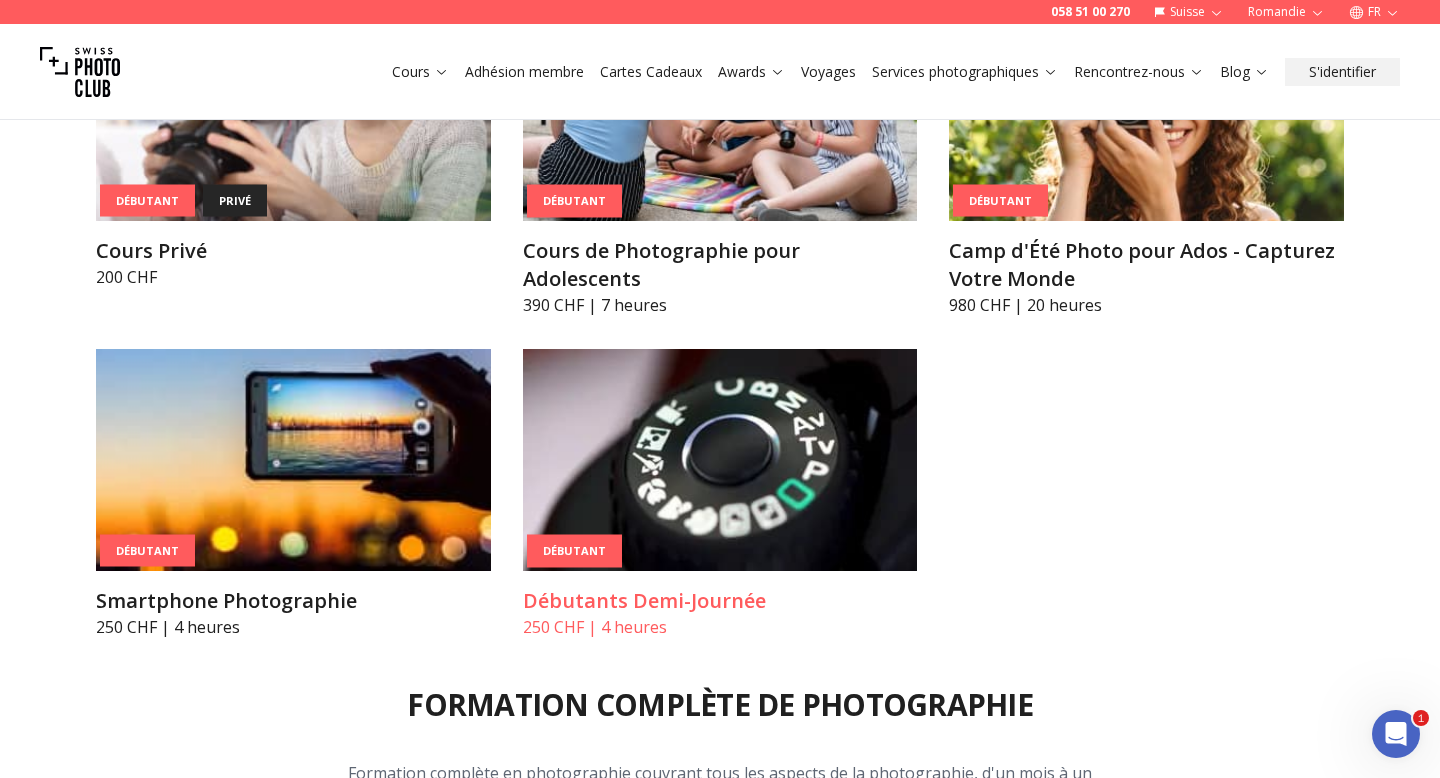 click at bounding box center (720, 460) 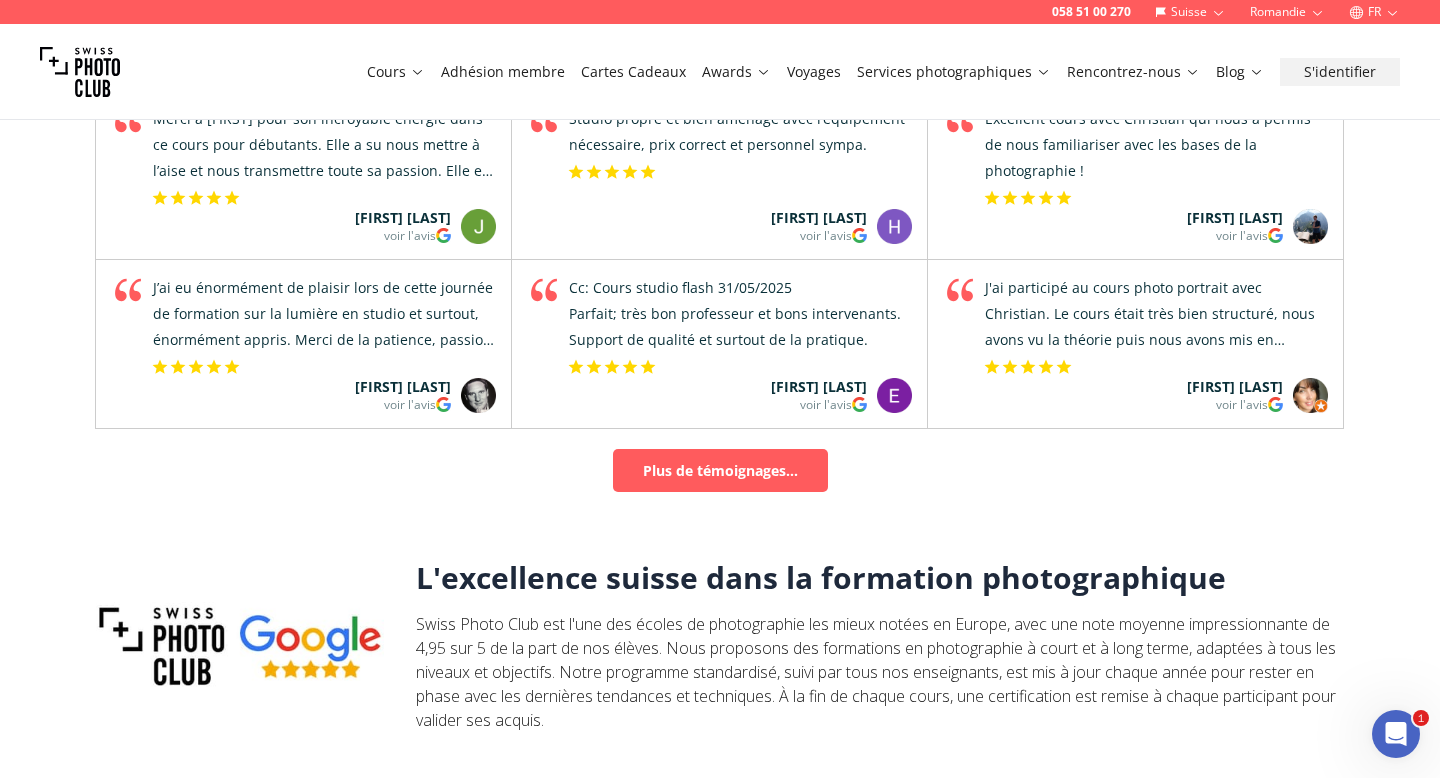 scroll, scrollTop: 1971, scrollLeft: 0, axis: vertical 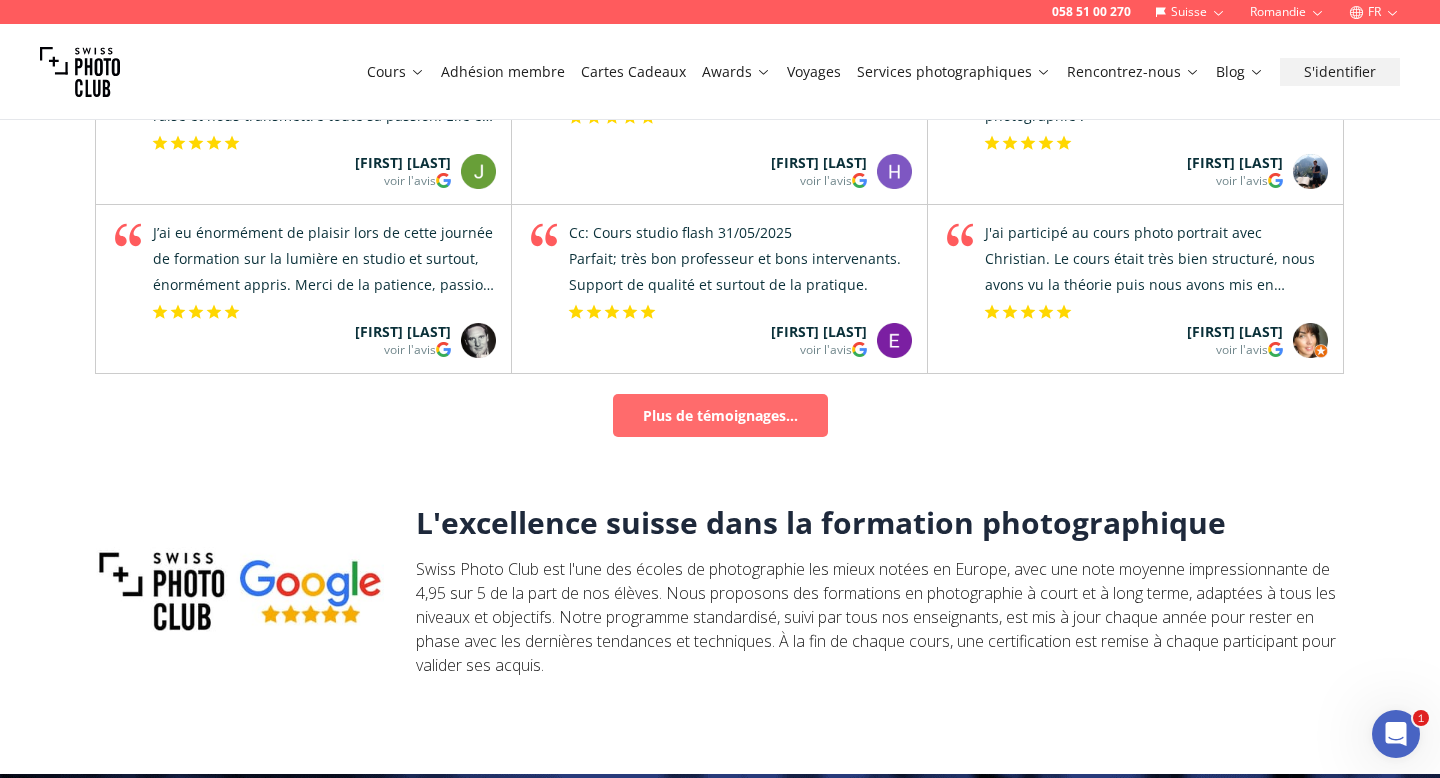 click on "Plus de témoignages..." 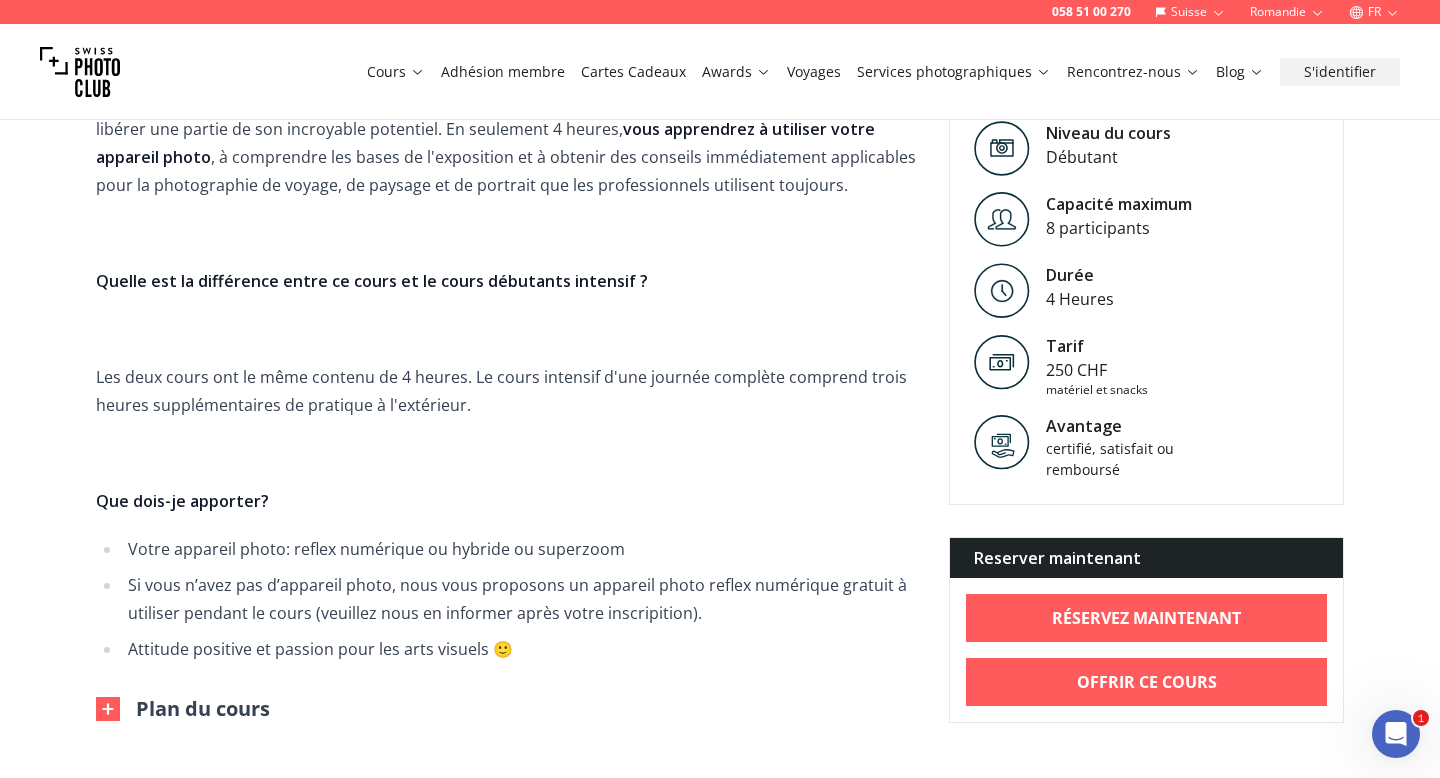 scroll, scrollTop: 0, scrollLeft: 0, axis: both 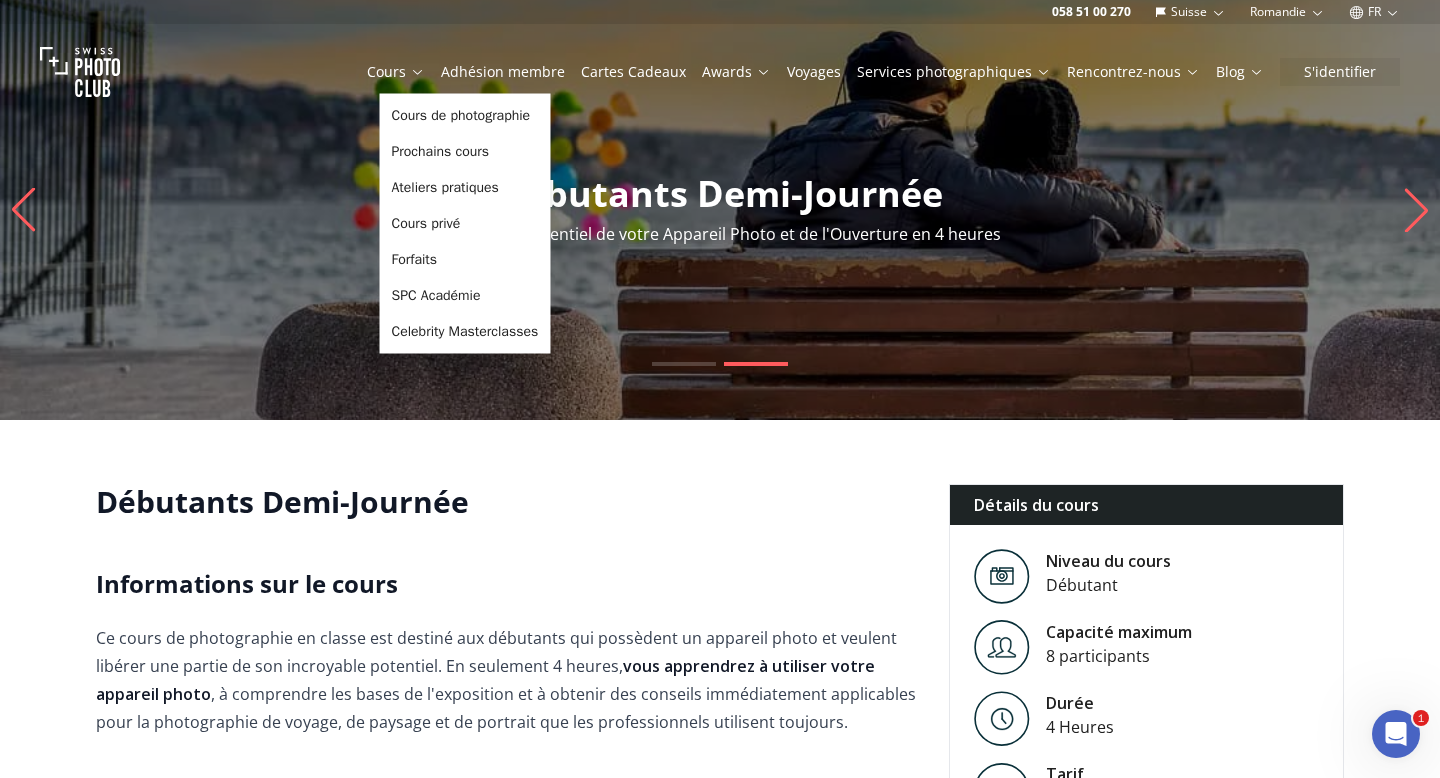 click on "Cours" at bounding box center (396, 72) 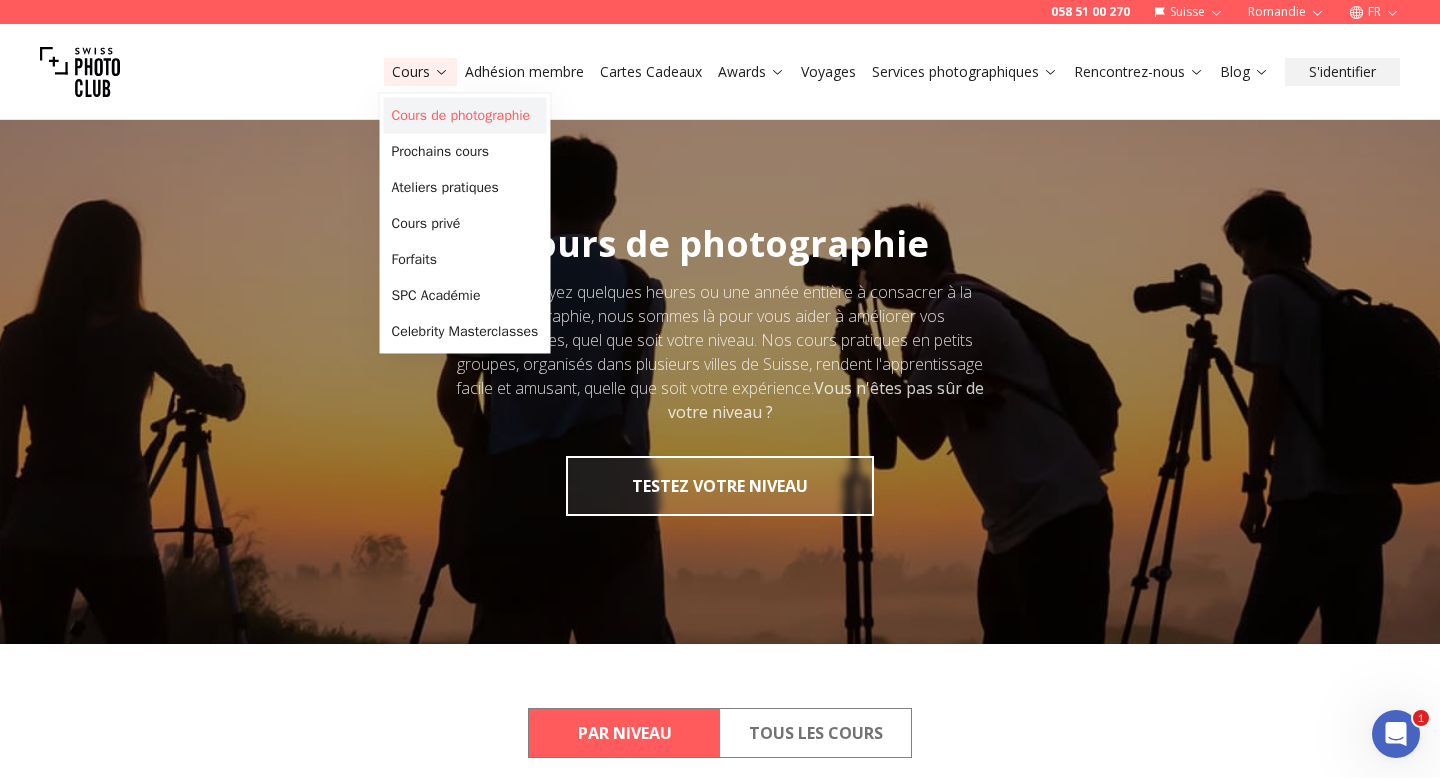 click on "Cours de photographie" at bounding box center (465, 116) 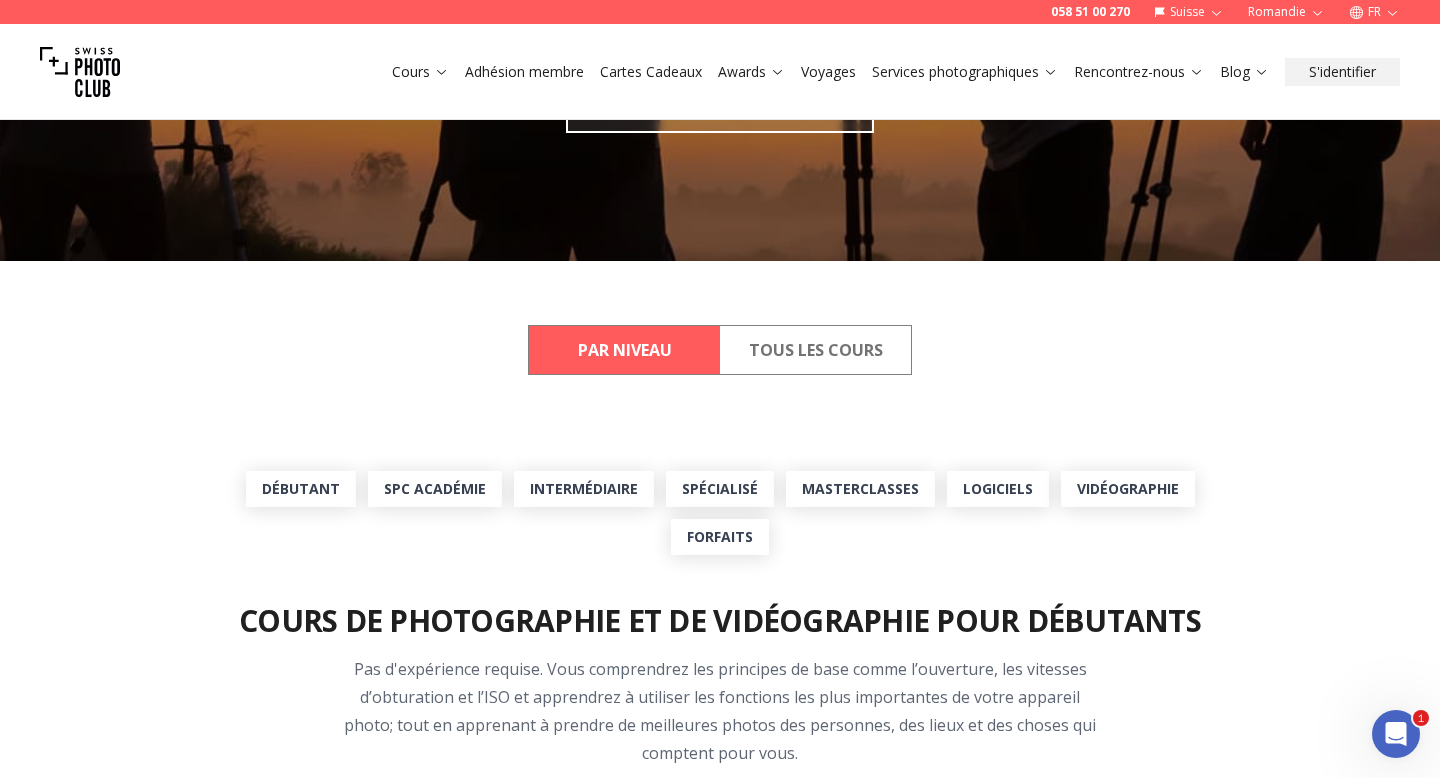 scroll, scrollTop: 568, scrollLeft: 0, axis: vertical 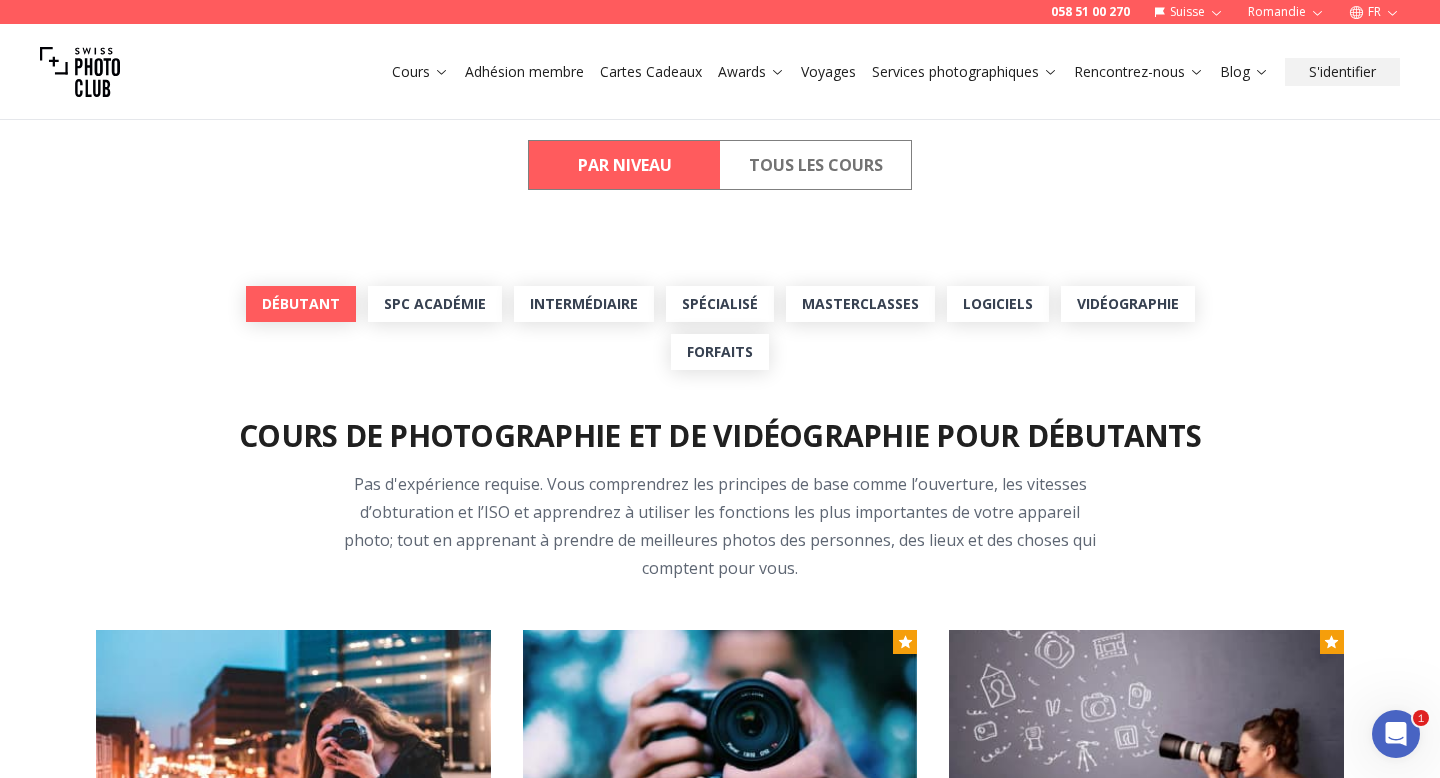 click on "Débutant" at bounding box center [301, 304] 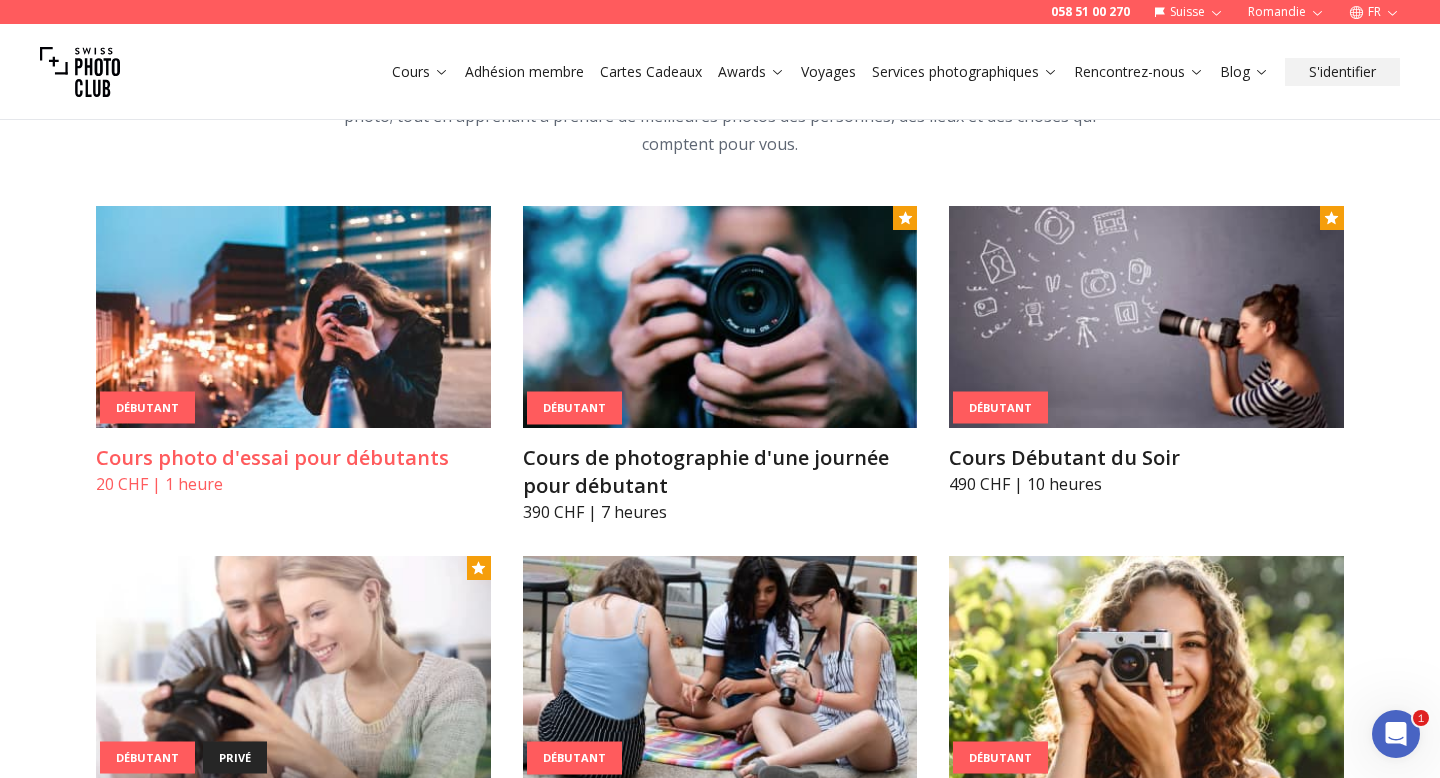 scroll, scrollTop: 1176, scrollLeft: 0, axis: vertical 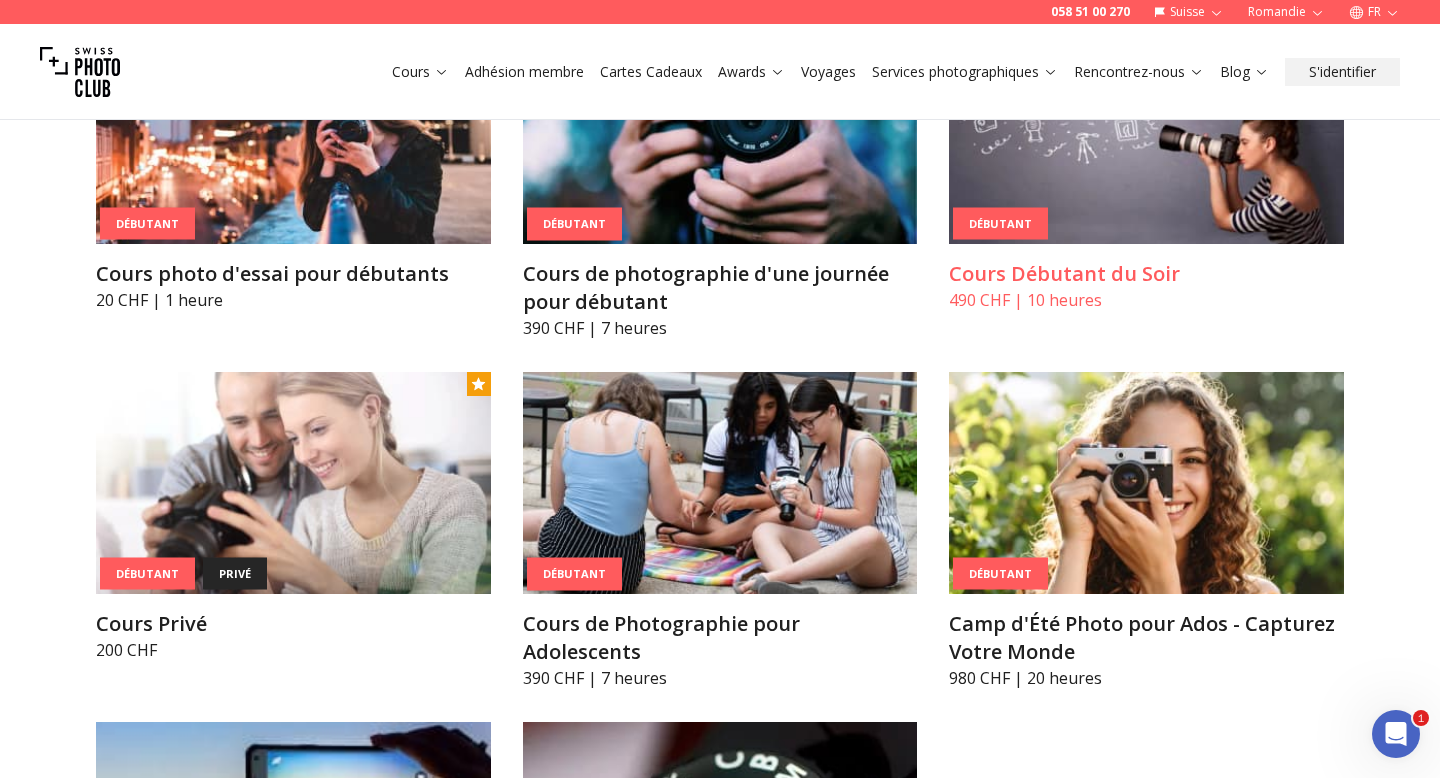 click on "Cours Débutant du Soir" at bounding box center (1146, 274) 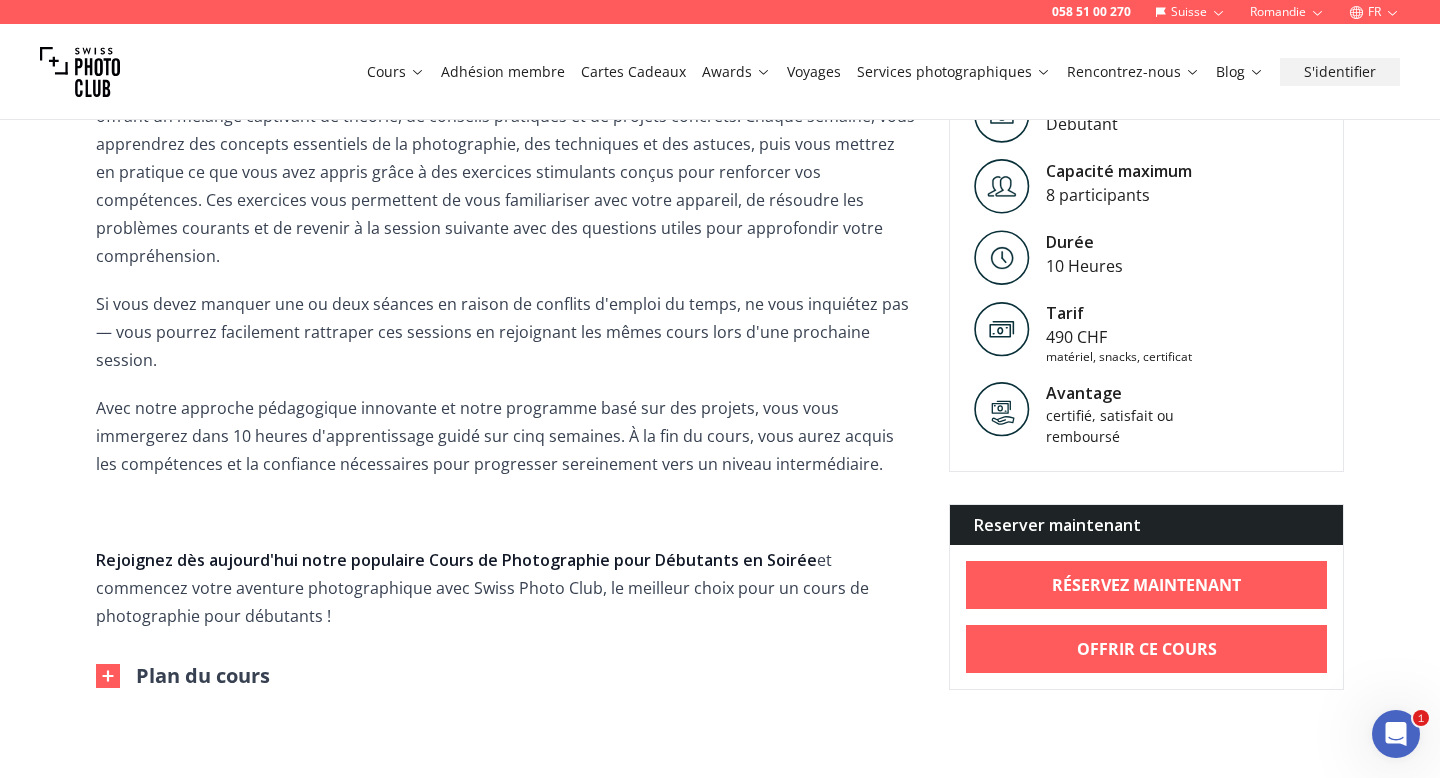 scroll, scrollTop: 925, scrollLeft: 0, axis: vertical 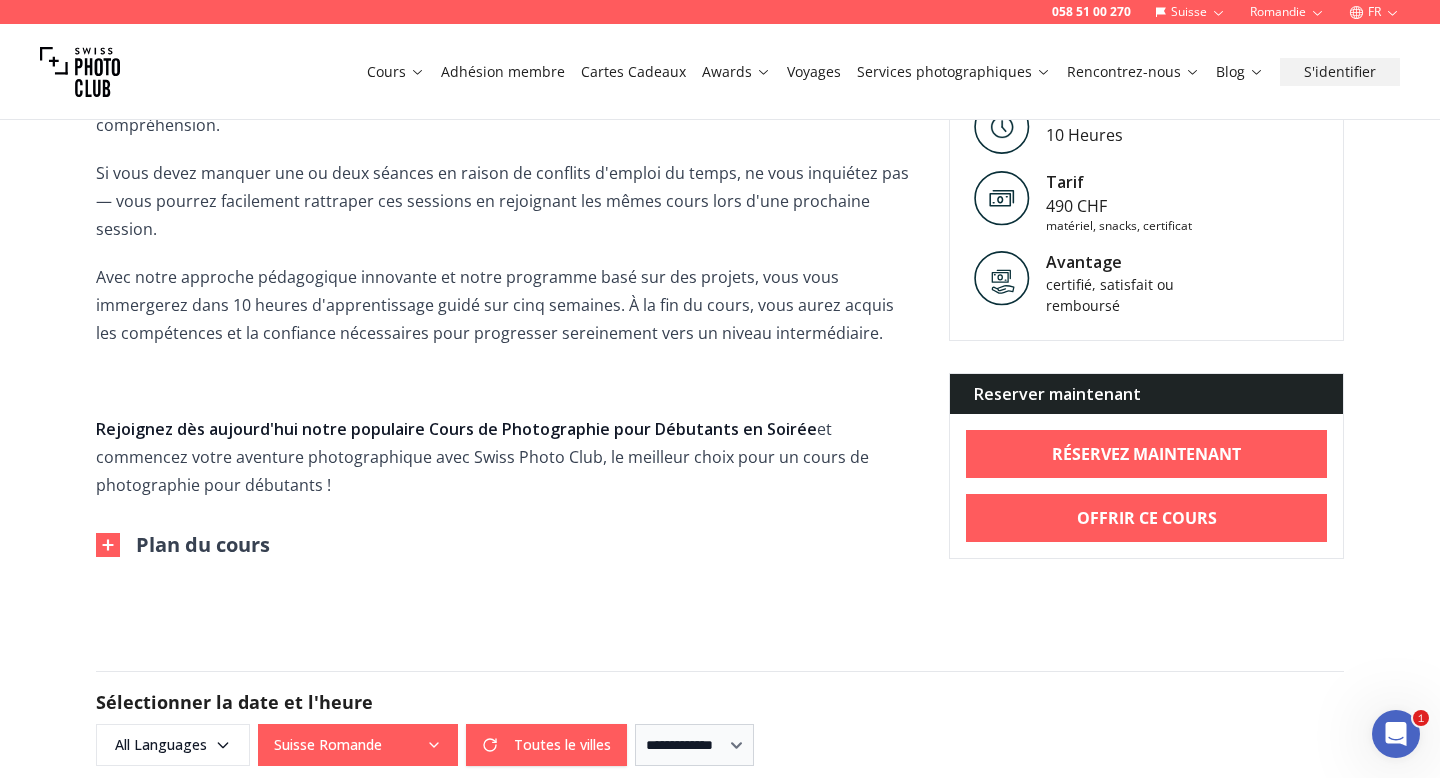 click at bounding box center [108, 545] 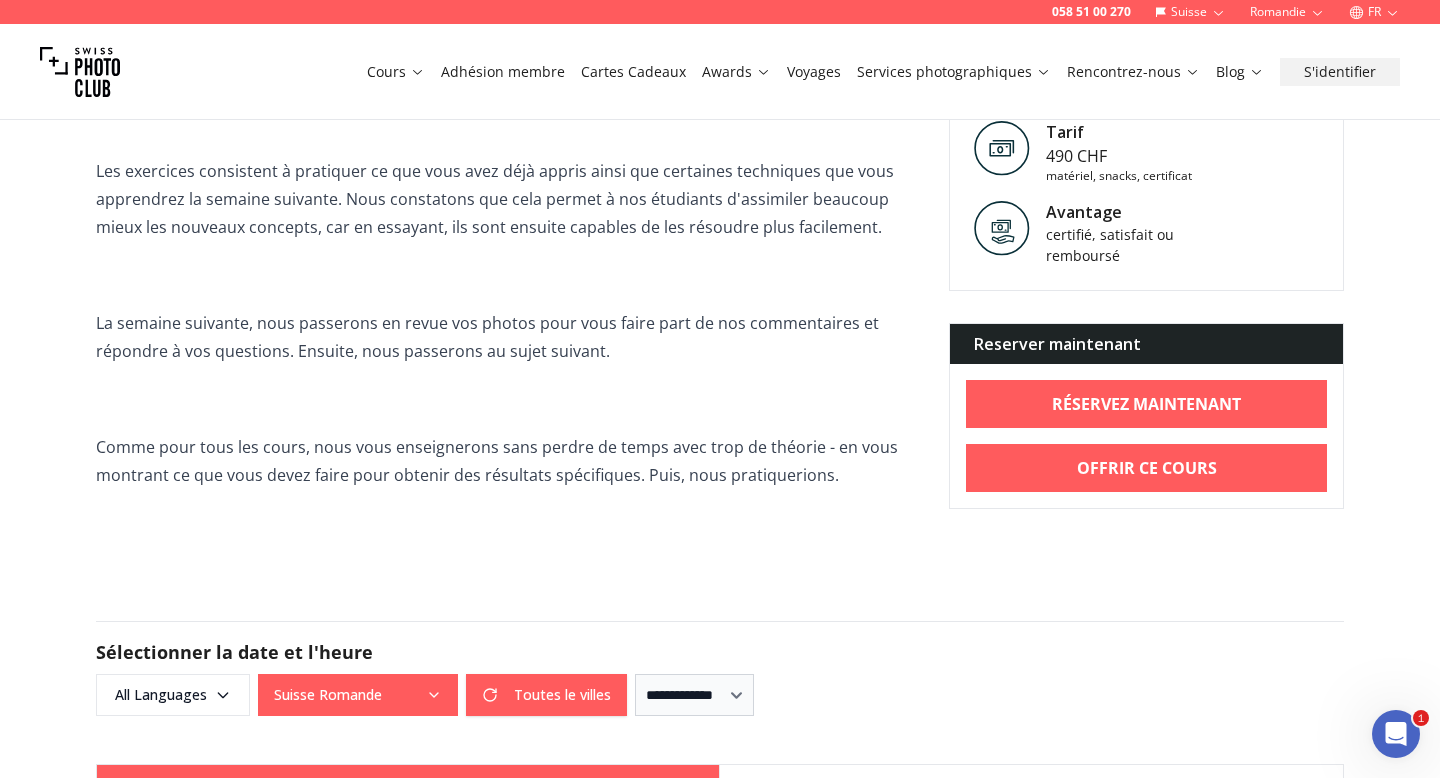 scroll, scrollTop: 2081, scrollLeft: 0, axis: vertical 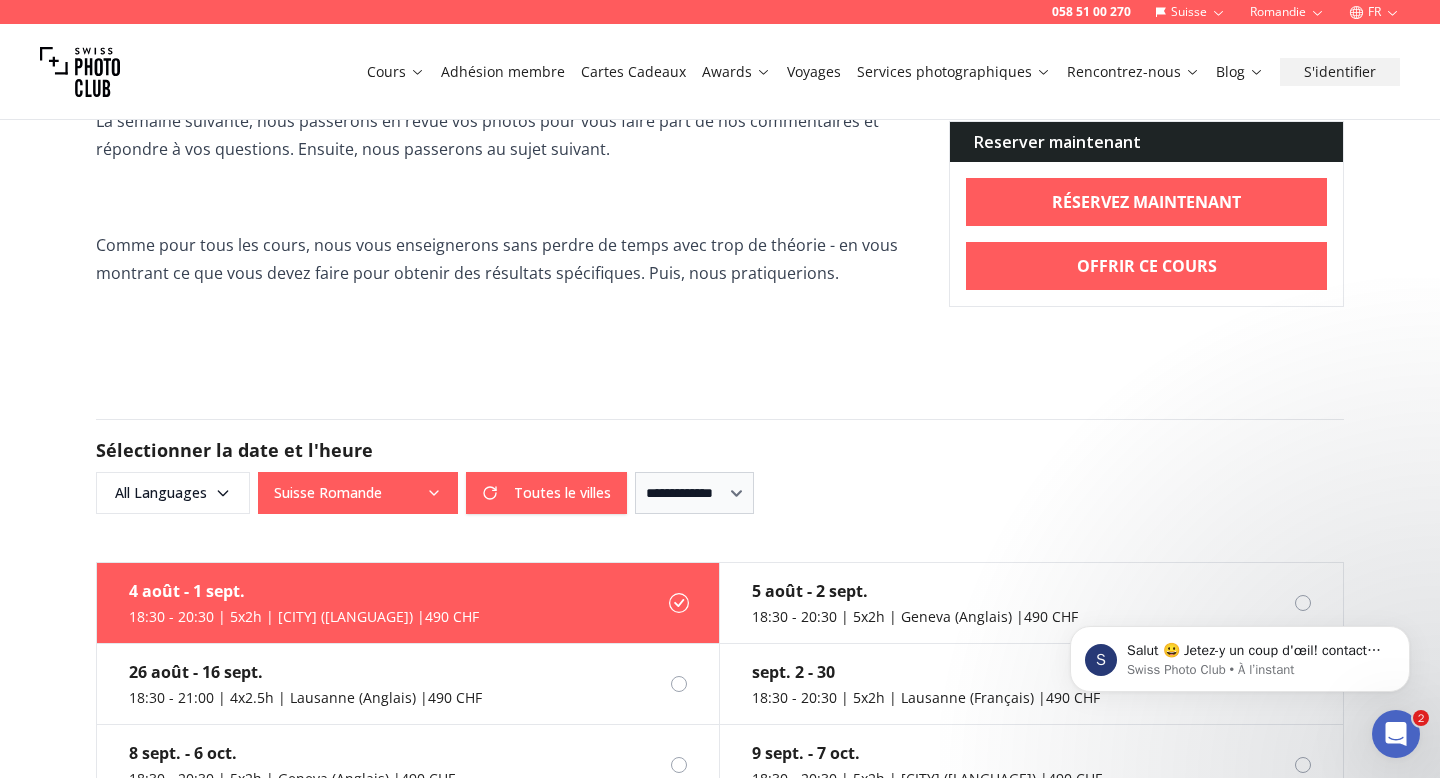 click 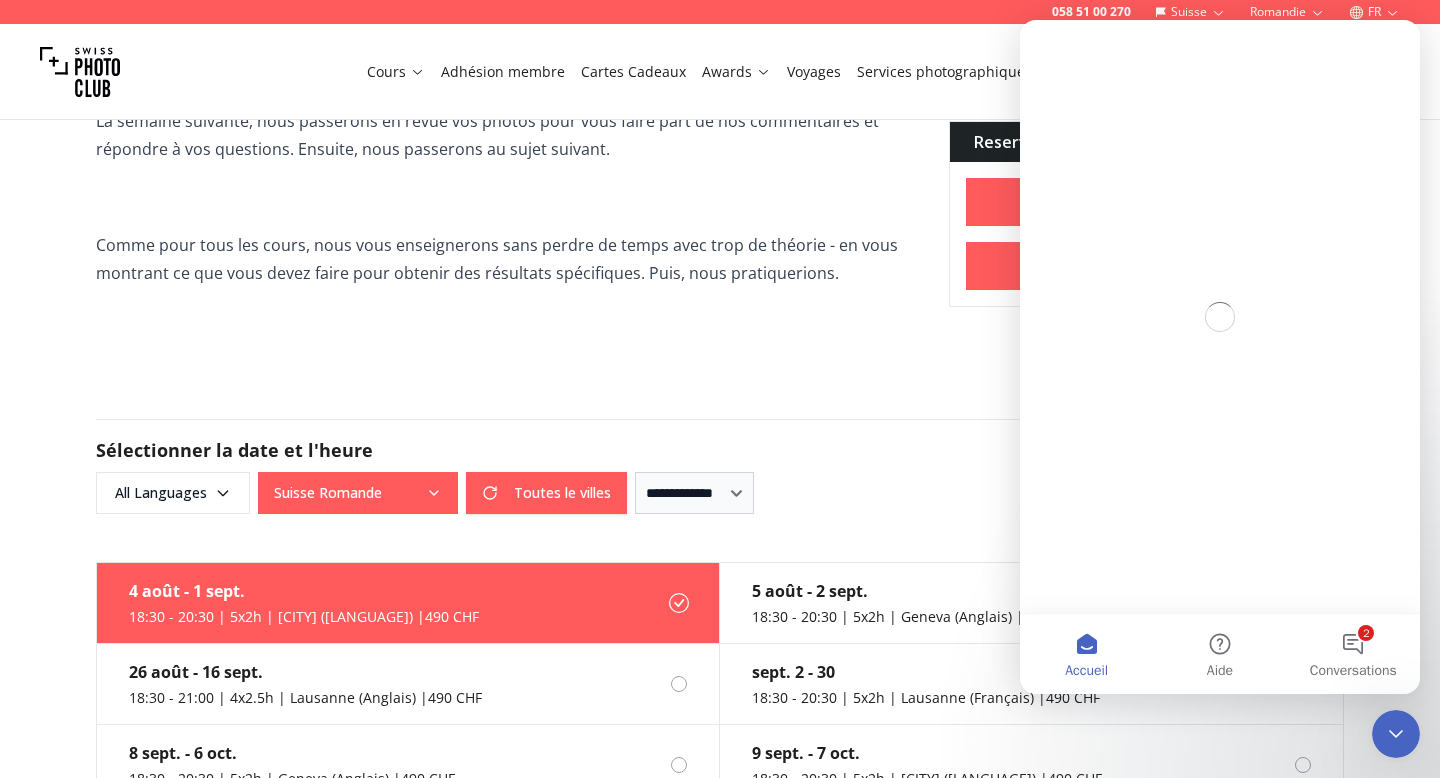scroll, scrollTop: 0, scrollLeft: 0, axis: both 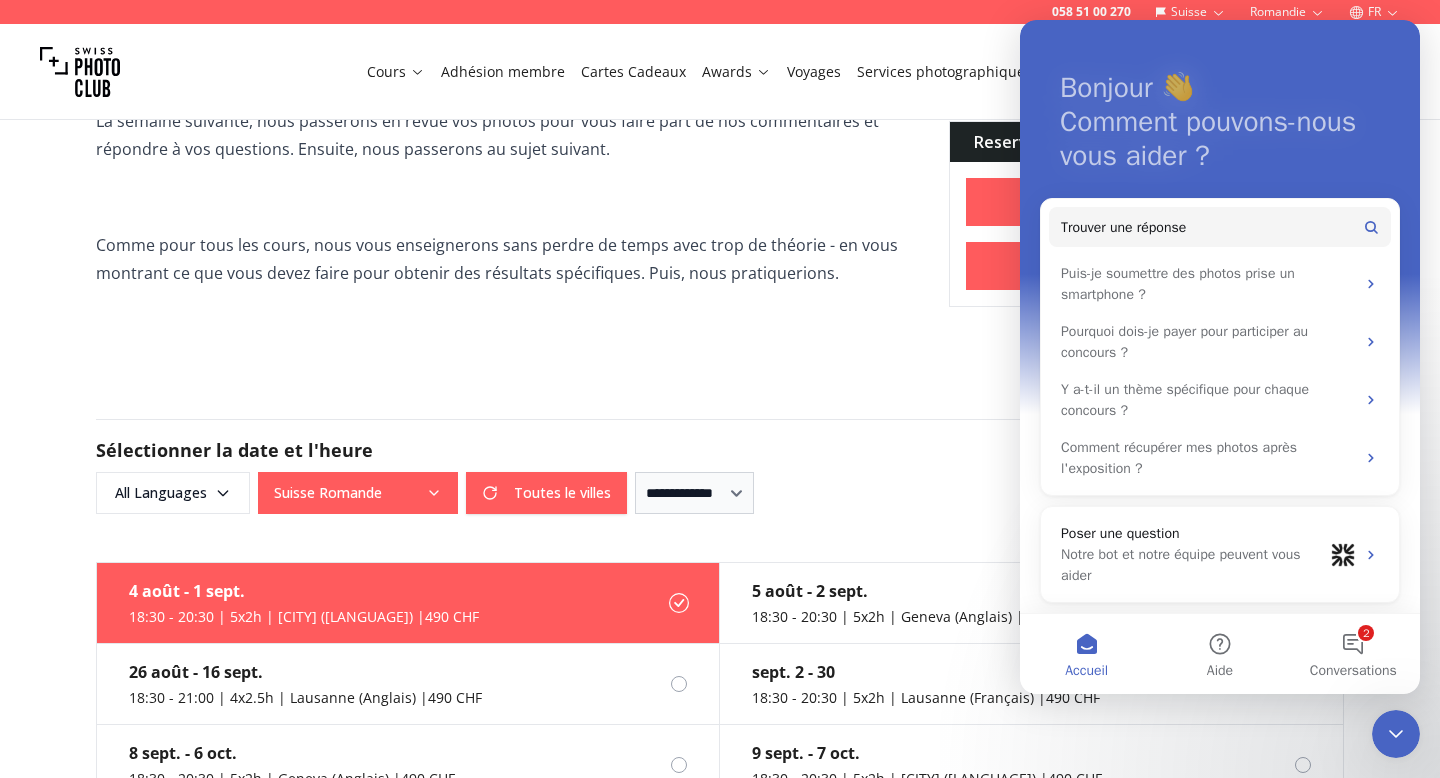 click on "[PHONE] [REGION] [COUNTRY] Cours Adhésion membre Cartes Cadeaux Awards Voyages Services photographiques Rencontrez-nous Blog S'identifier Cours Débutant du Soir Cours de Photographie du Soir pour Débutants Informations sur le cours Notre cours de photographie ultime pour débutants Vous cherchez à faire vos premiers pas sérieux dans la photographie ? Notre cours de photographie pour débutants en soirée sur 5 semaines est le choix idéal pour quiconque souhaite une expérience d'apprentissage structurée et pratique dans notre école de photographie, classée parmi les meilleures. Si vous devez manquer une ou deux séances en raison de conflits d'emploi du temps, ne vous inquiétez pas — vous pourrez facilement rattraper ces sessions en rejoignant les mêmes cours lors d'une prochaine session. Rejoignez dès aujourd'hui notre populaire Cours de Photographie pour Débutants en Soirée Plan du cours Ce cours de photographie pour débutants est composé de cinq sections par semaine: Niveau du cours" at bounding box center [720, 331] 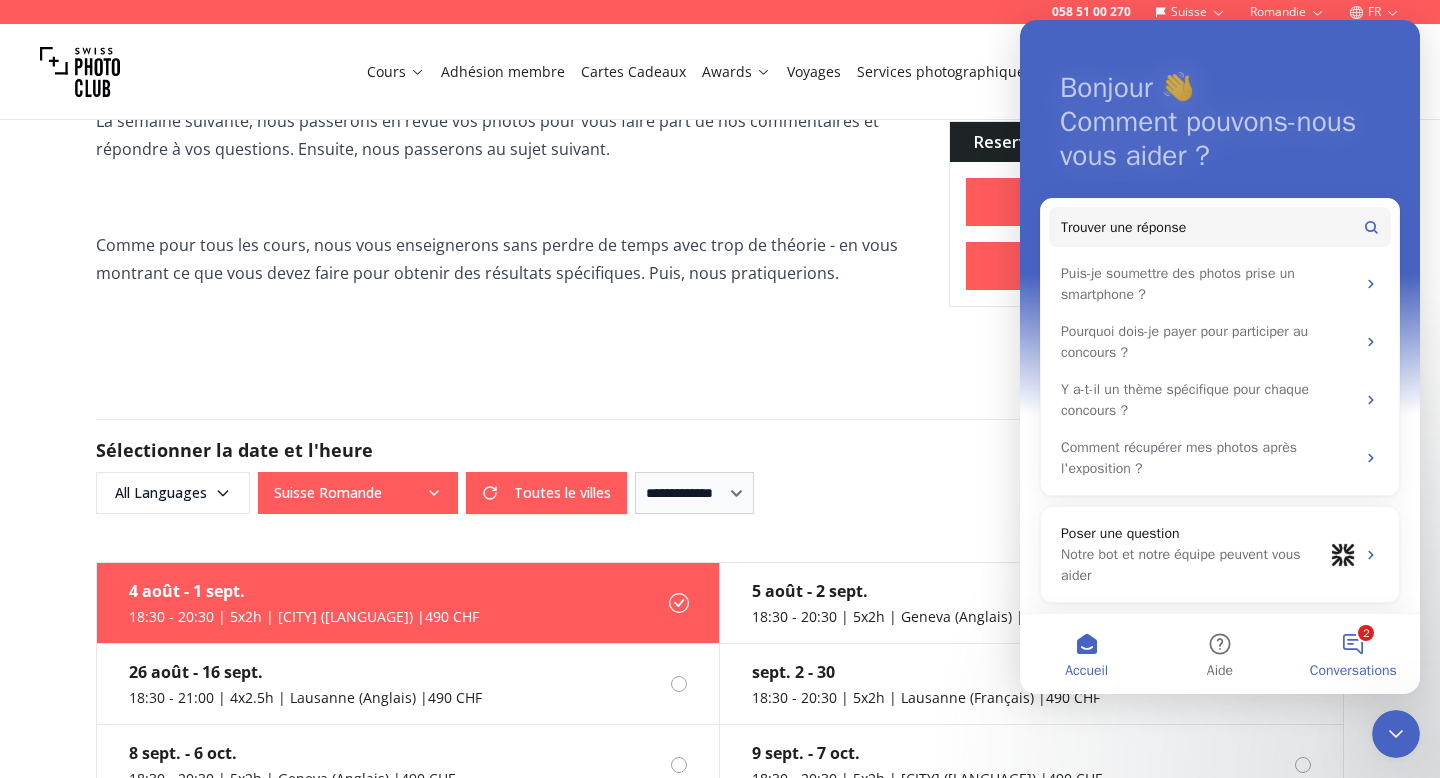 click on "2 Conversations" at bounding box center (1353, 654) 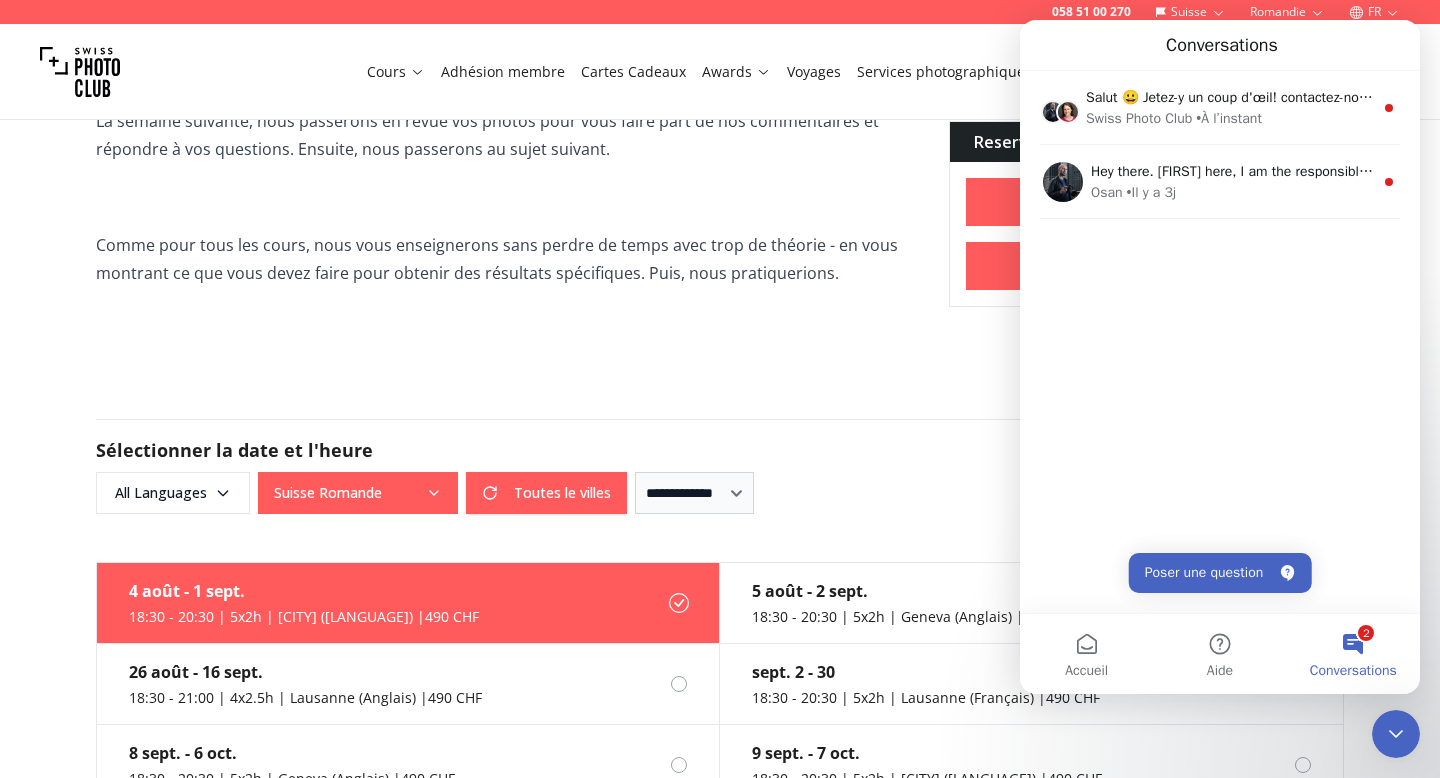 click 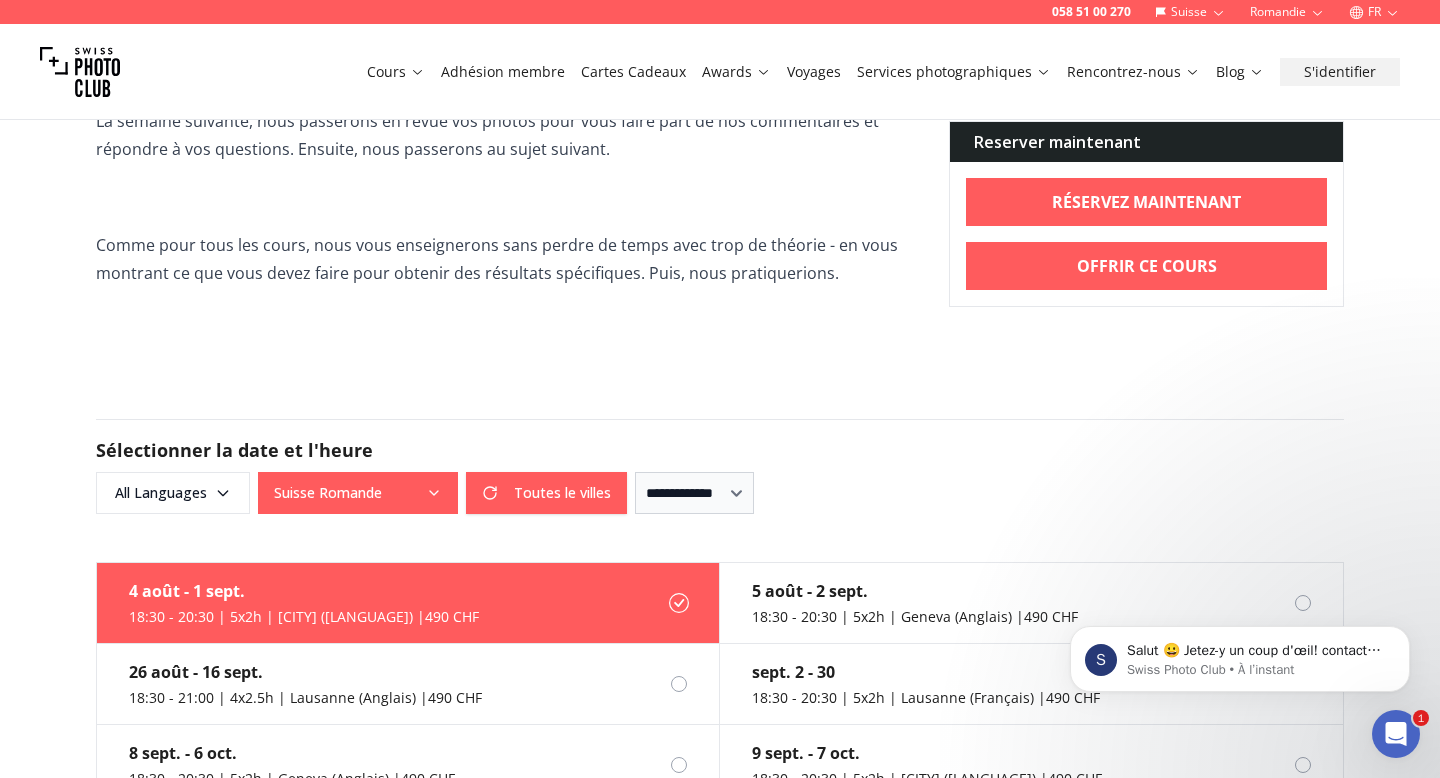 scroll, scrollTop: 0, scrollLeft: 0, axis: both 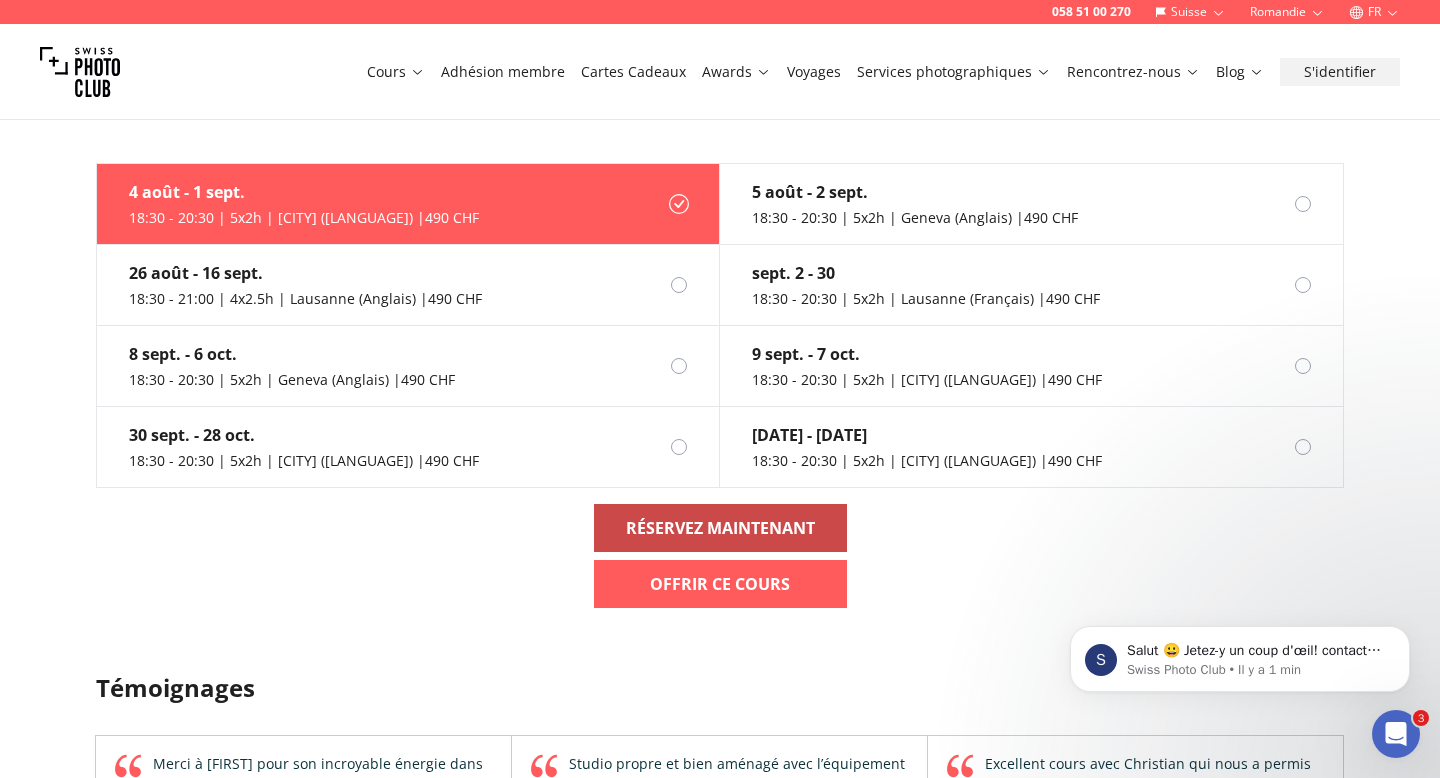 click on "RÉSERVEZ MAINTENANT" at bounding box center (720, 528) 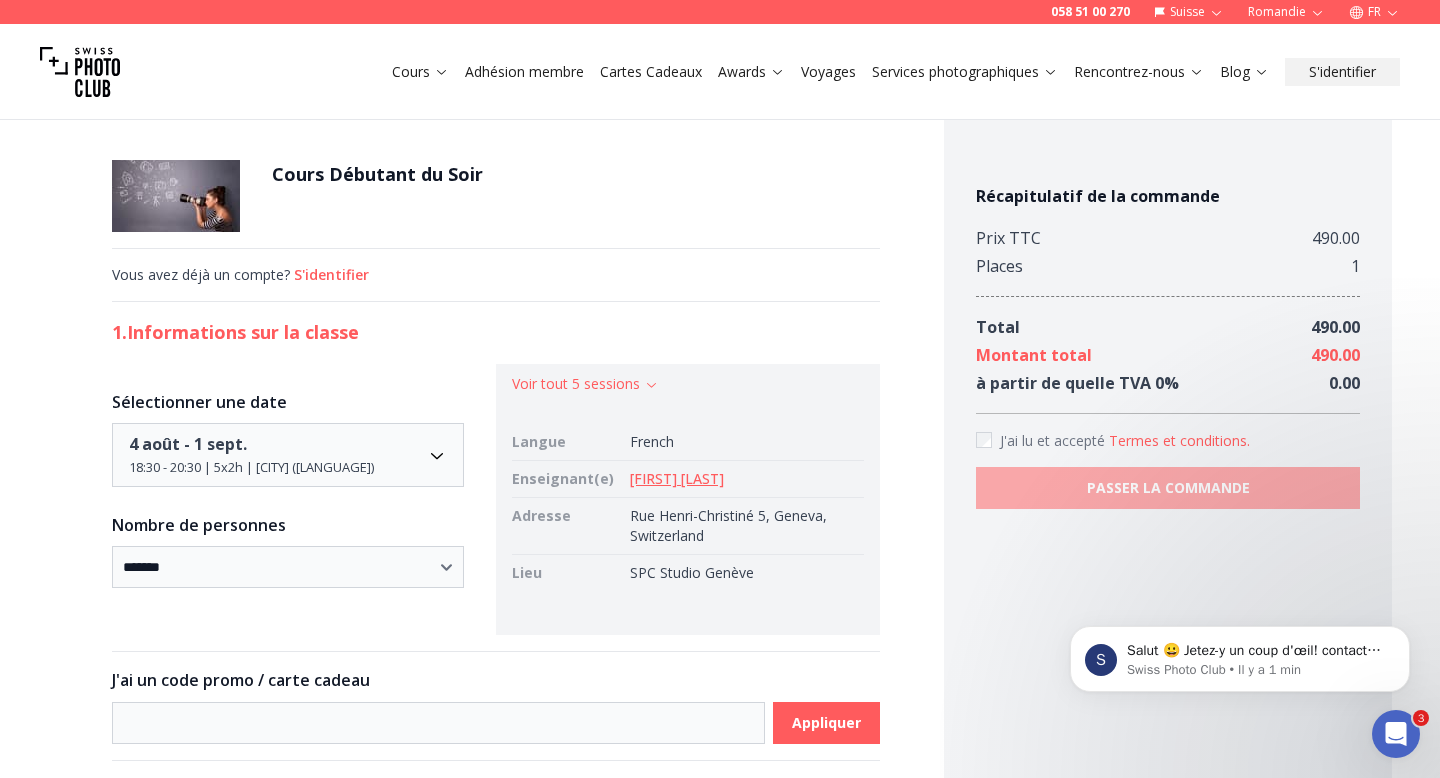click on "**********" at bounding box center [720, 1137] 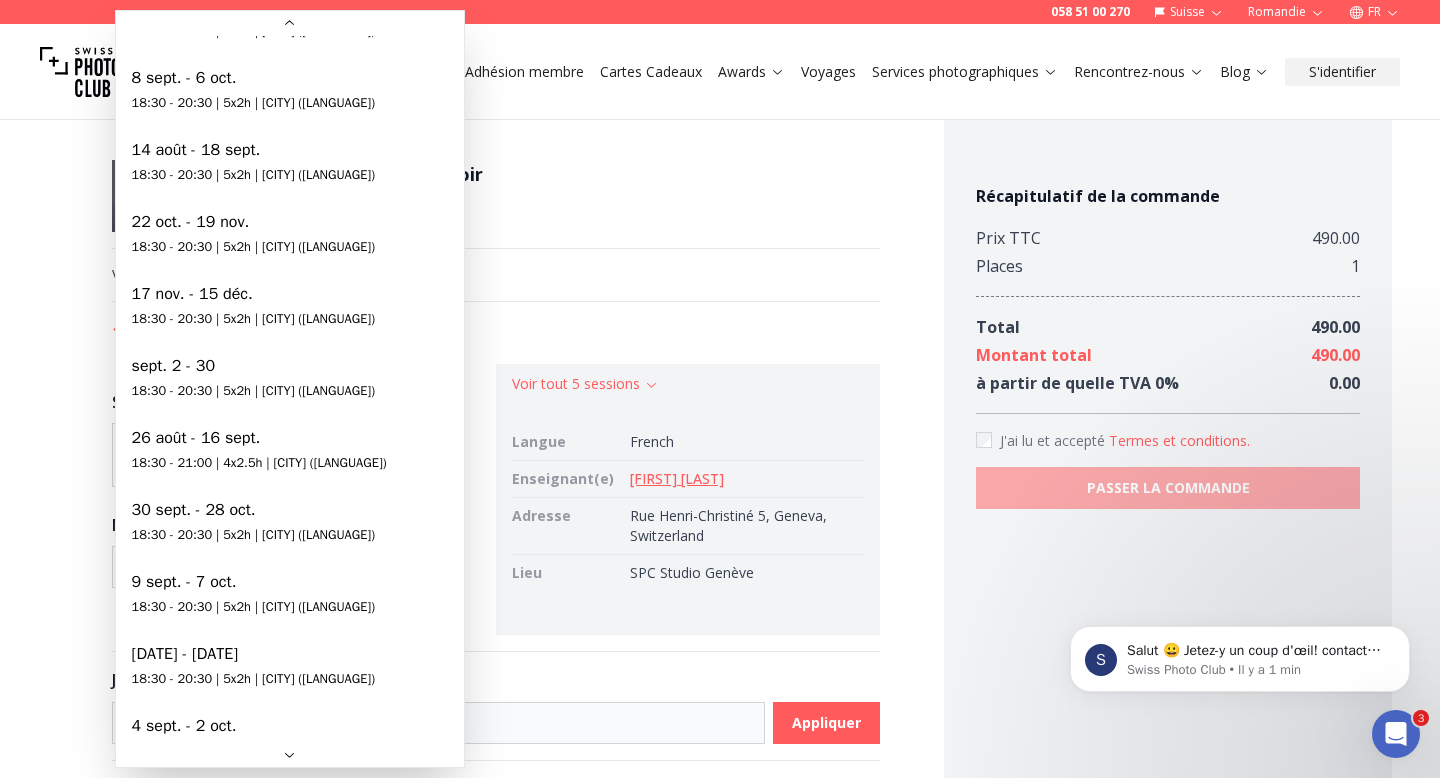 scroll, scrollTop: 408, scrollLeft: 0, axis: vertical 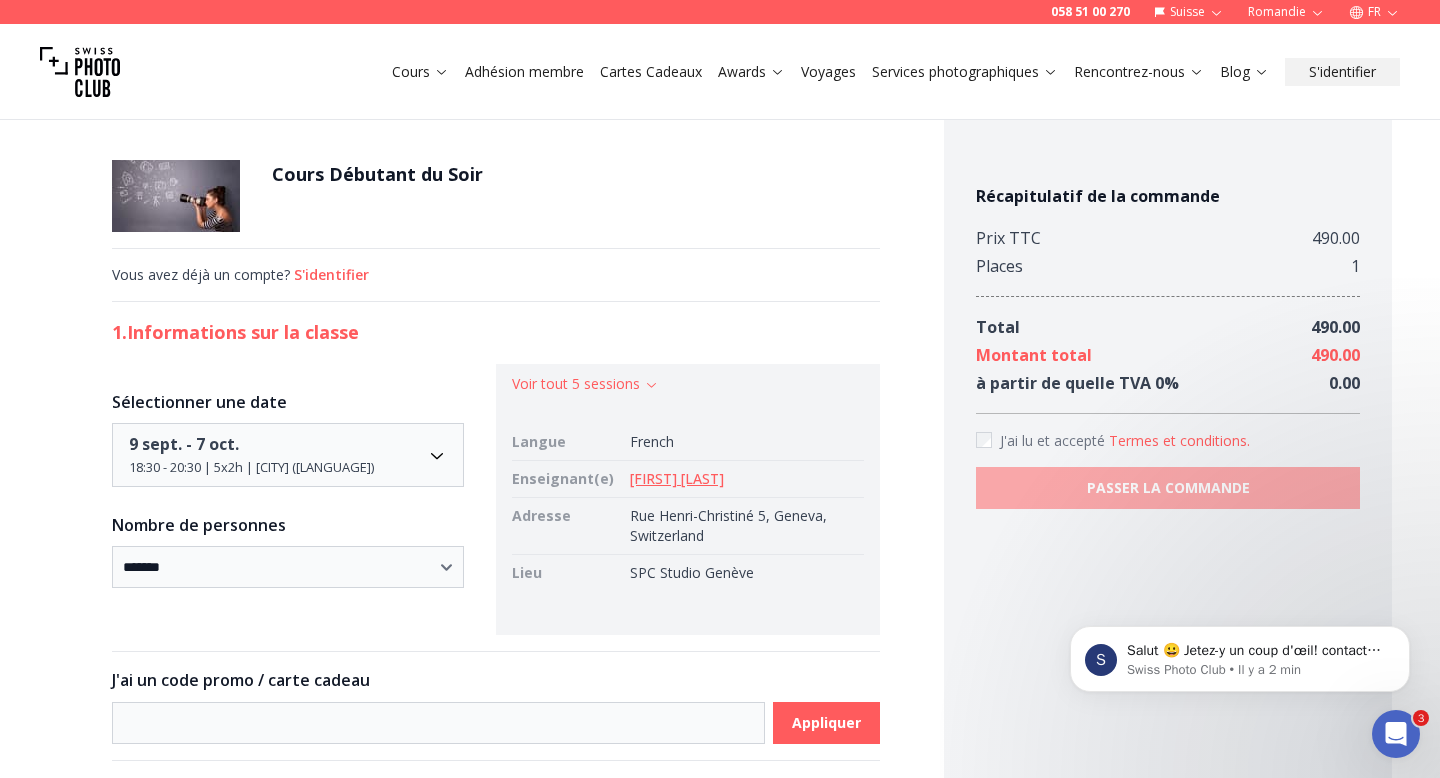 click on "**********" at bounding box center [720, 1137] 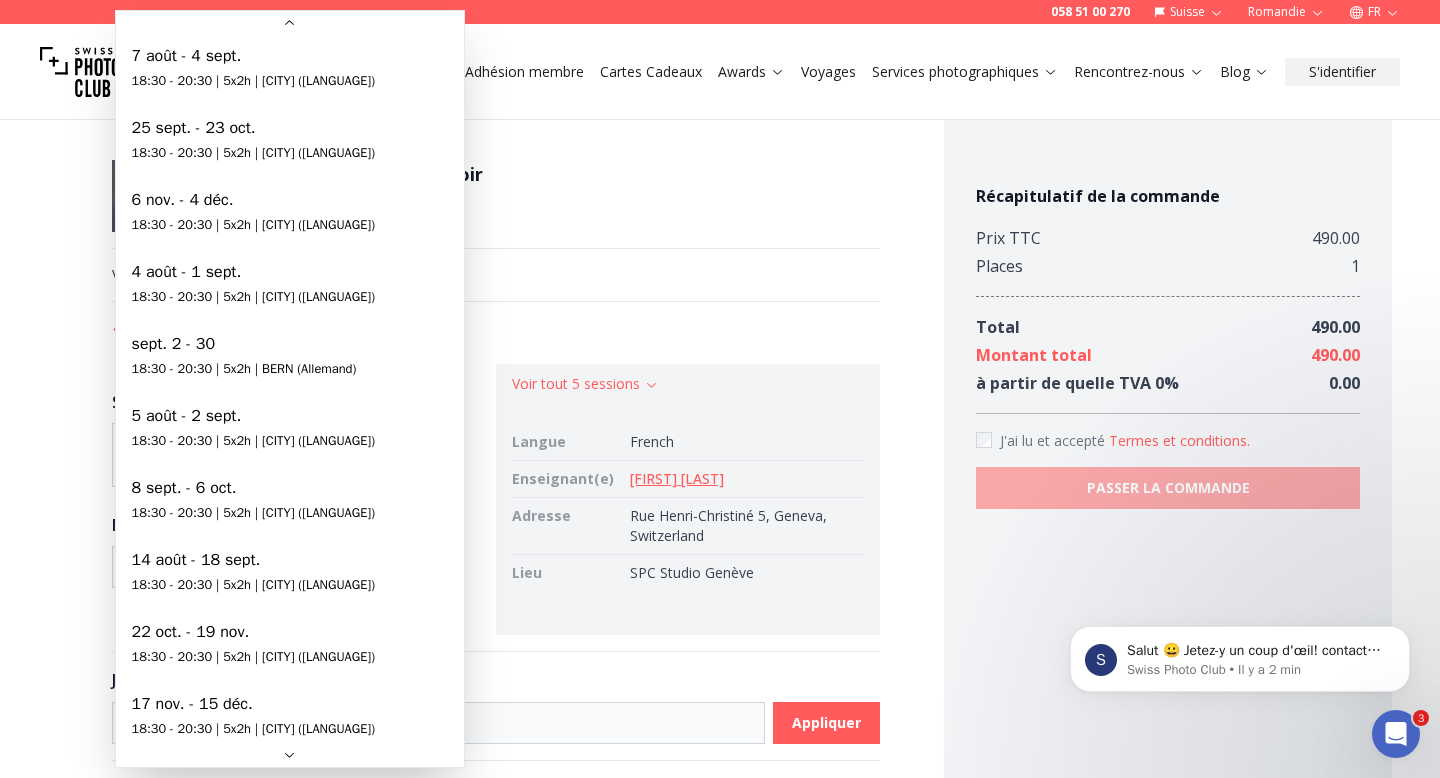 scroll, scrollTop: 550, scrollLeft: 0, axis: vertical 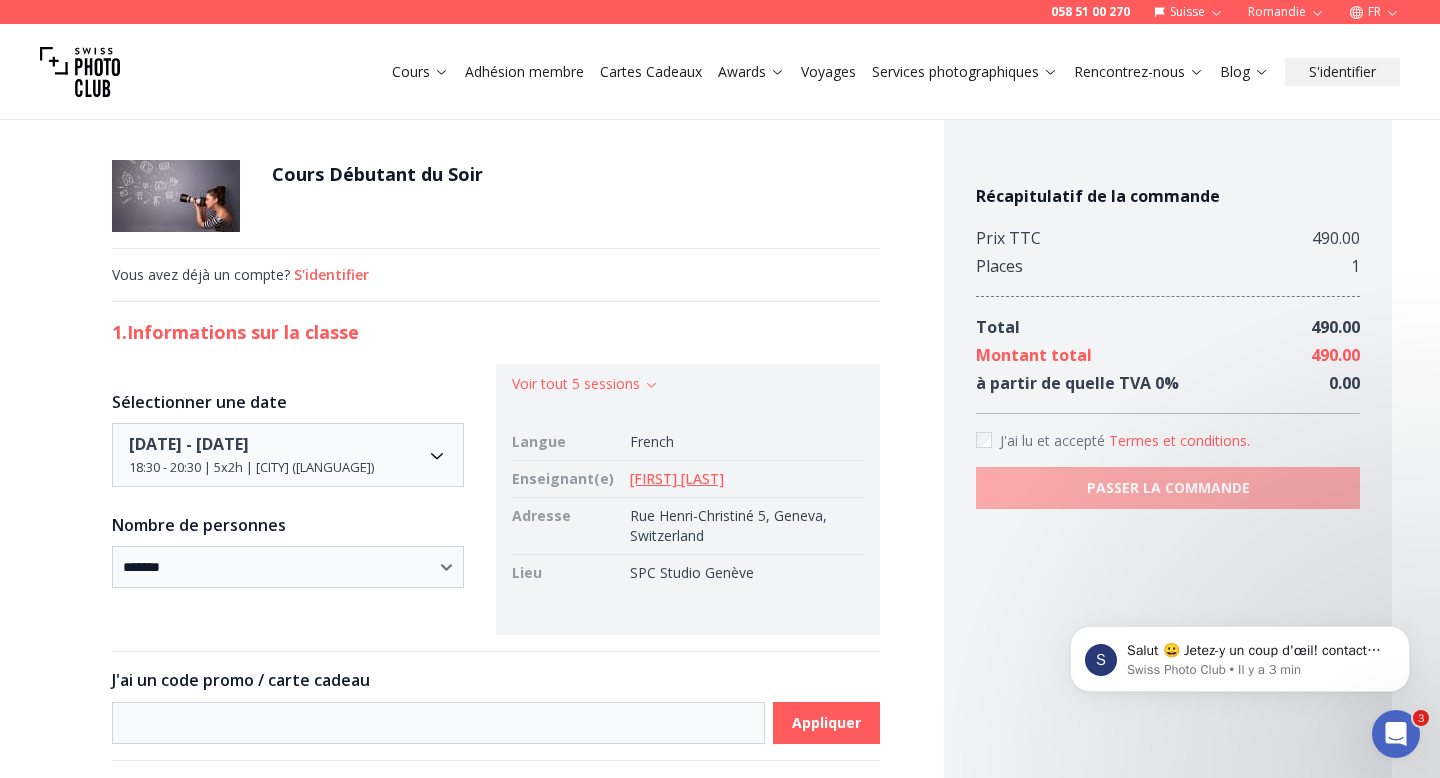 click on "**********" at bounding box center [720, 1137] 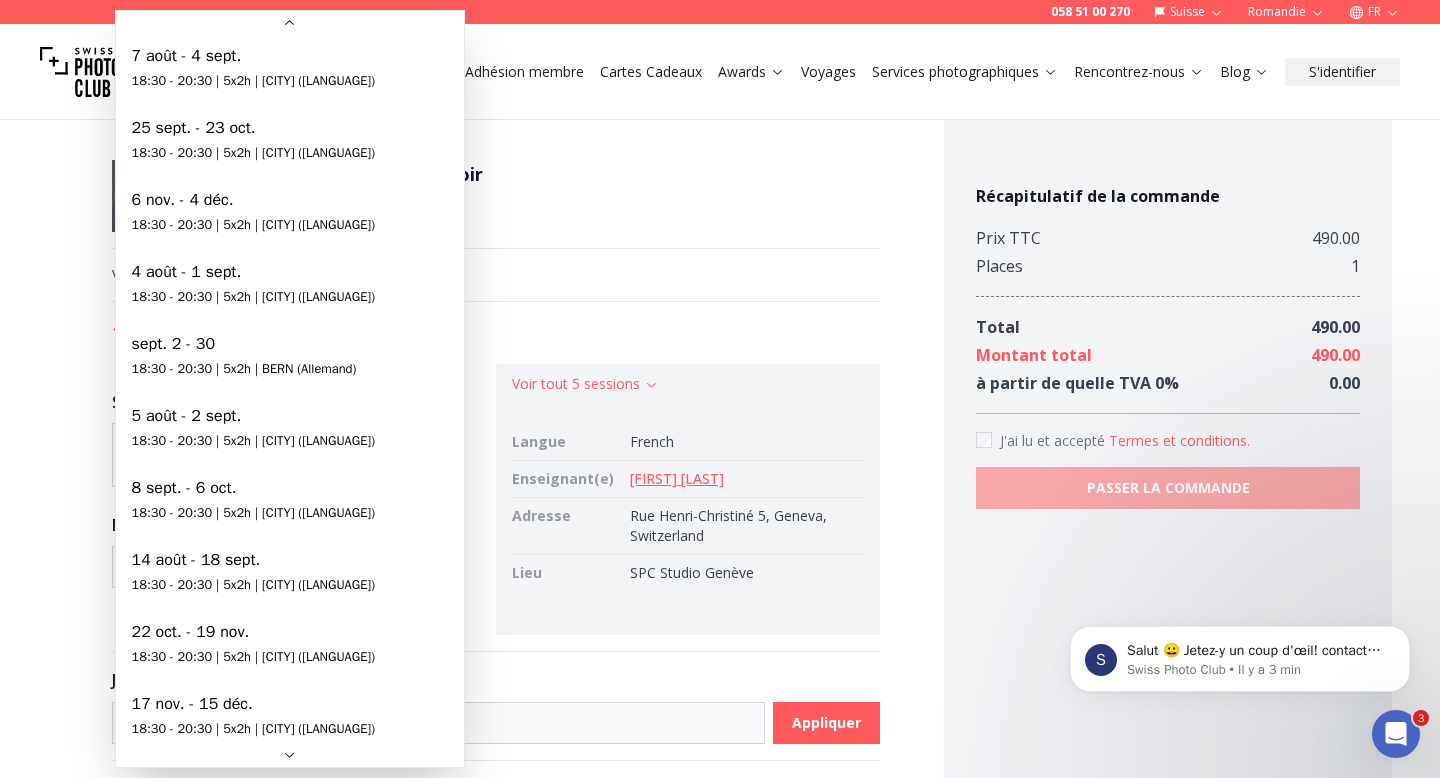 scroll, scrollTop: 622, scrollLeft: 0, axis: vertical 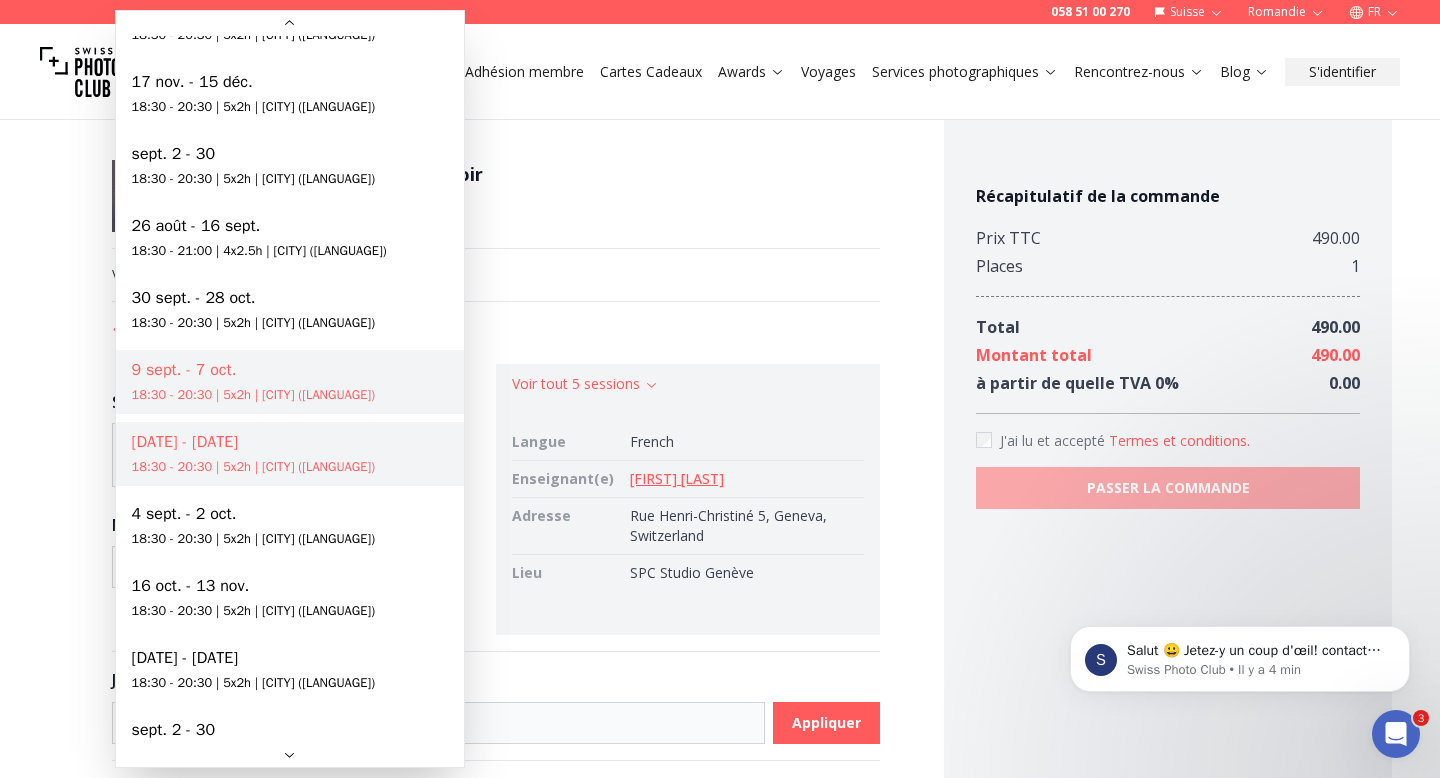select on "**********" 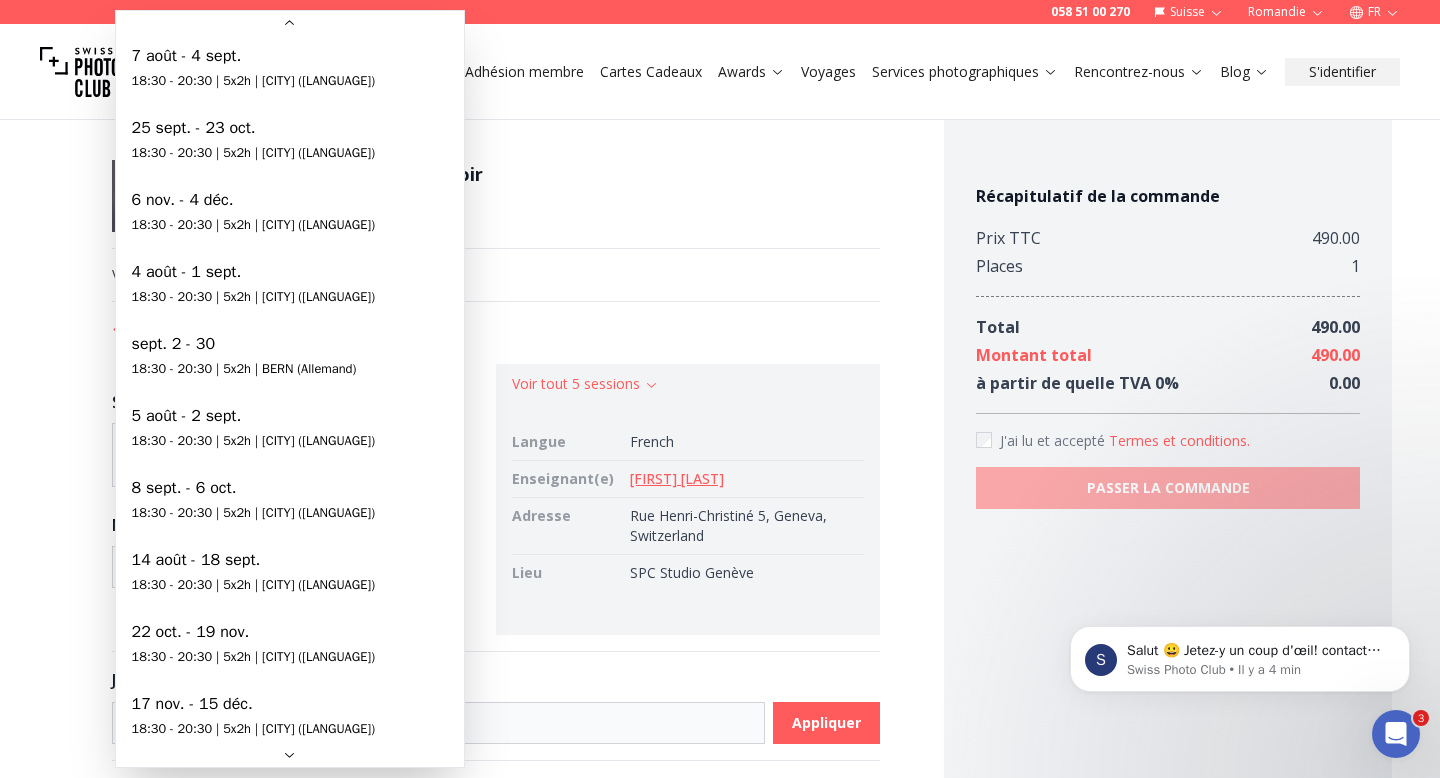 click on "**********" at bounding box center [720, 1137] 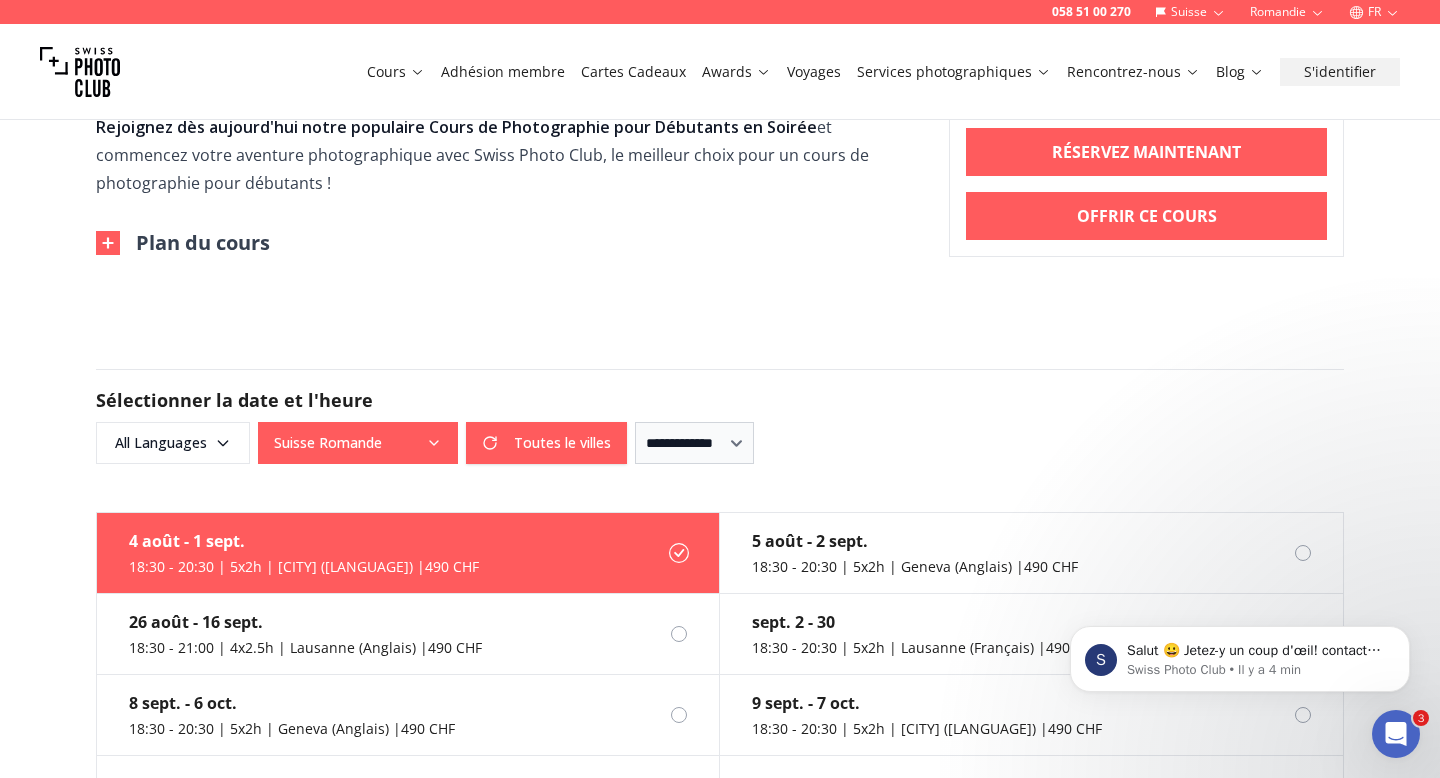 scroll, scrollTop: 1387, scrollLeft: 0, axis: vertical 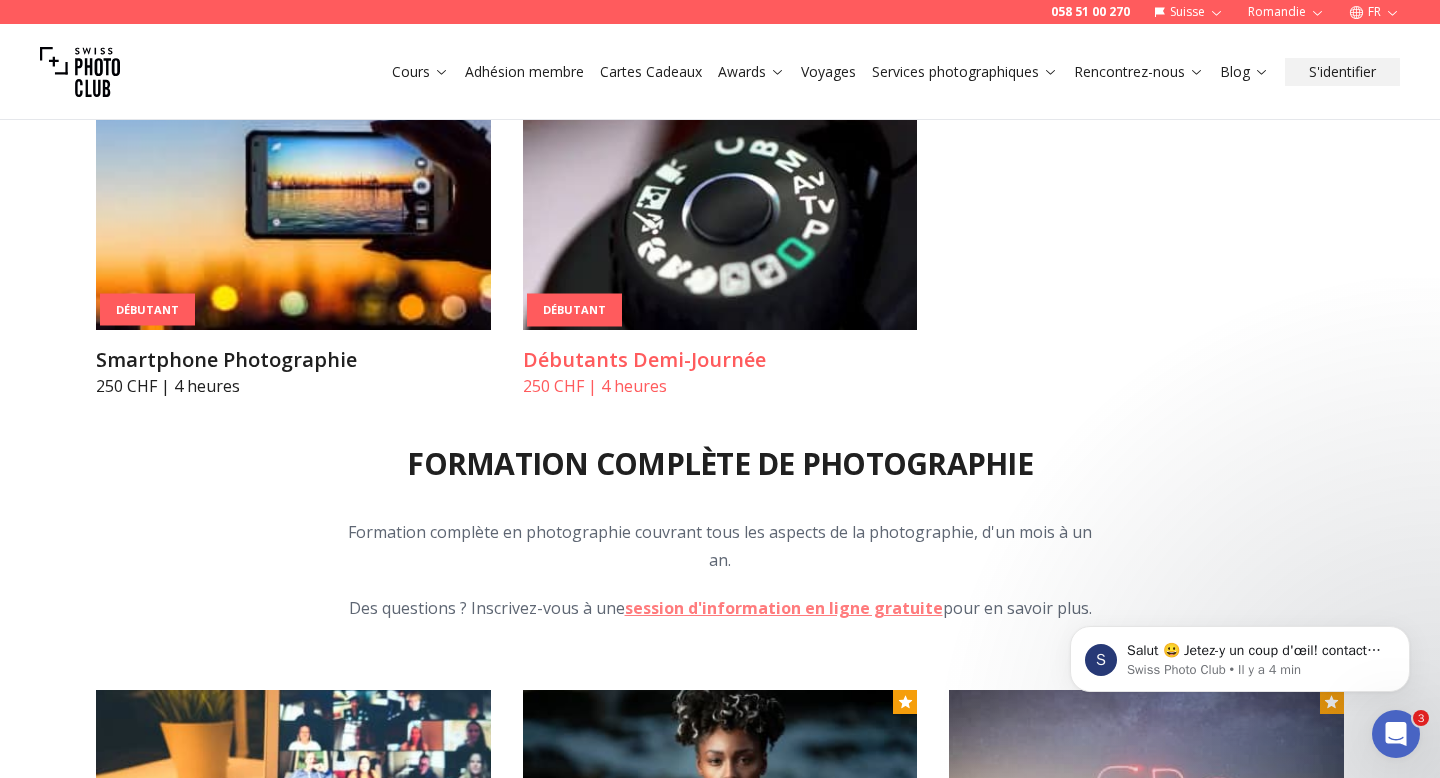 click on "Débutants Demi-Journée" at bounding box center [720, 360] 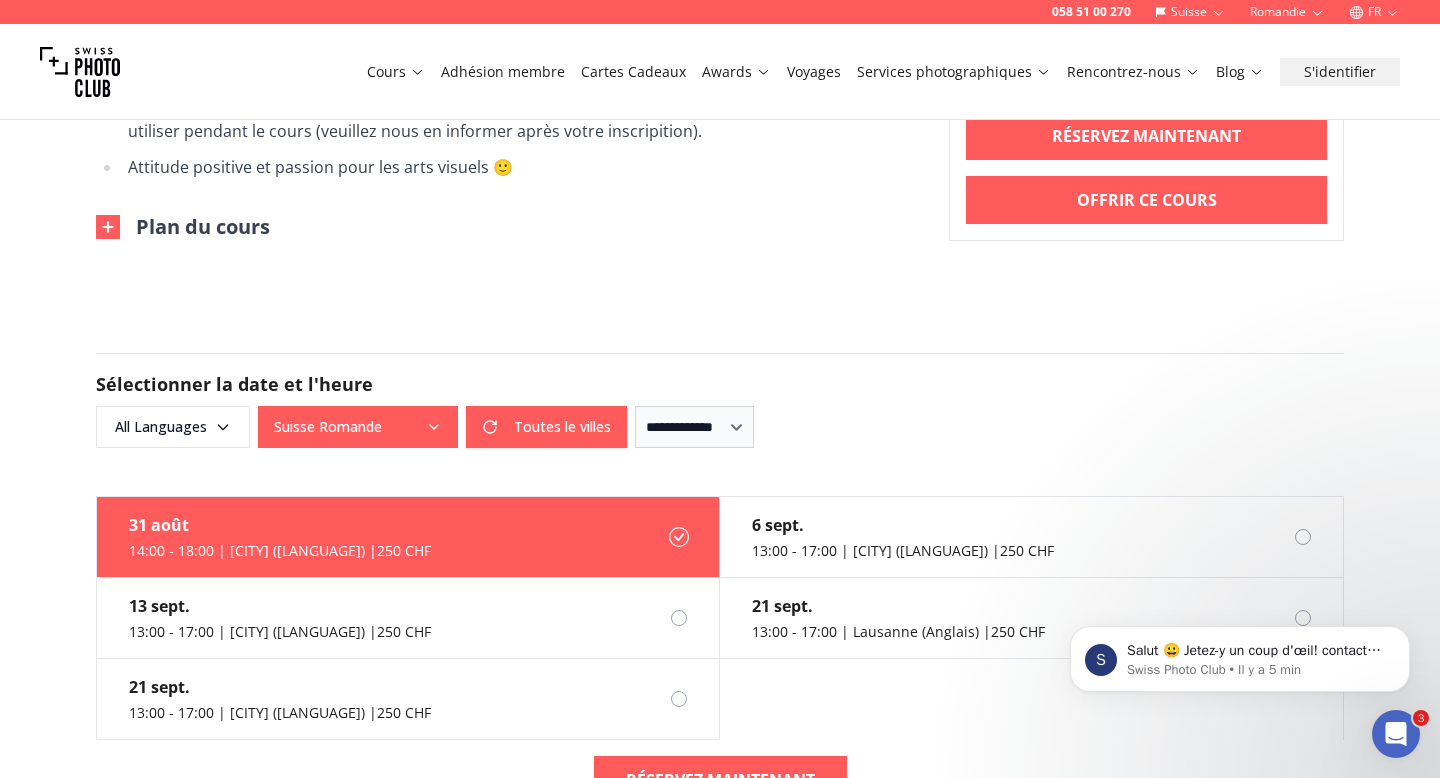 scroll, scrollTop: 1089, scrollLeft: 0, axis: vertical 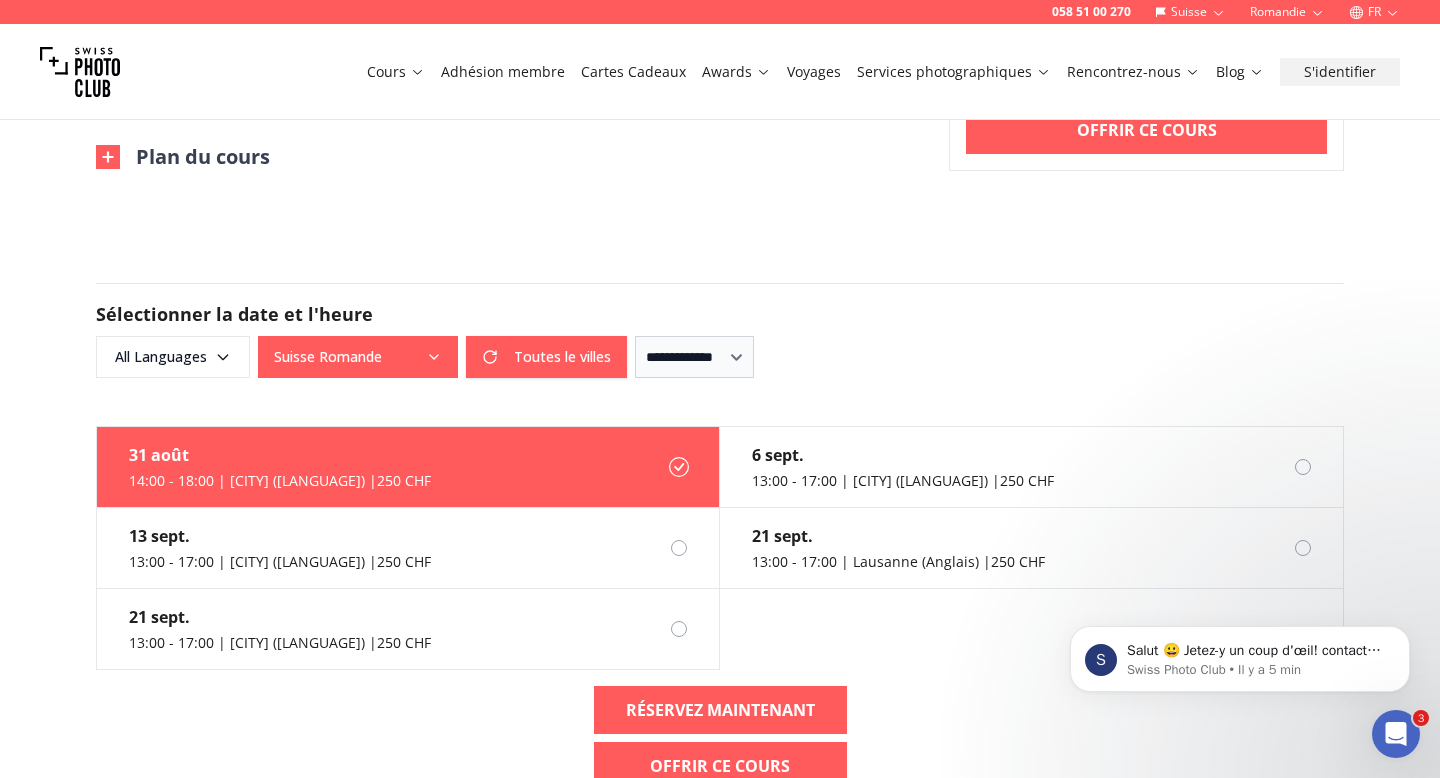 click on "[DATE] [TIME] | [CITY] ([LANGUAGE])    |  250   CHF" at bounding box center (408, 467) 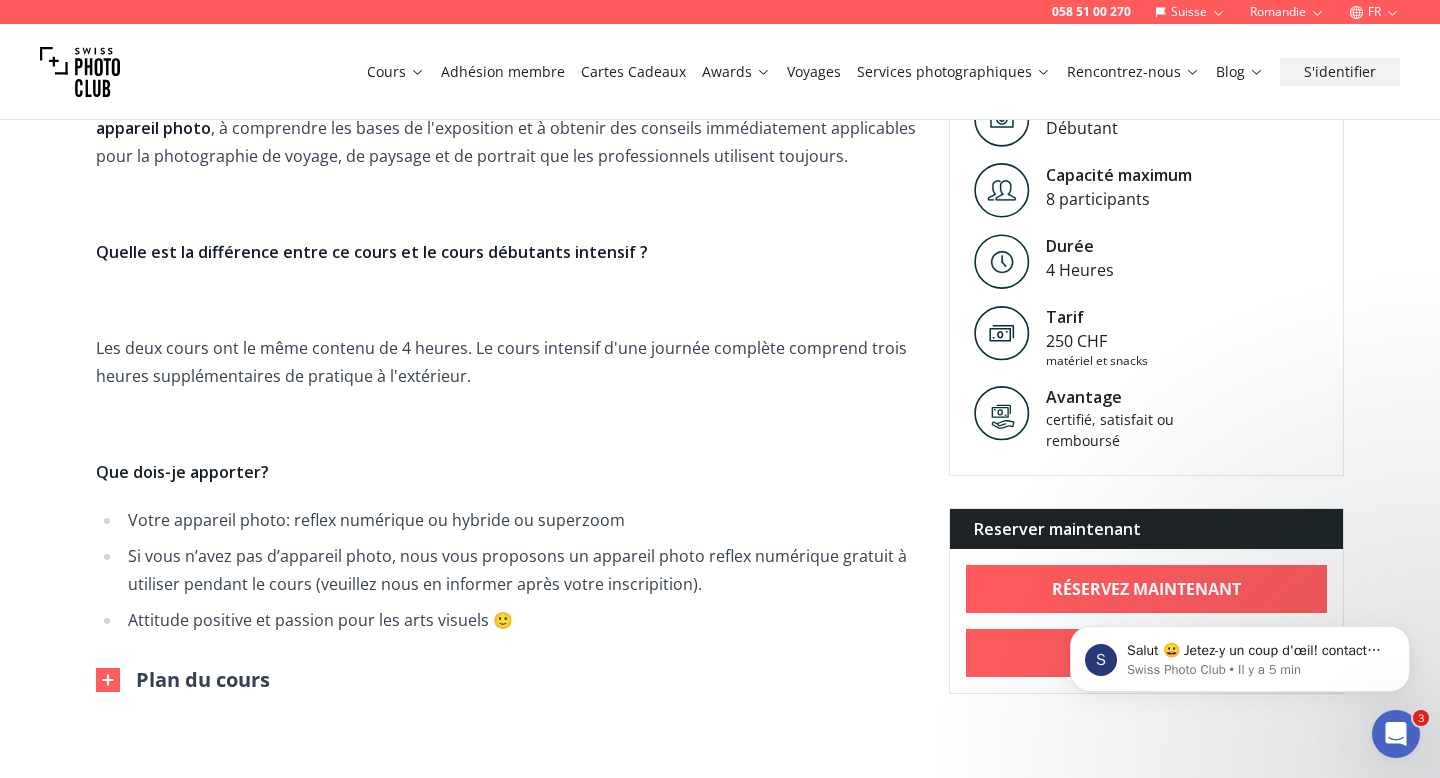 scroll, scrollTop: 577, scrollLeft: 0, axis: vertical 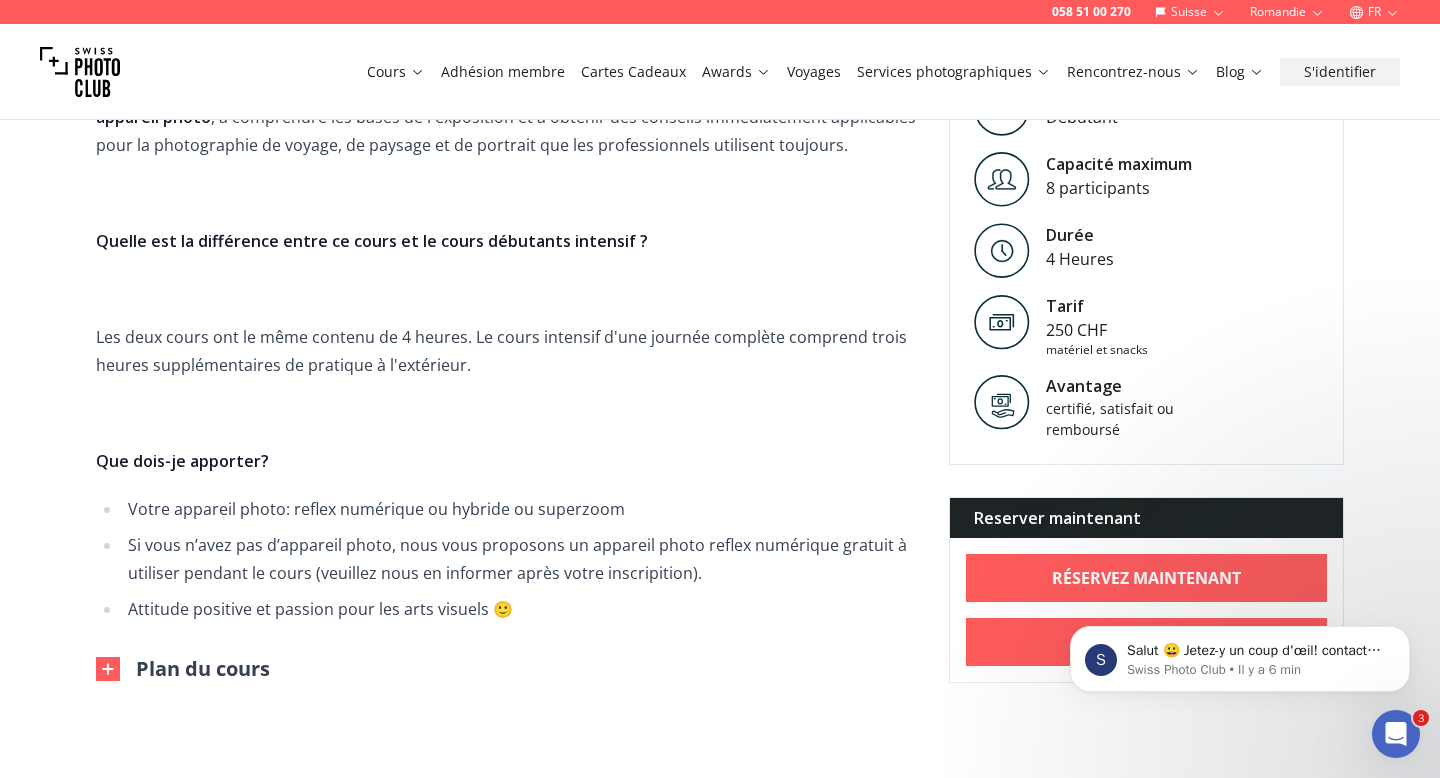 click on "Plan du cours" at bounding box center [183, 669] 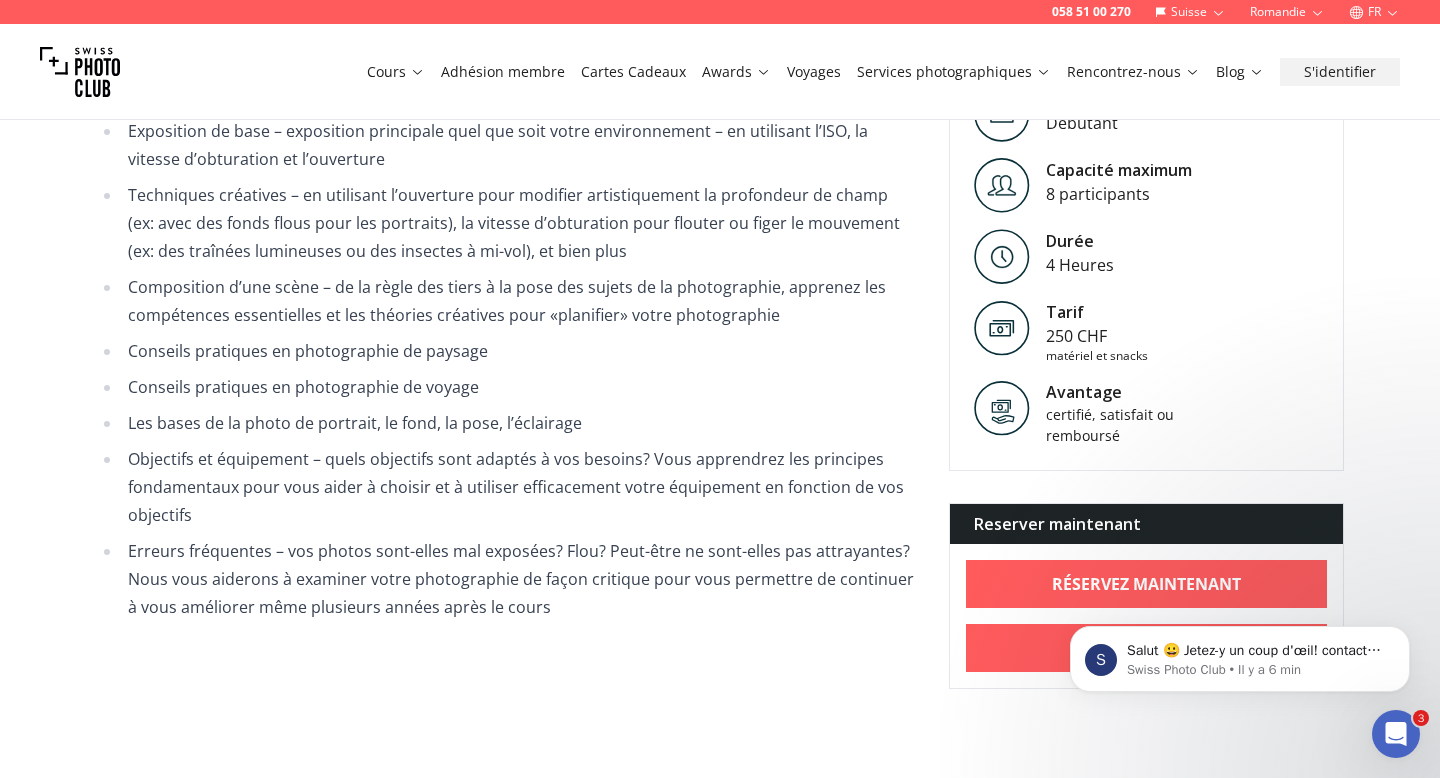 scroll, scrollTop: 1318, scrollLeft: 0, axis: vertical 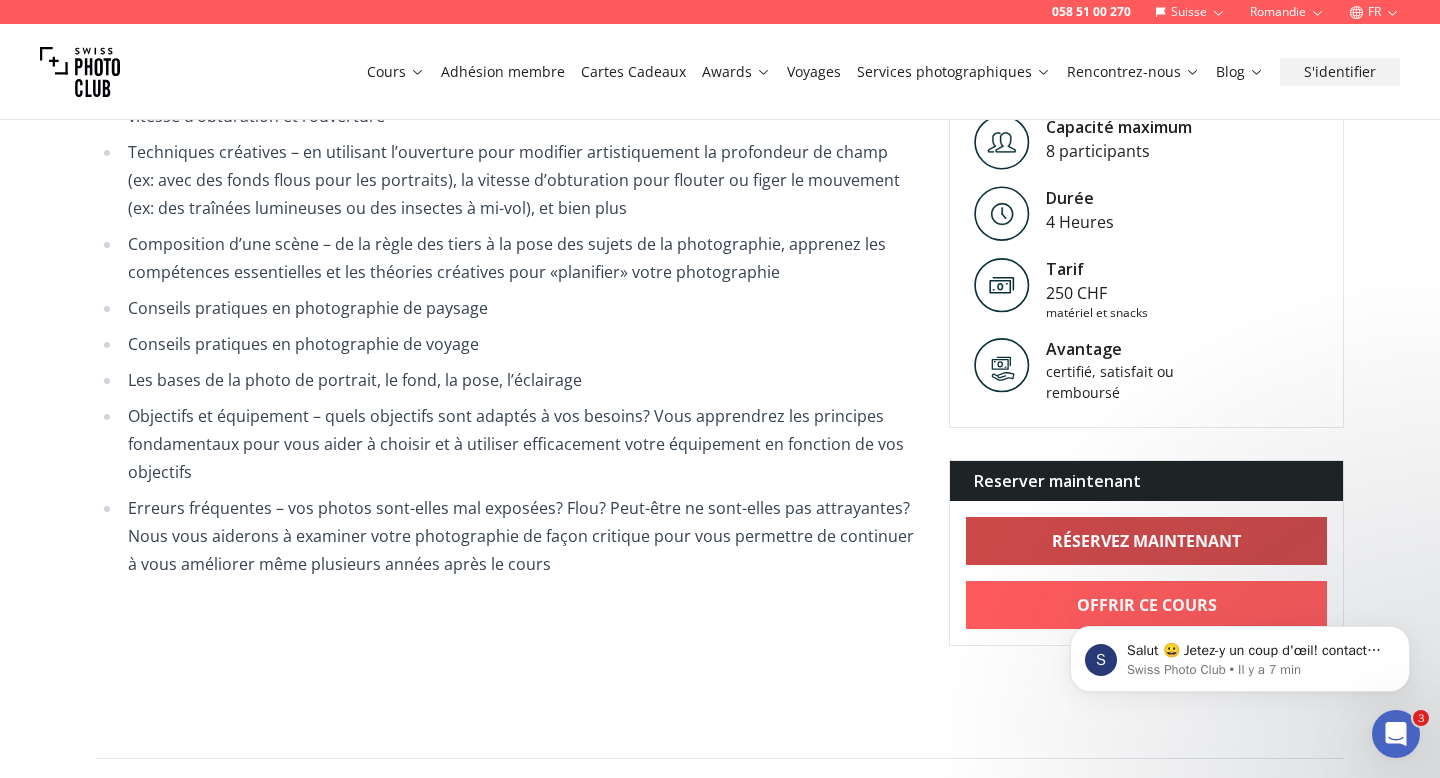 click on "RÉSERVEZ MAINTENANT" at bounding box center [1146, 541] 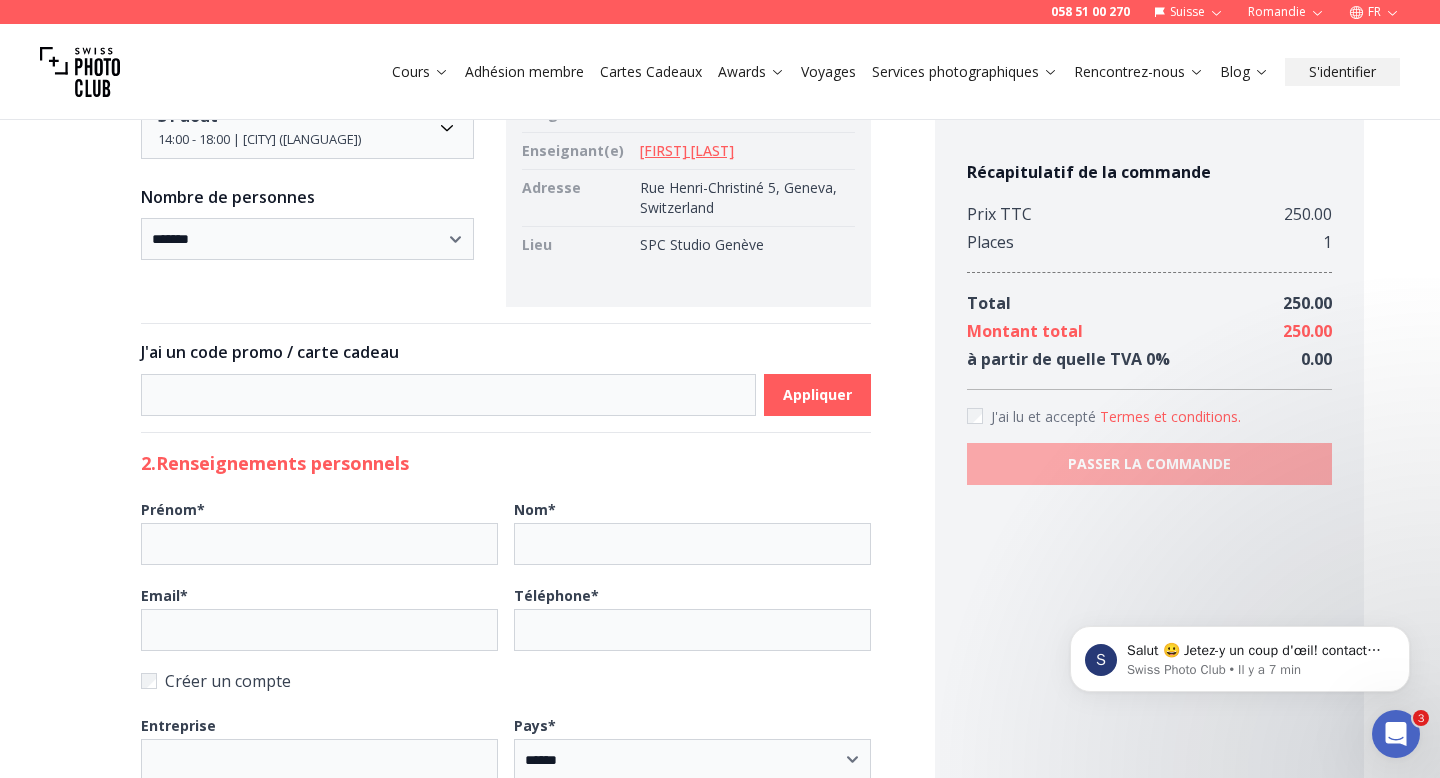 scroll, scrollTop: 357, scrollLeft: 0, axis: vertical 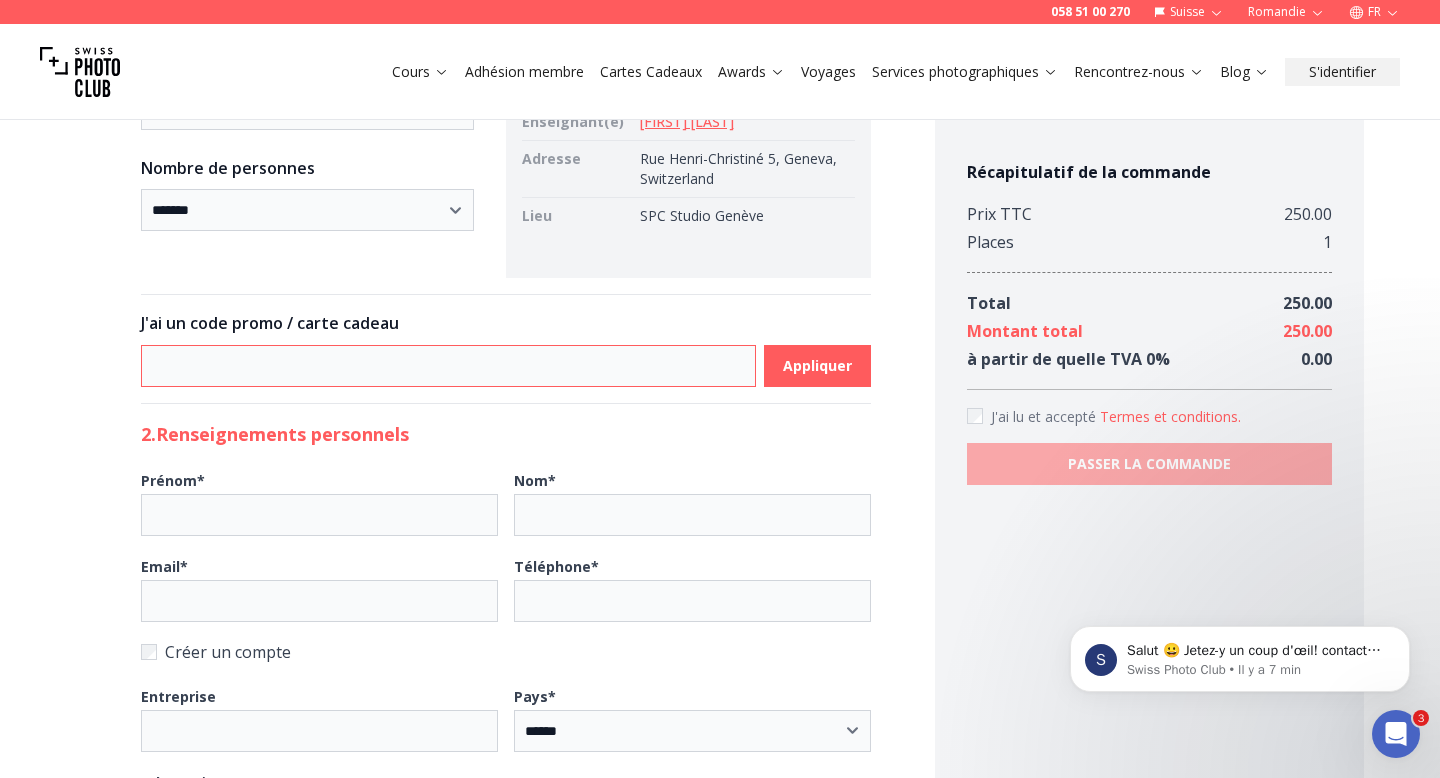 click at bounding box center (448, 366) 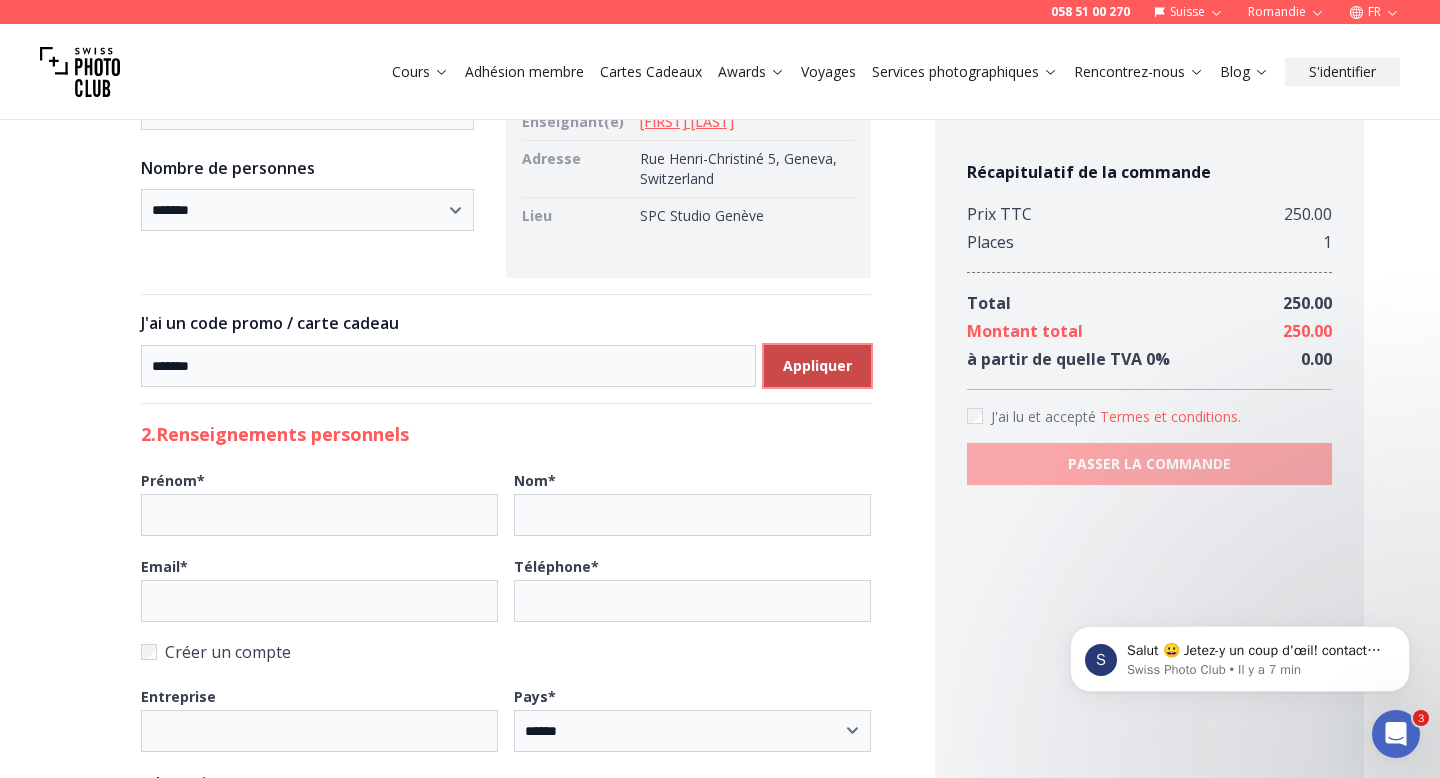 click on "Appliquer" at bounding box center (817, 366) 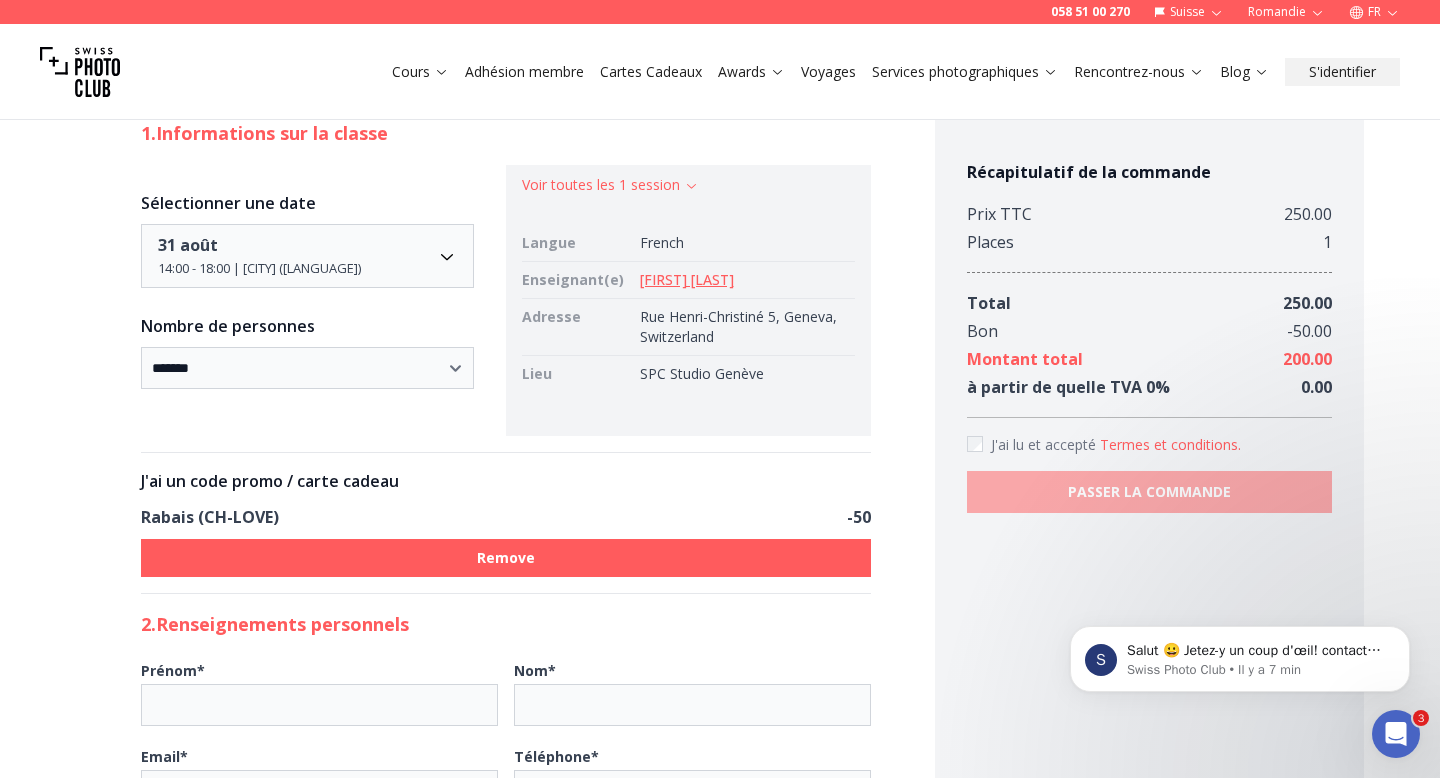 scroll, scrollTop: 0, scrollLeft: 0, axis: both 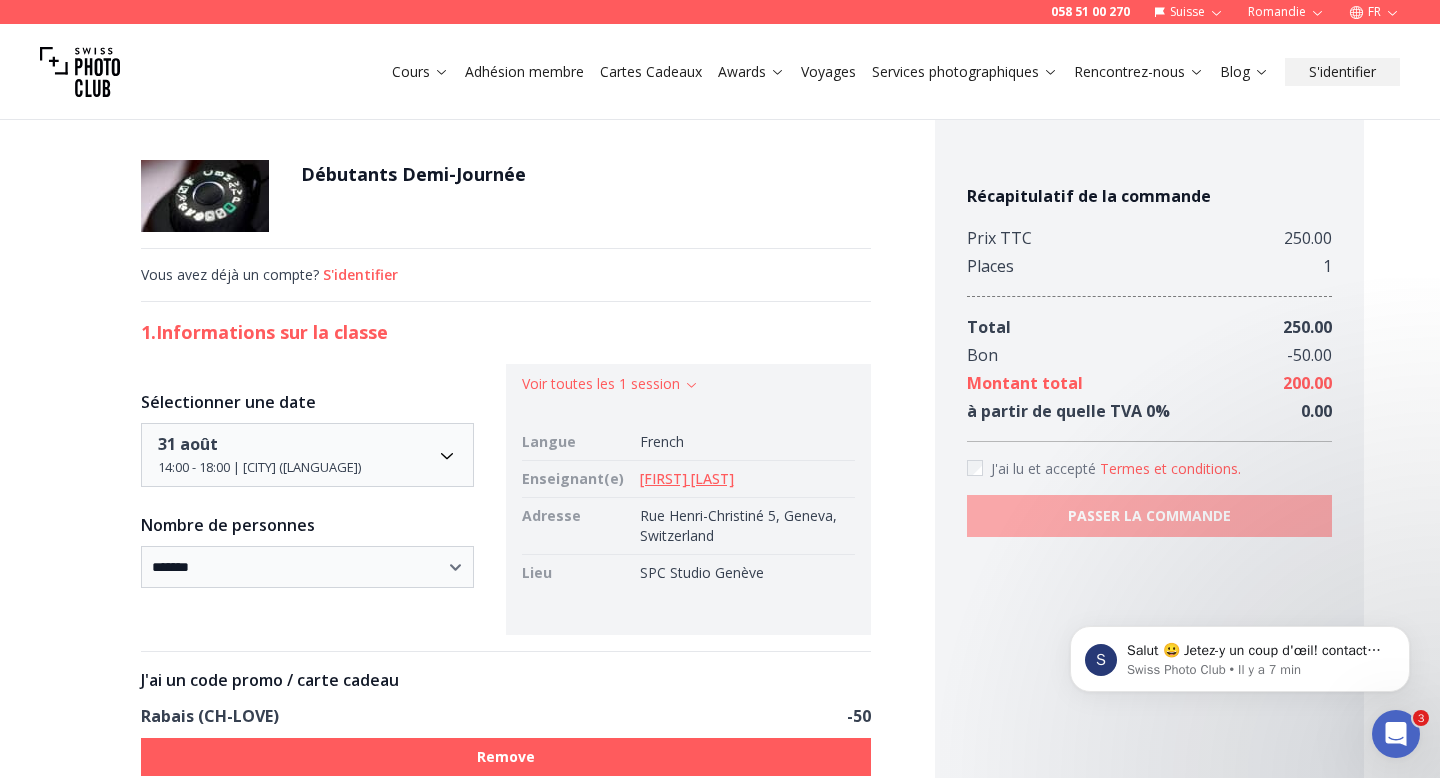 click on "Adhésion membre" at bounding box center [524, 72] 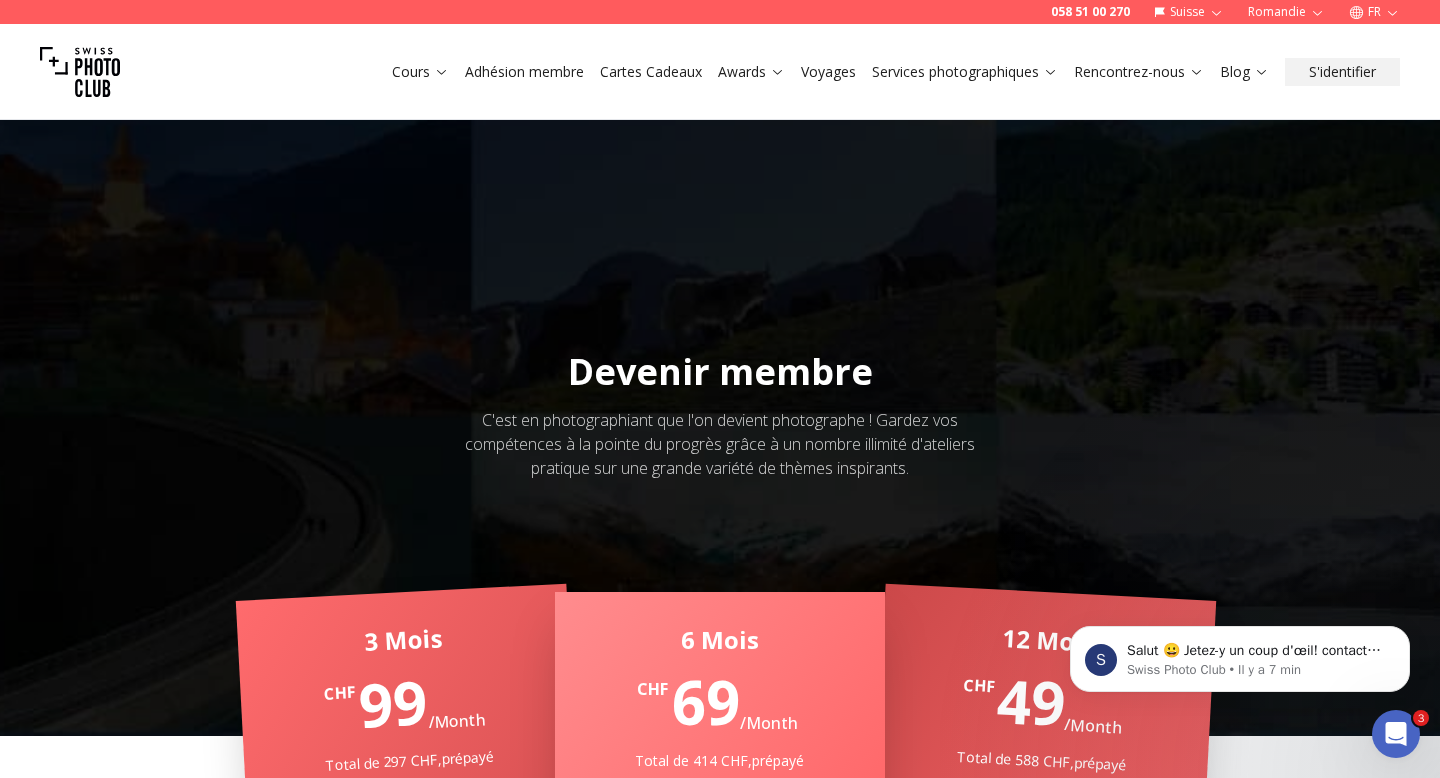 scroll, scrollTop: 292, scrollLeft: 0, axis: vertical 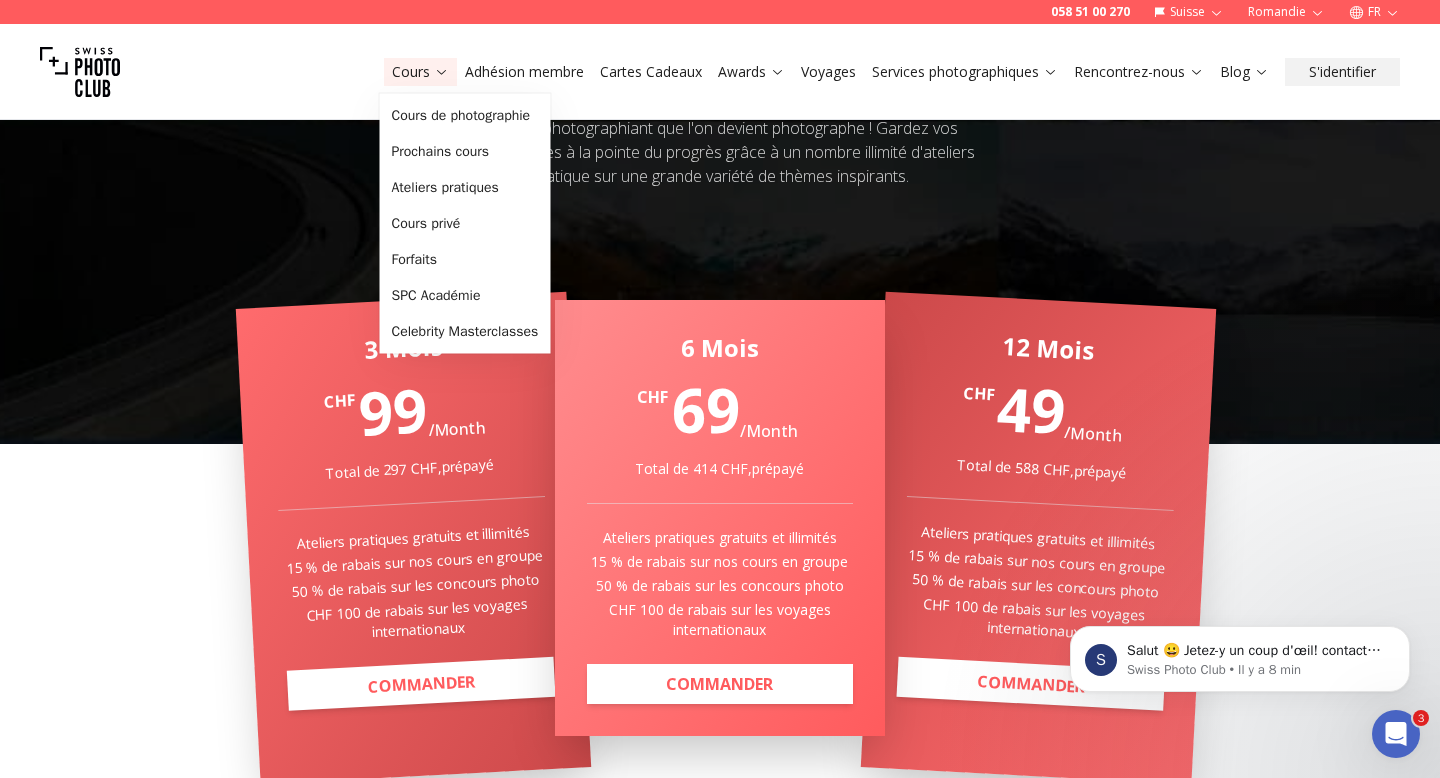 click on "Cours" at bounding box center [420, 72] 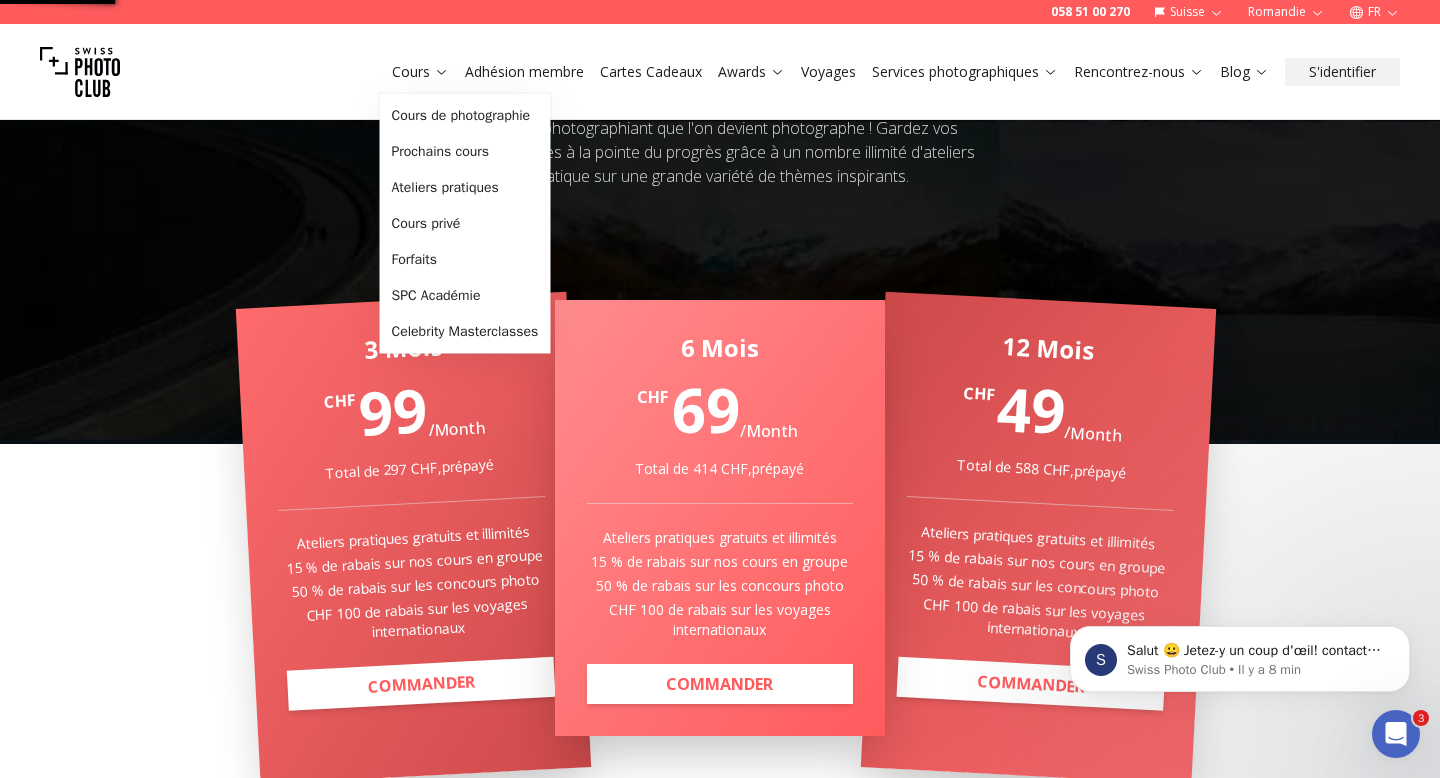 scroll, scrollTop: 0, scrollLeft: 0, axis: both 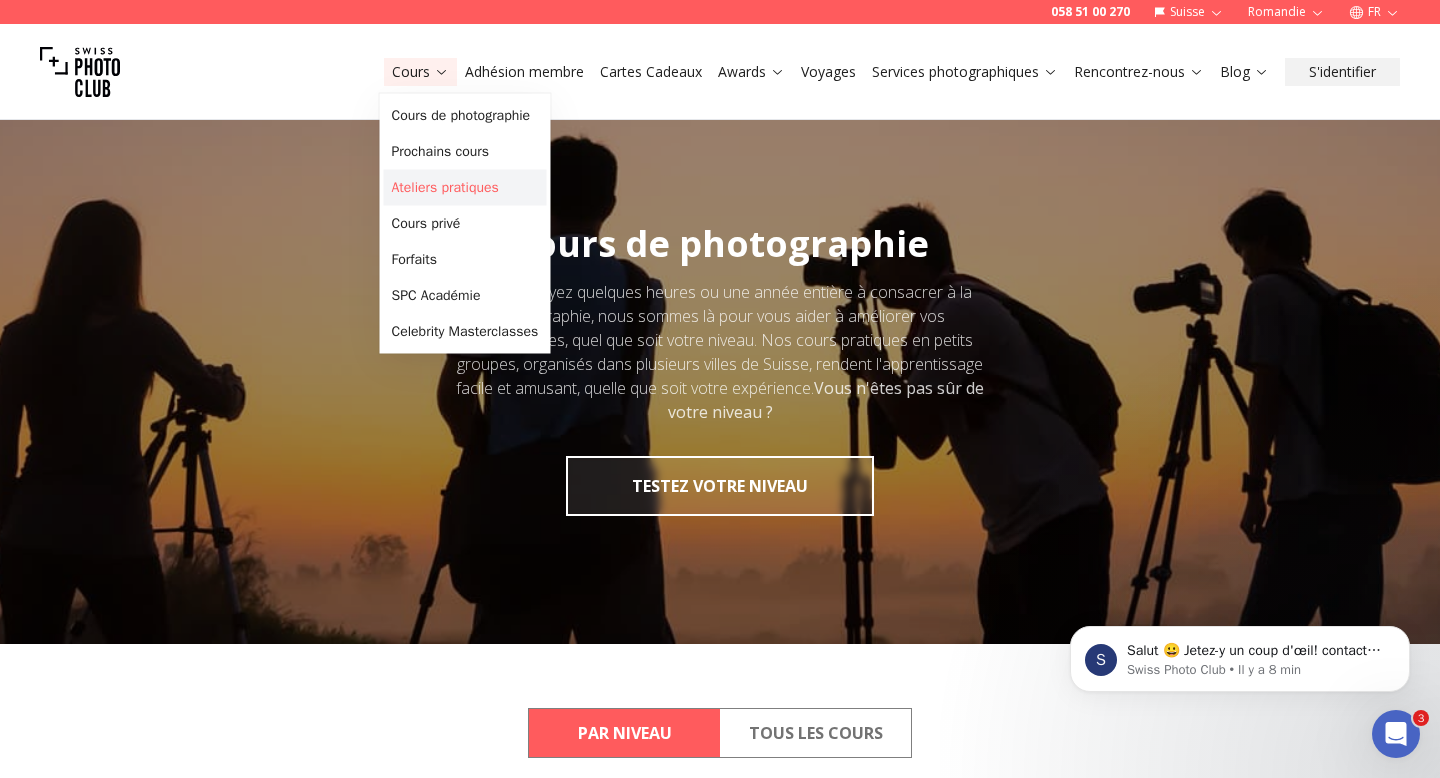 click on "Ateliers pratiques" at bounding box center (465, 188) 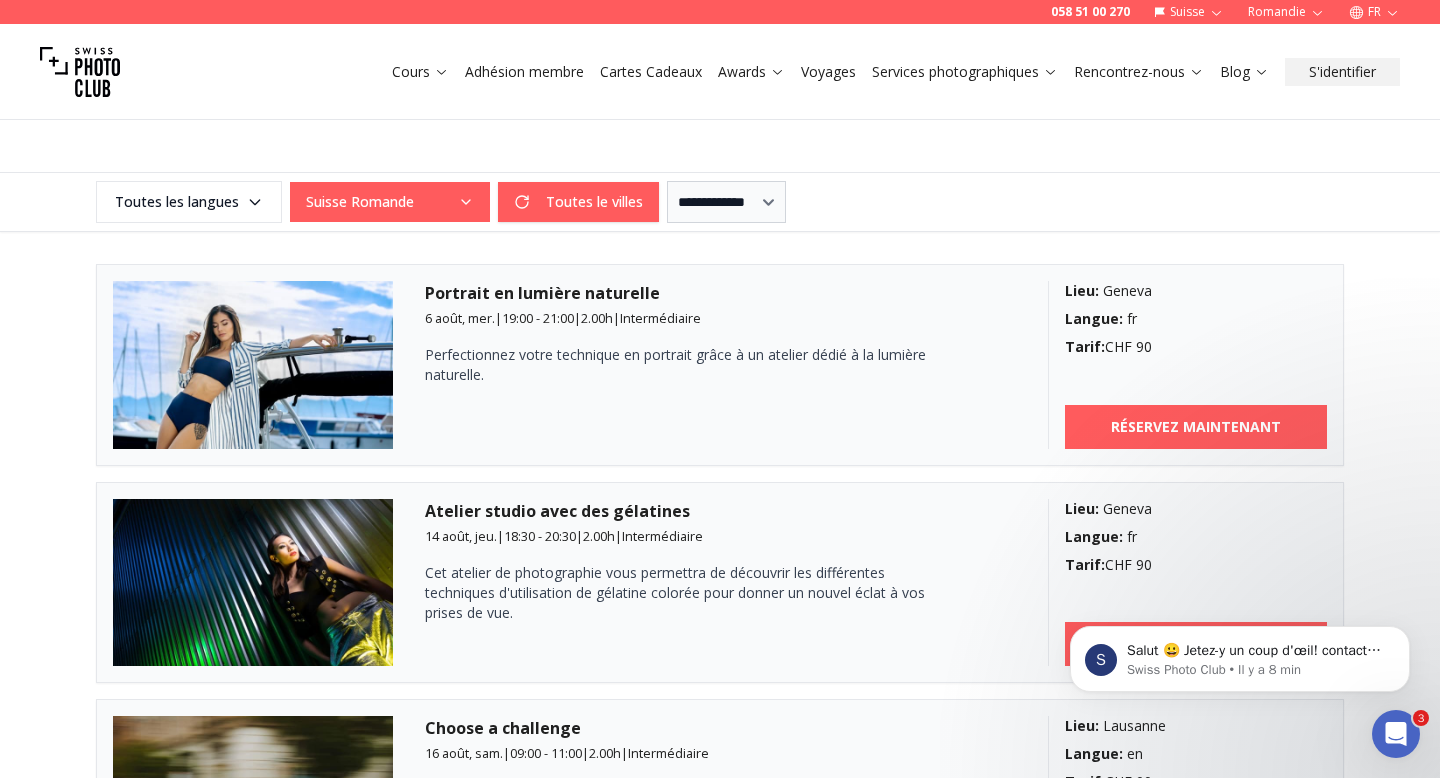 scroll, scrollTop: 0, scrollLeft: 0, axis: both 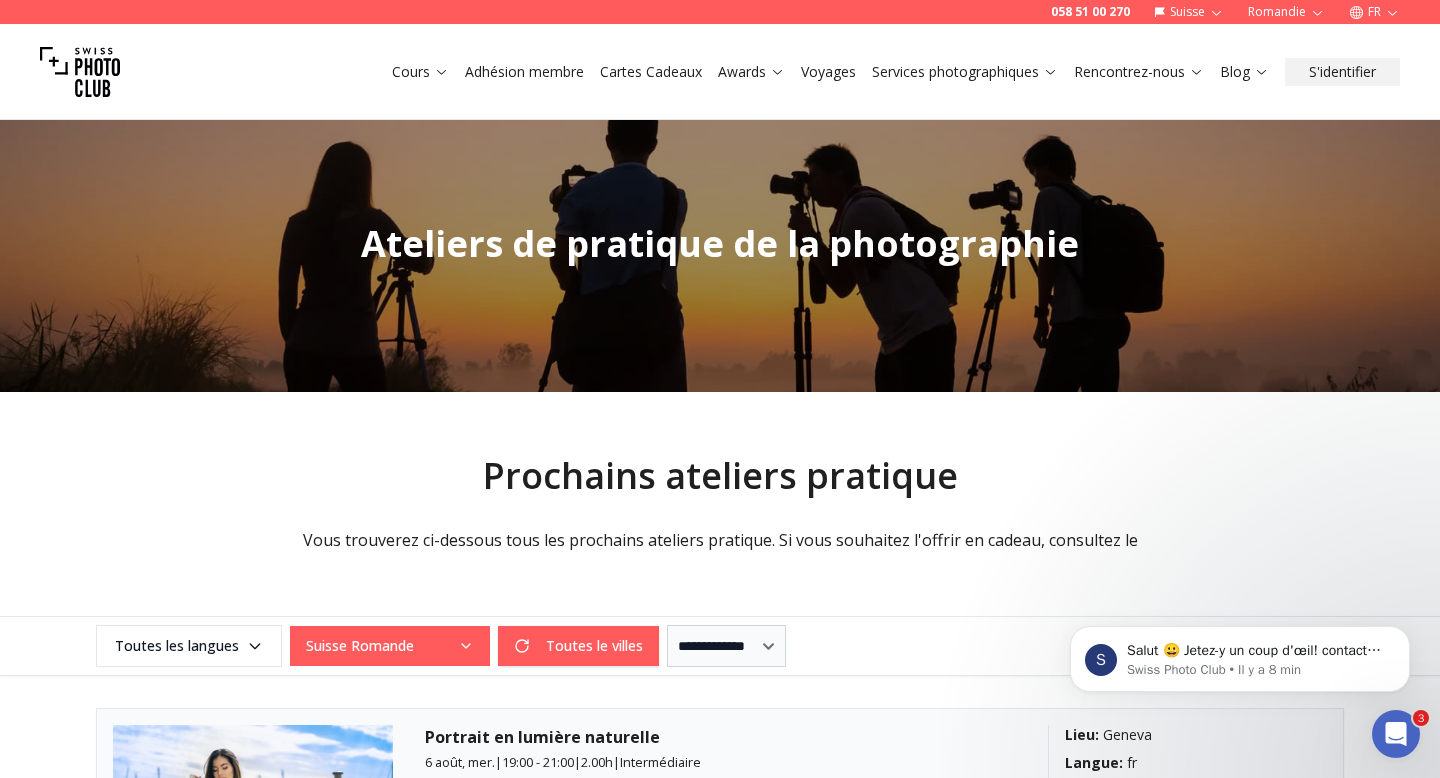 click on "Adhésion membre" at bounding box center (524, 72) 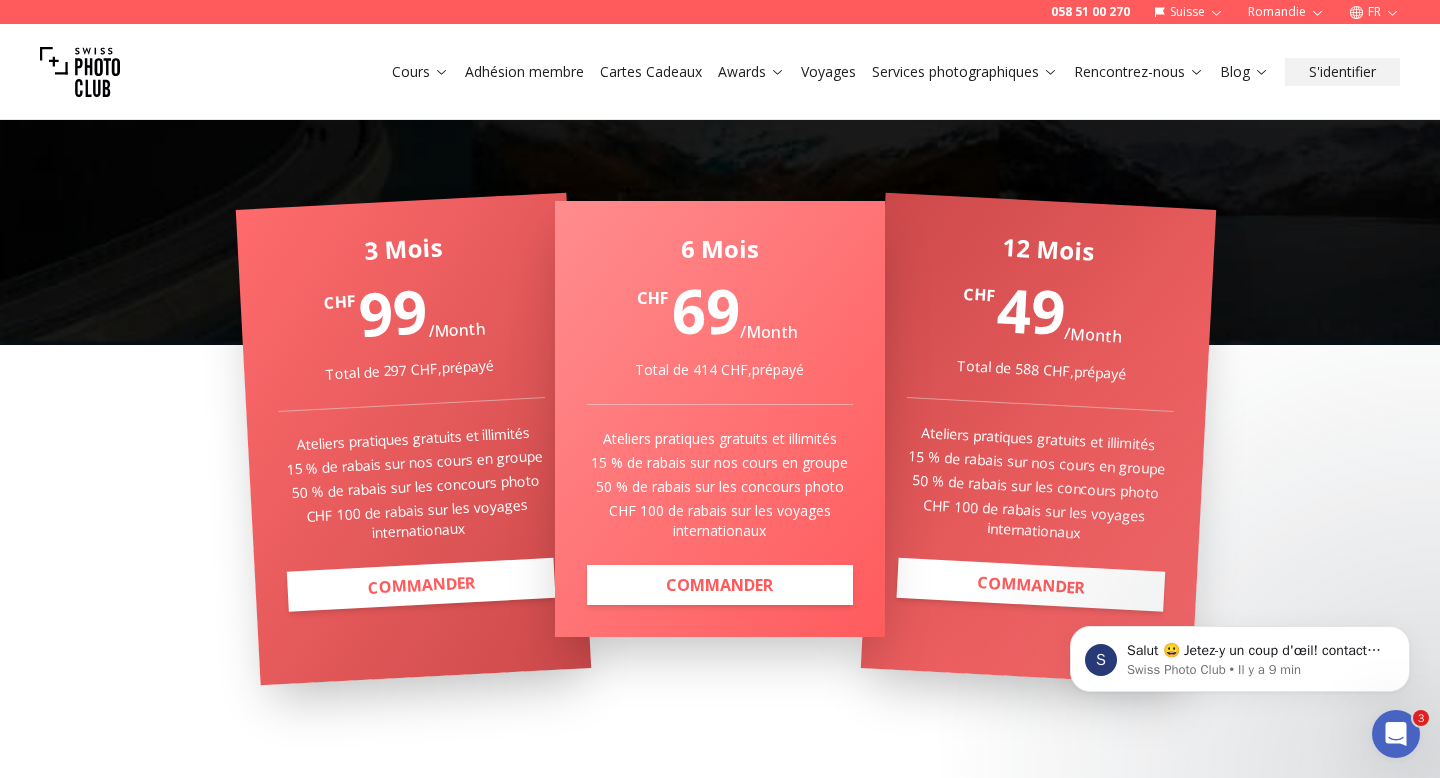 scroll, scrollTop: 387, scrollLeft: 0, axis: vertical 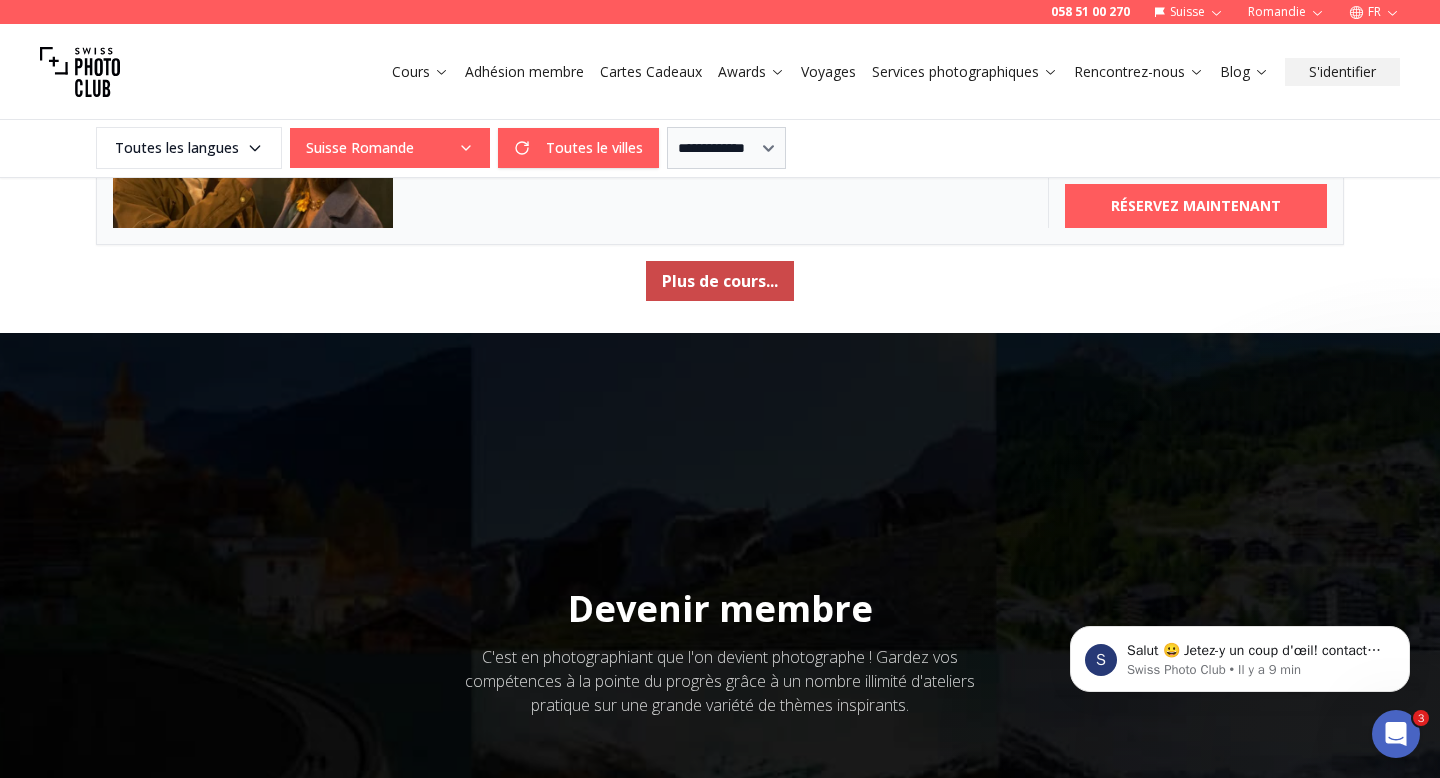 click on "Plus de cours..." at bounding box center (720, 281) 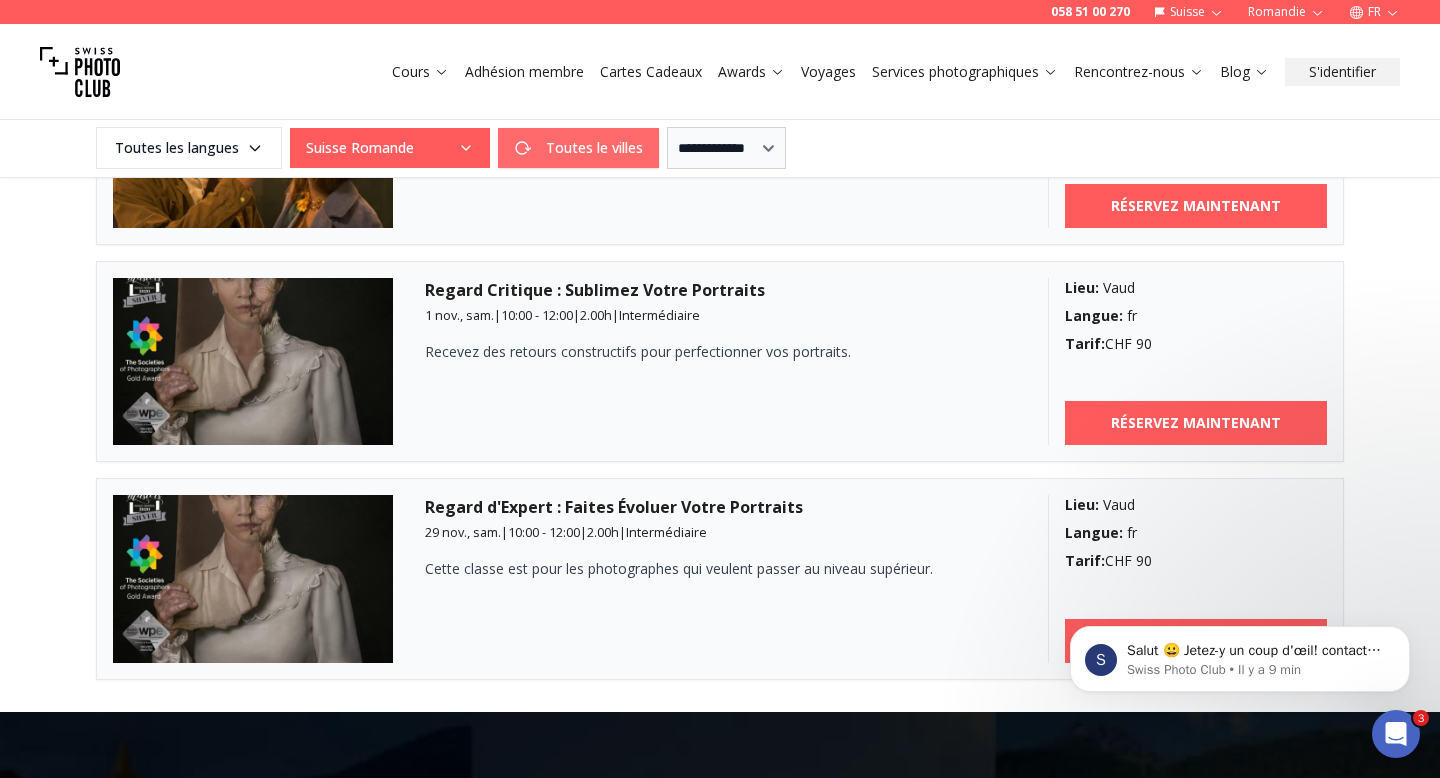 click on "Toutes le villes" at bounding box center [578, 148] 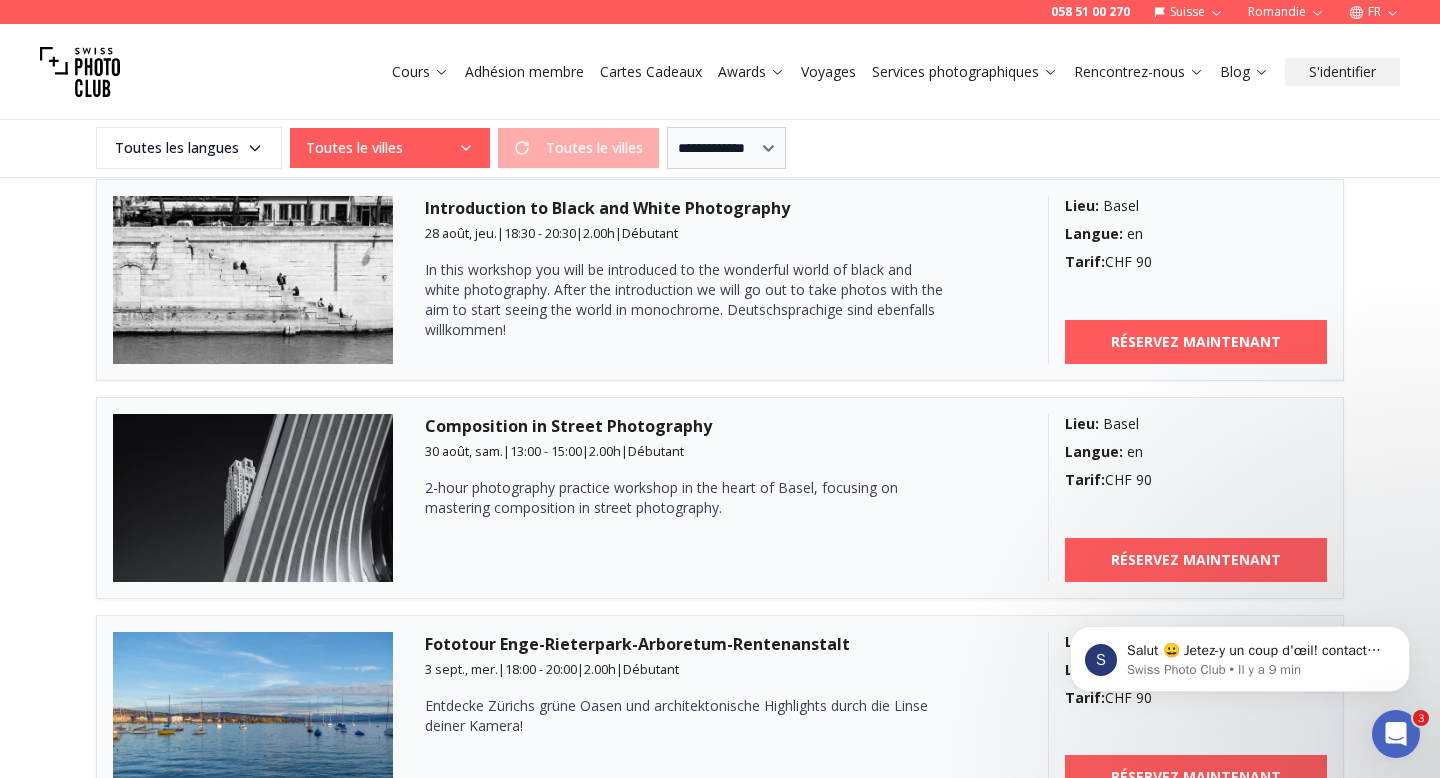 scroll, scrollTop: 2570, scrollLeft: 0, axis: vertical 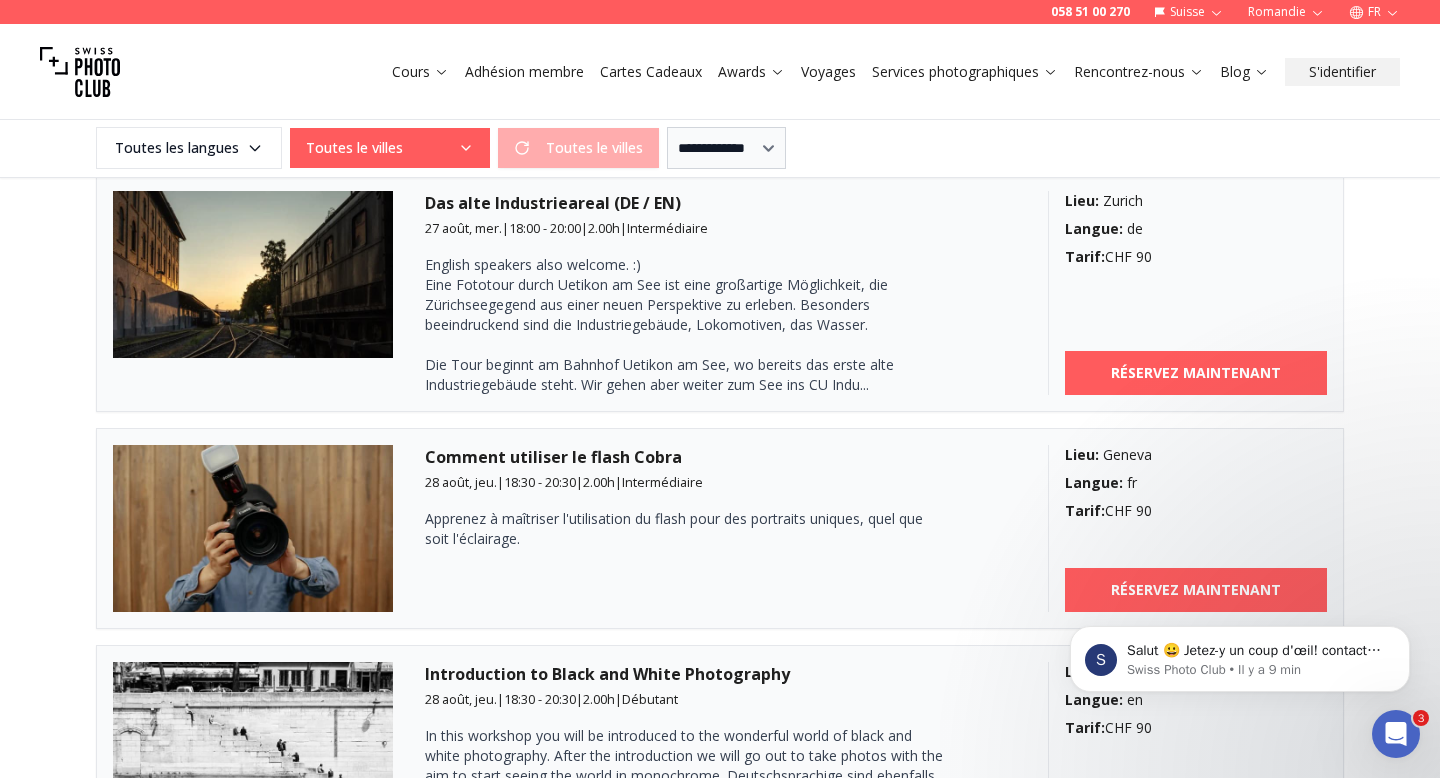 click on "Toutes le villes Toutes le villes" at bounding box center [474, 148] 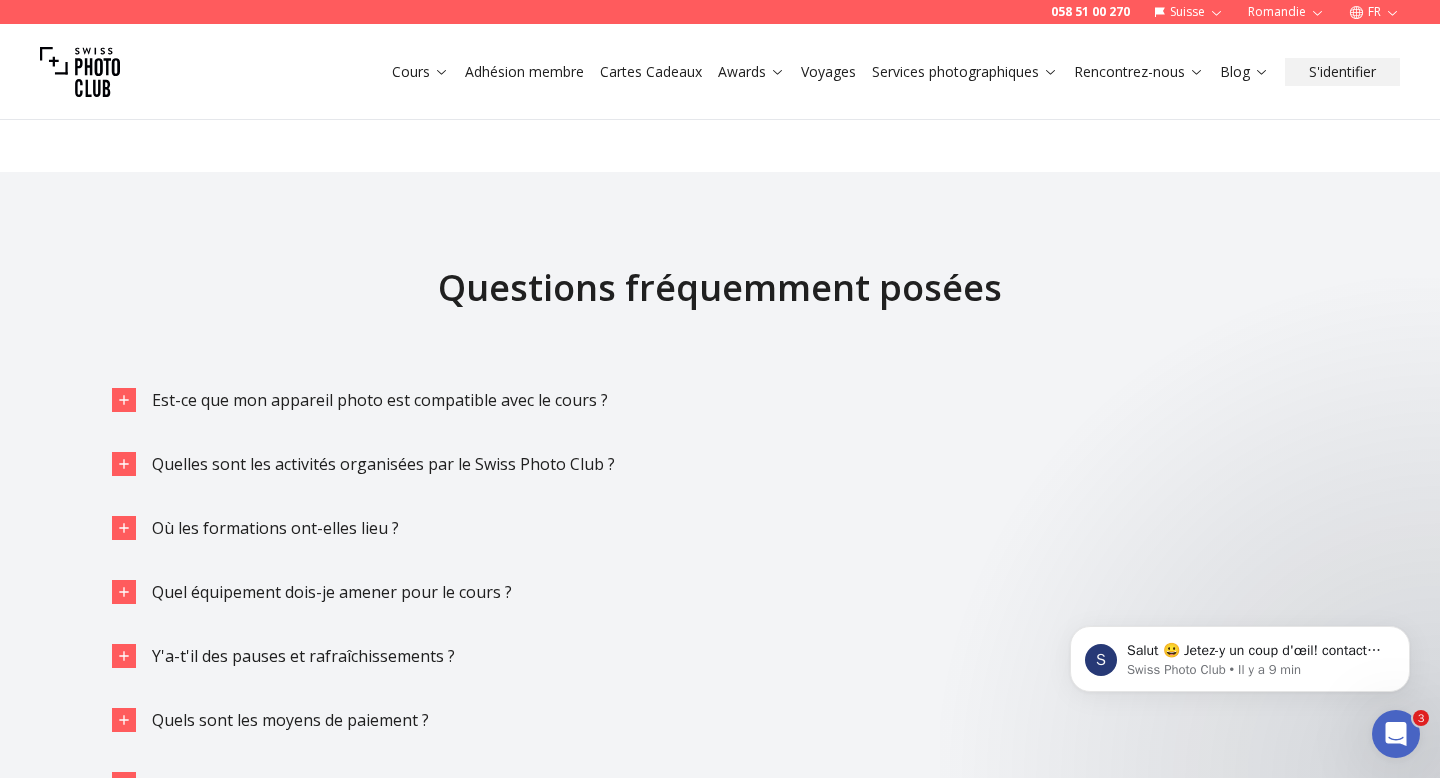 scroll, scrollTop: 2570, scrollLeft: 0, axis: vertical 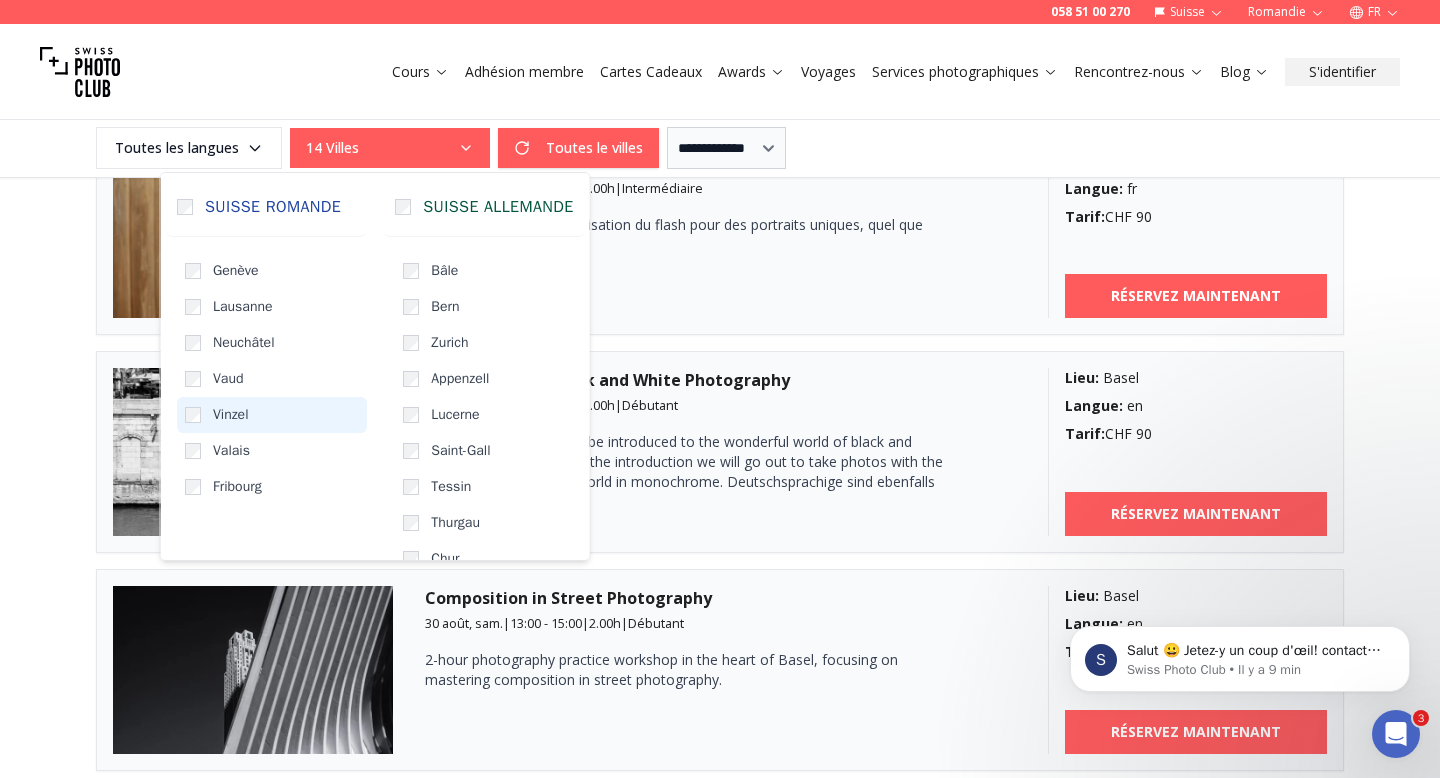 click on "Vaud" at bounding box center [272, 379] 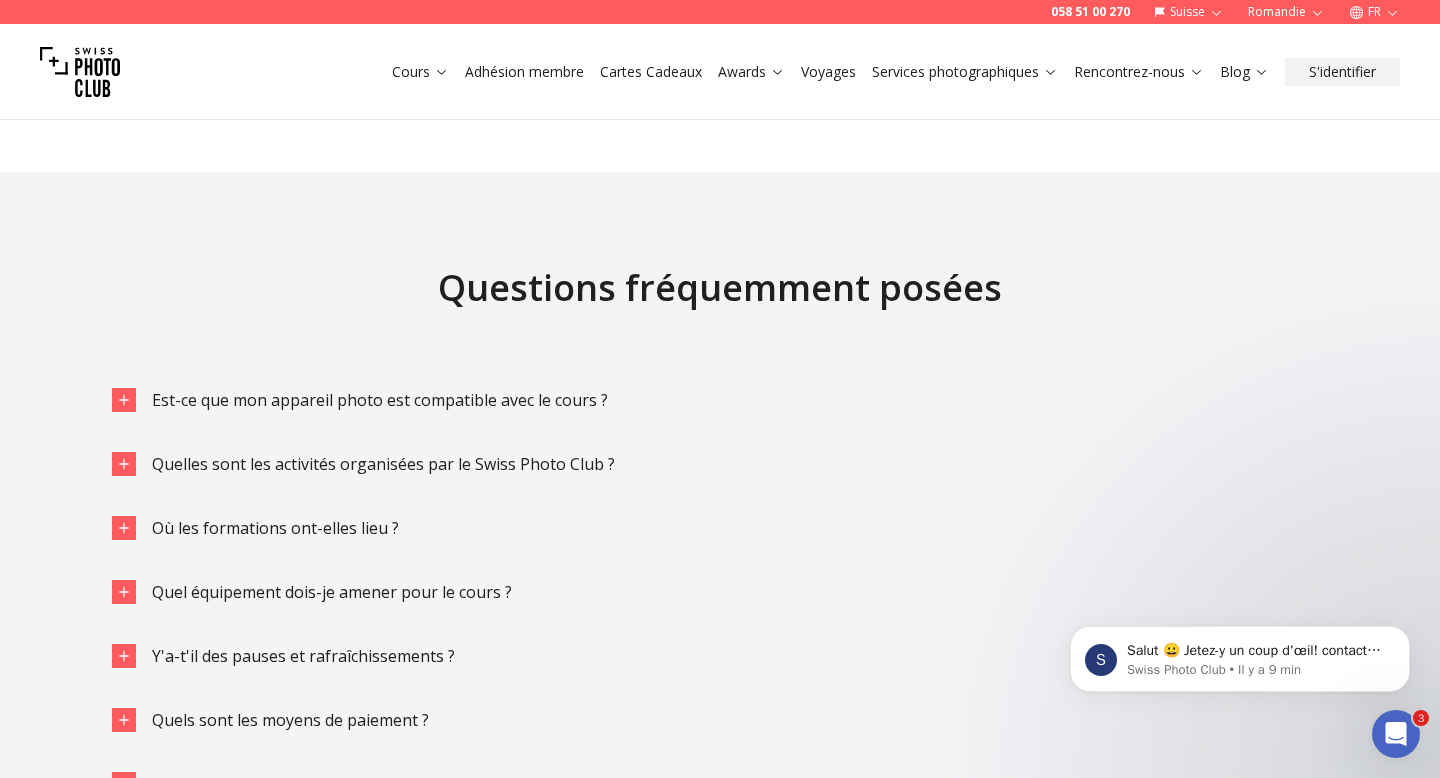 scroll, scrollTop: 2570, scrollLeft: 0, axis: vertical 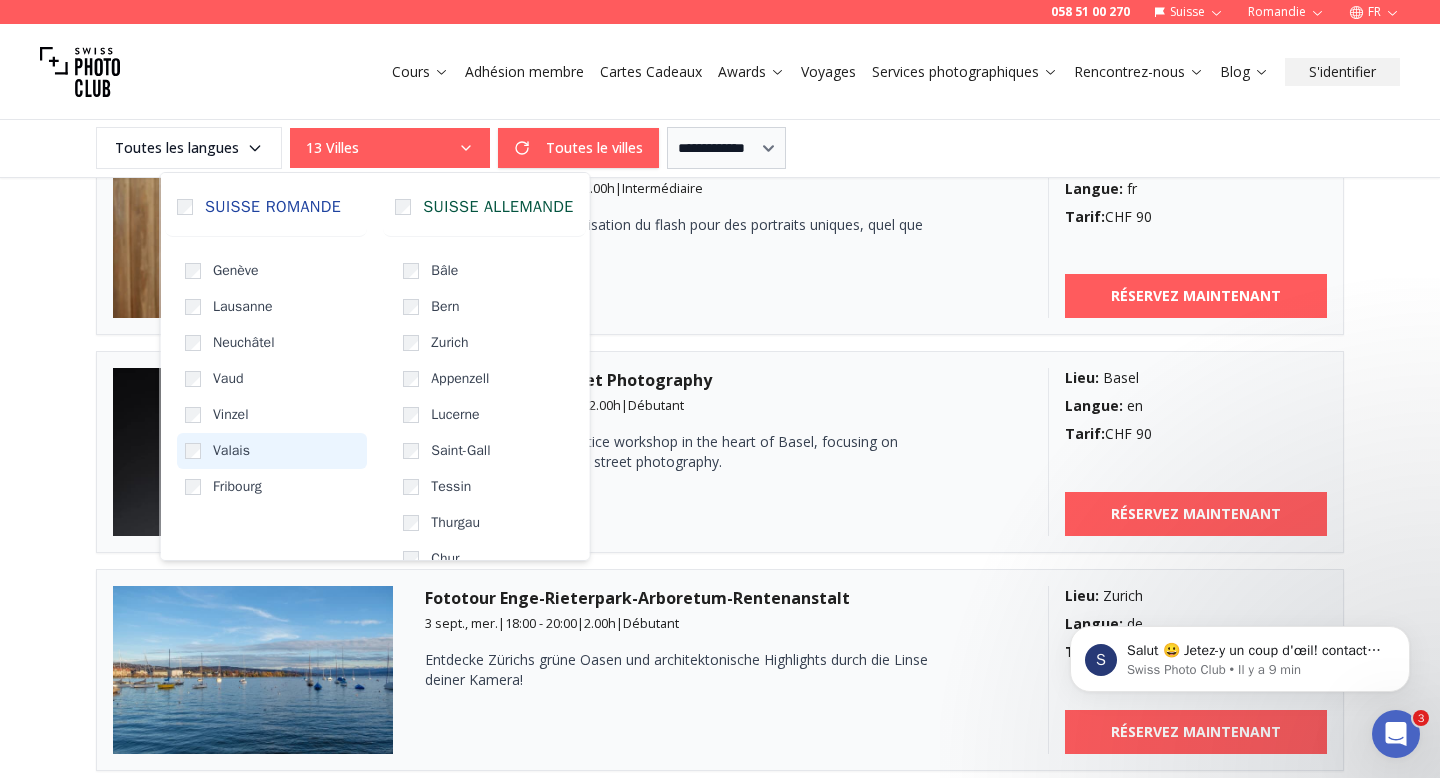 click on "Vinzel" at bounding box center [272, 415] 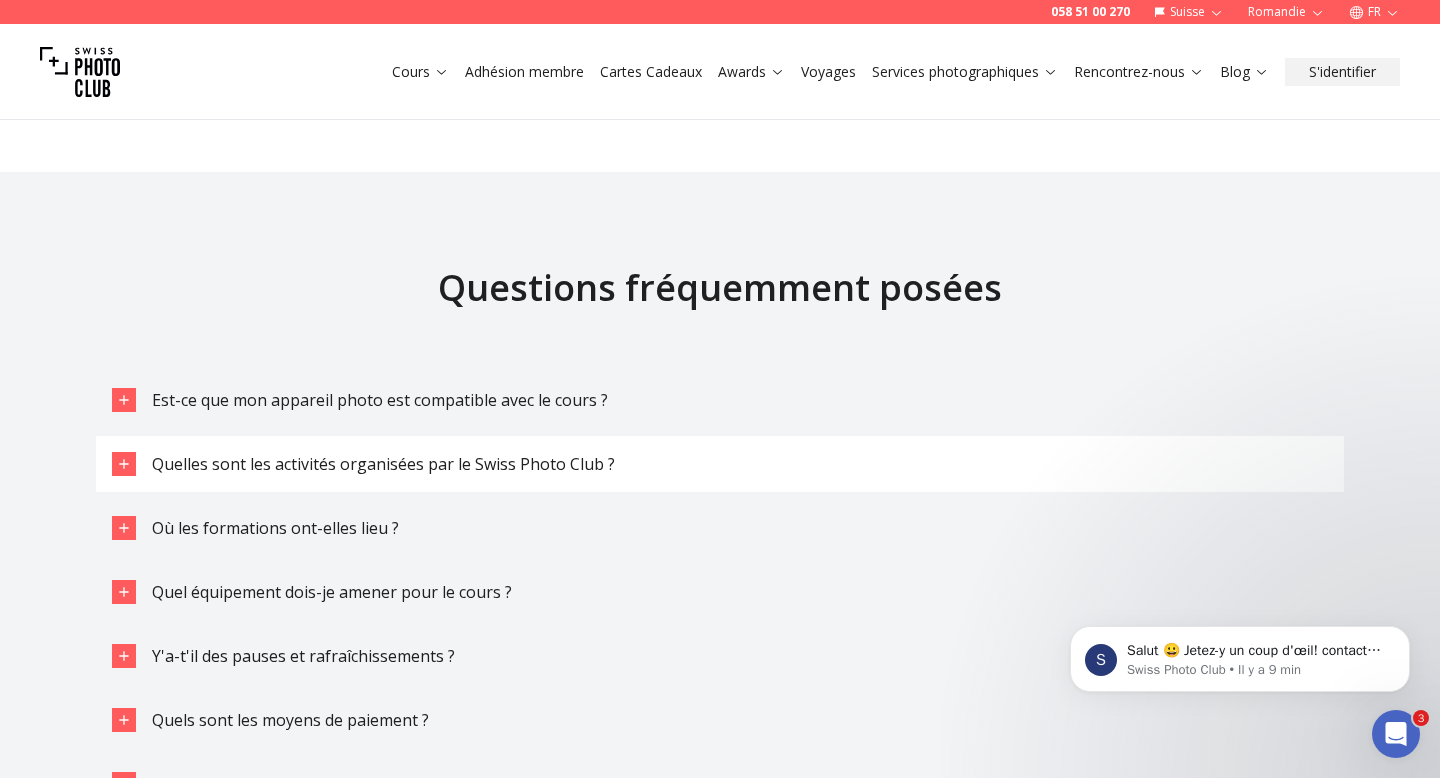 scroll, scrollTop: 2570, scrollLeft: 0, axis: vertical 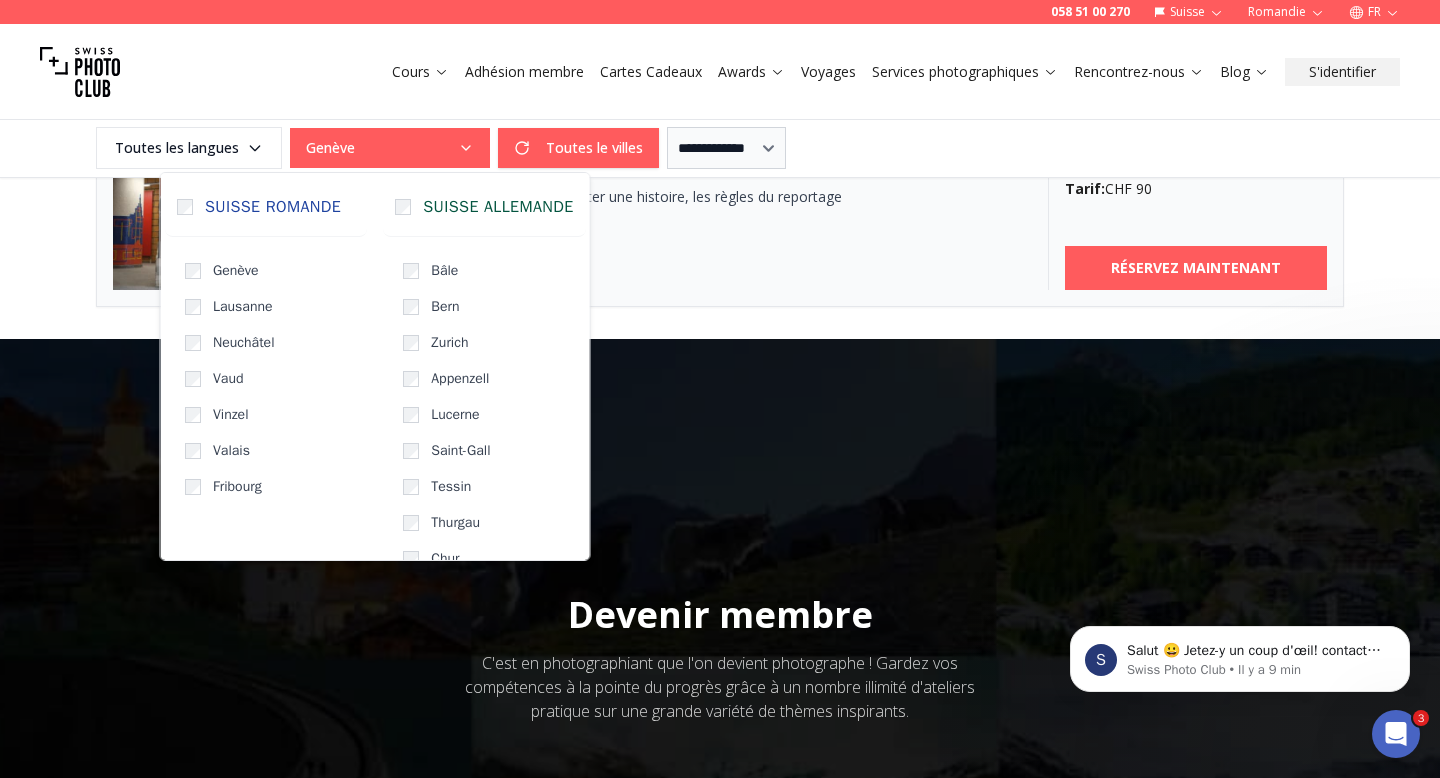 click on "Reportage et UrbanPhotography: Les Grottes [DATE], sam. | 16:30 - 18:30 | 2.00  h | Intermédiaire Vous apprendrez à raconter une histoire, les règles du reportage photographique." at bounding box center (720, 207) 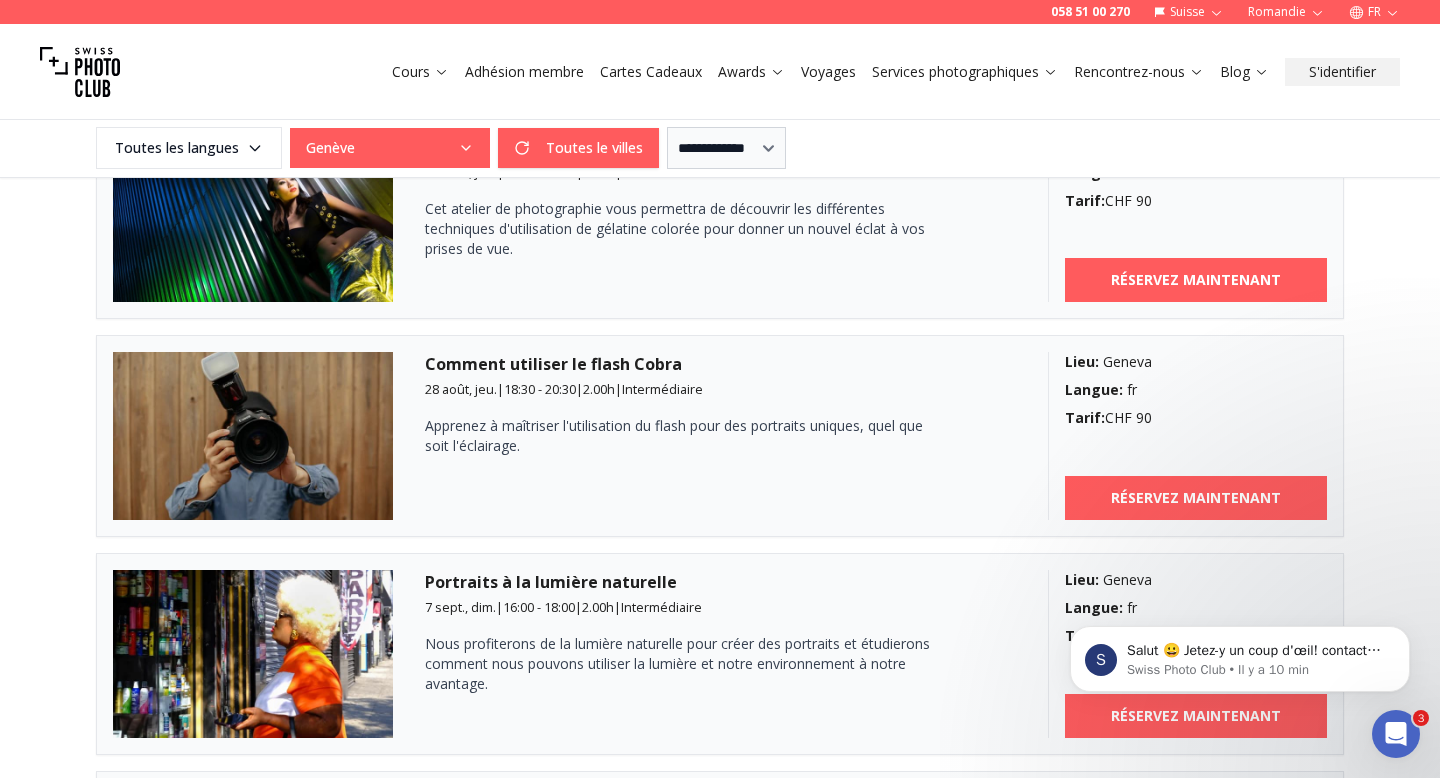 scroll, scrollTop: 869, scrollLeft: 0, axis: vertical 